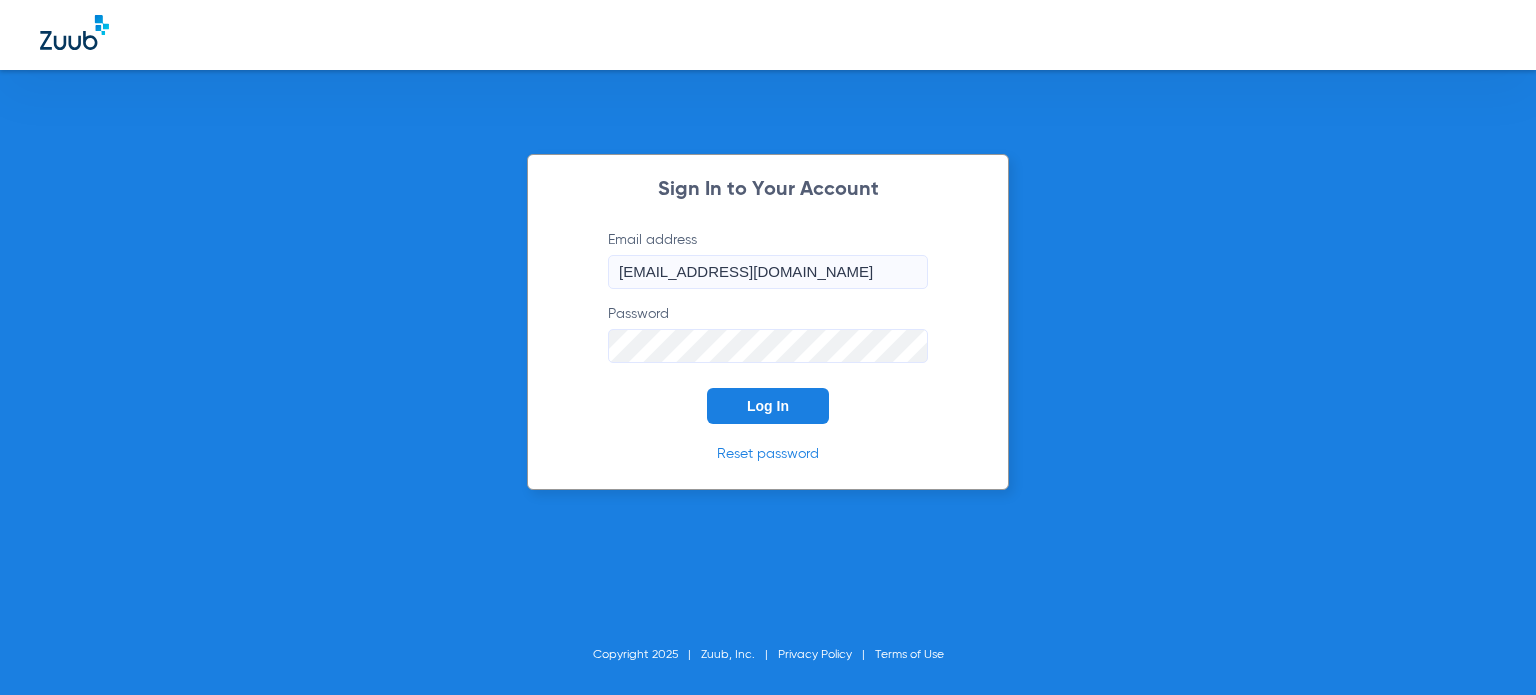 scroll, scrollTop: 0, scrollLeft: 0, axis: both 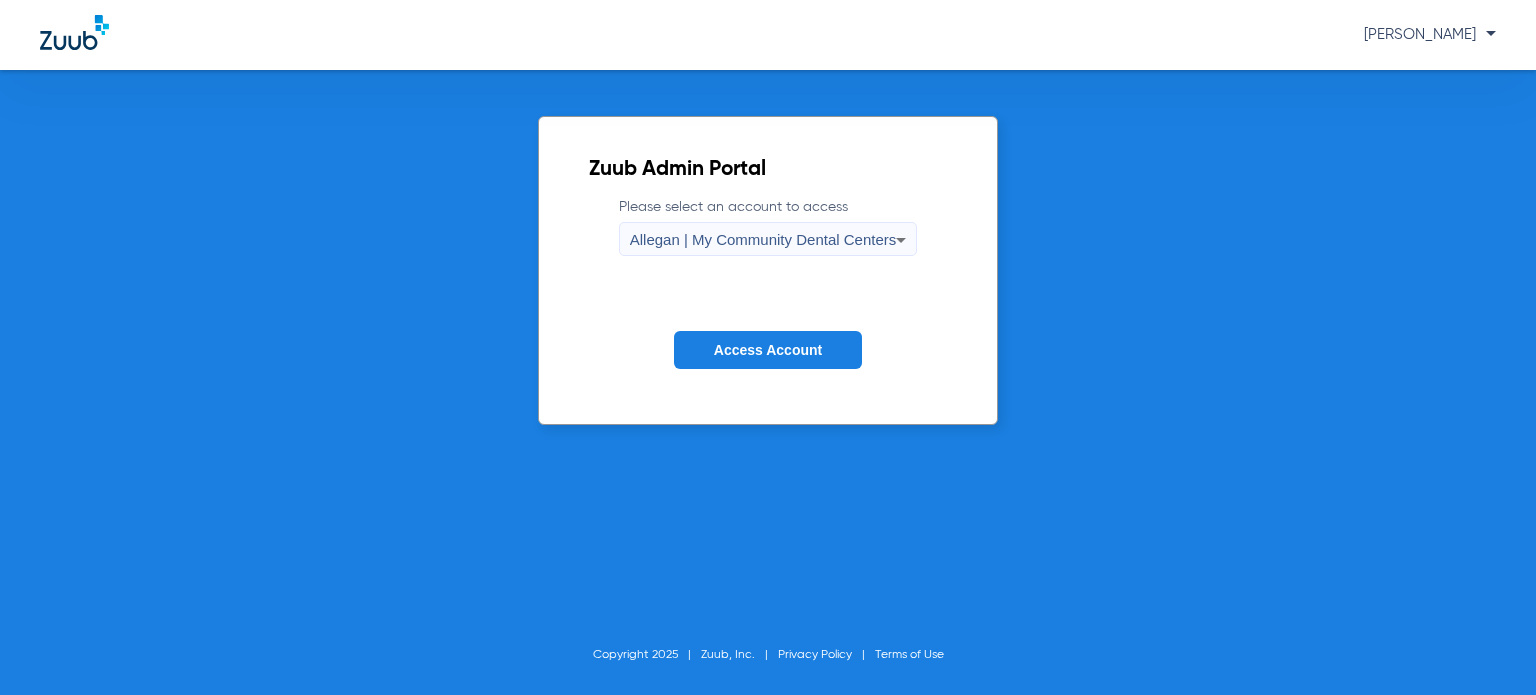 click on "Allegan | My Community Dental Centers" at bounding box center [763, 239] 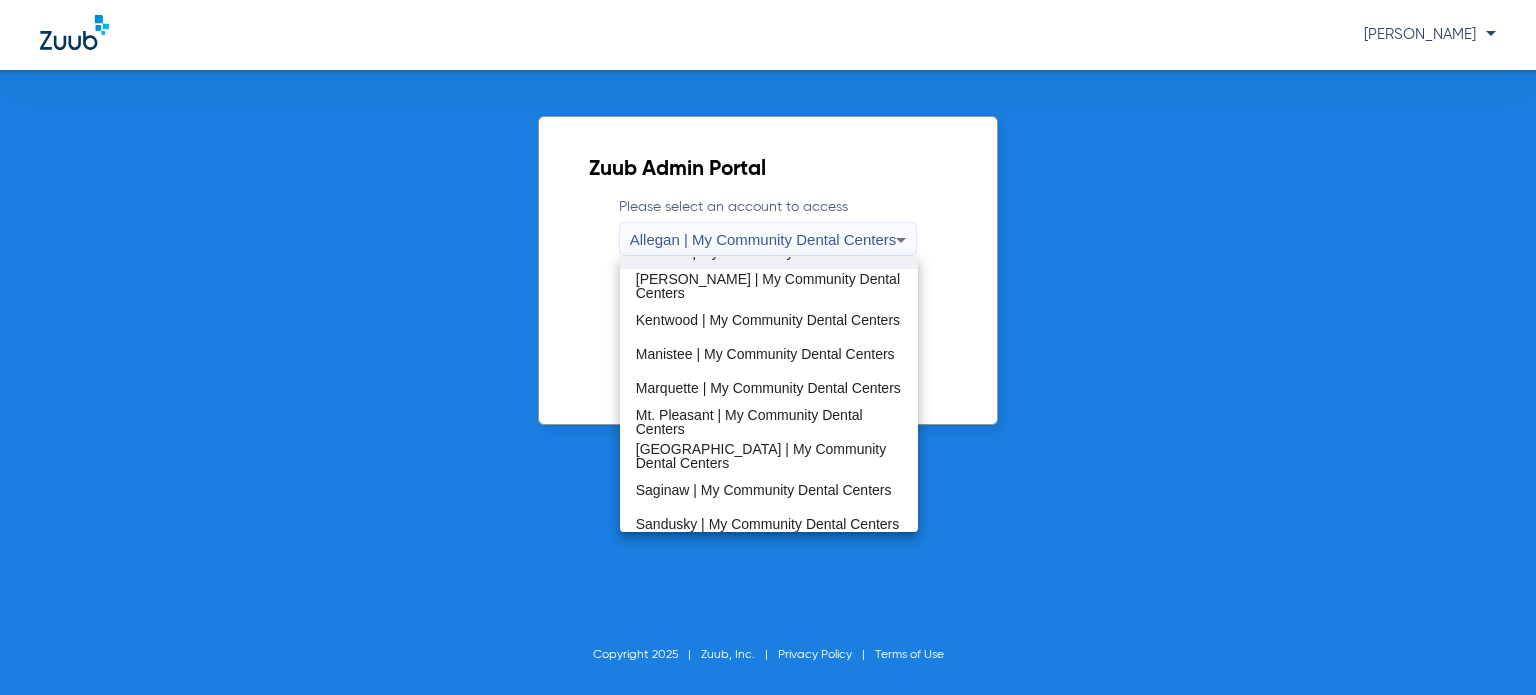 scroll, scrollTop: 500, scrollLeft: 0, axis: vertical 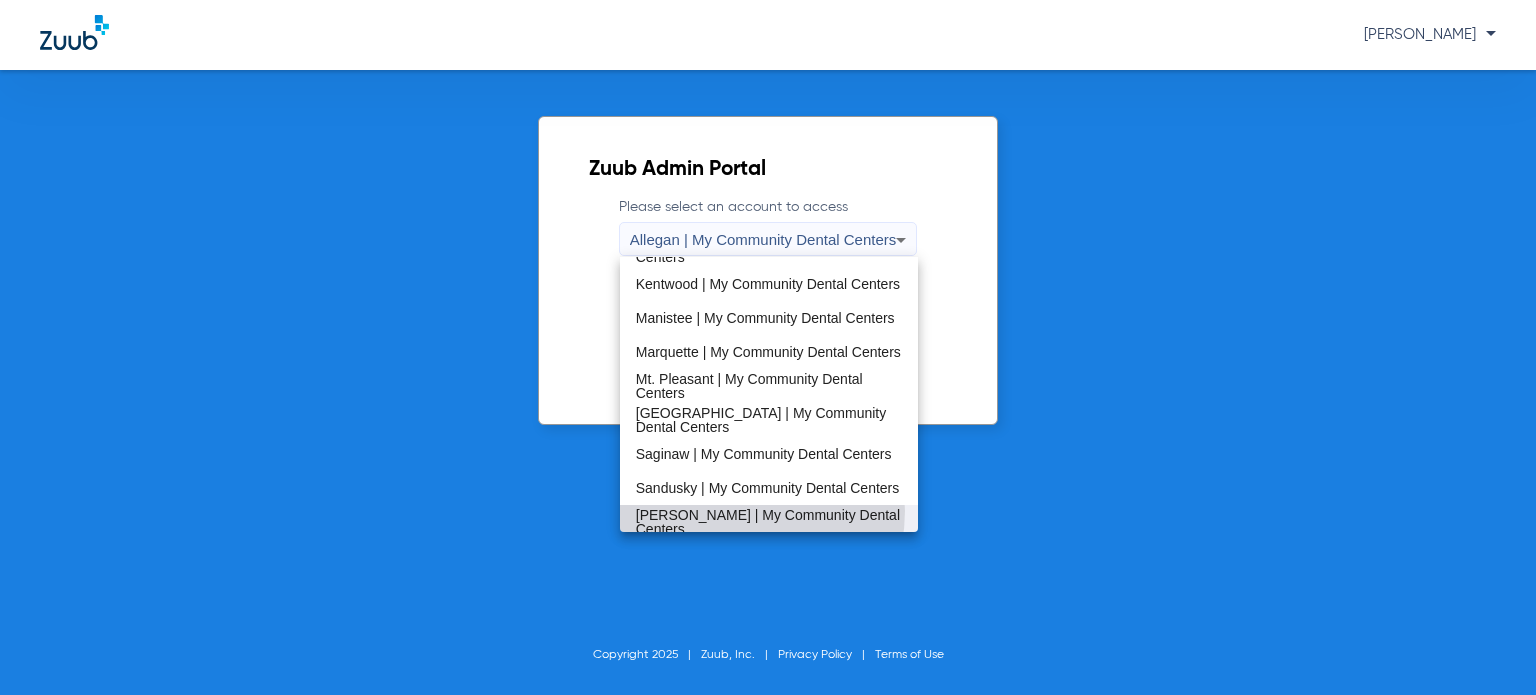 click on "[PERSON_NAME] | My Community Dental Centers" at bounding box center (769, 522) 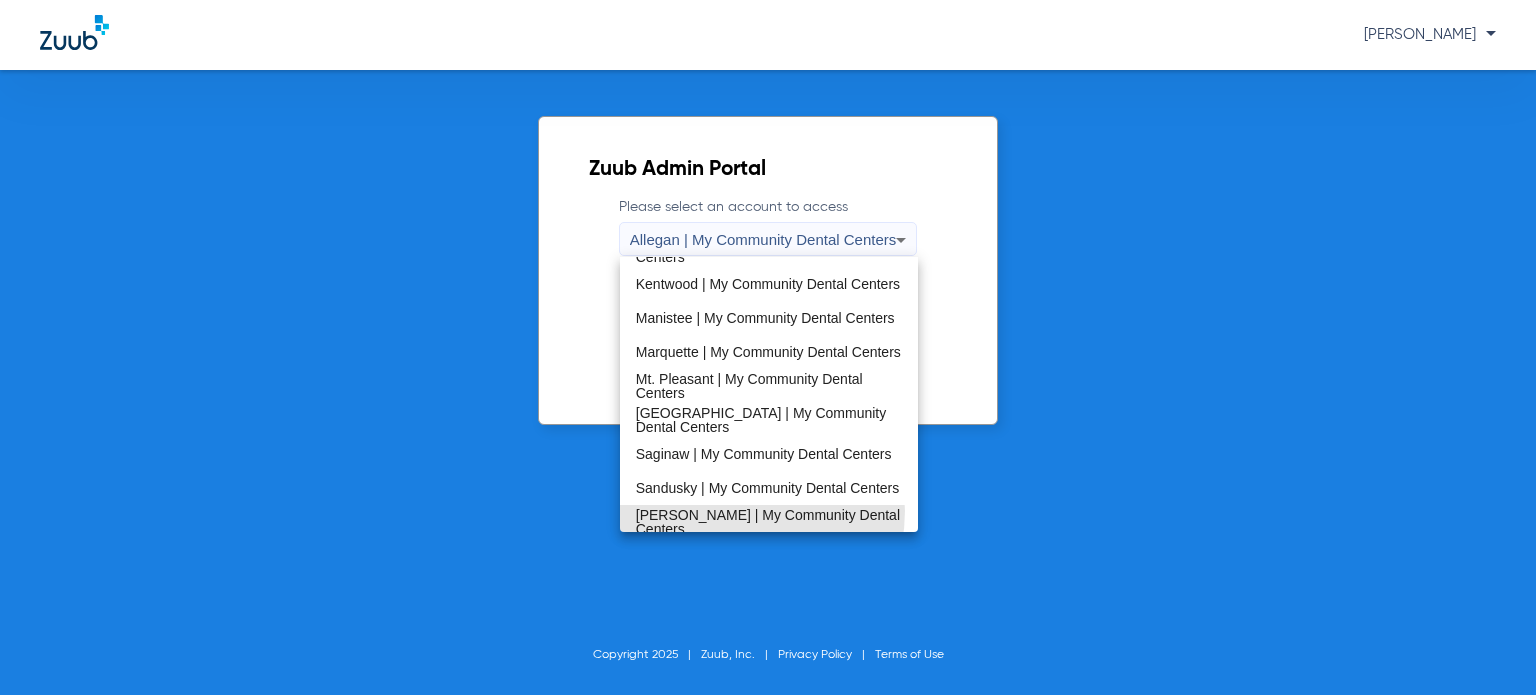 scroll, scrollTop: 0, scrollLeft: 0, axis: both 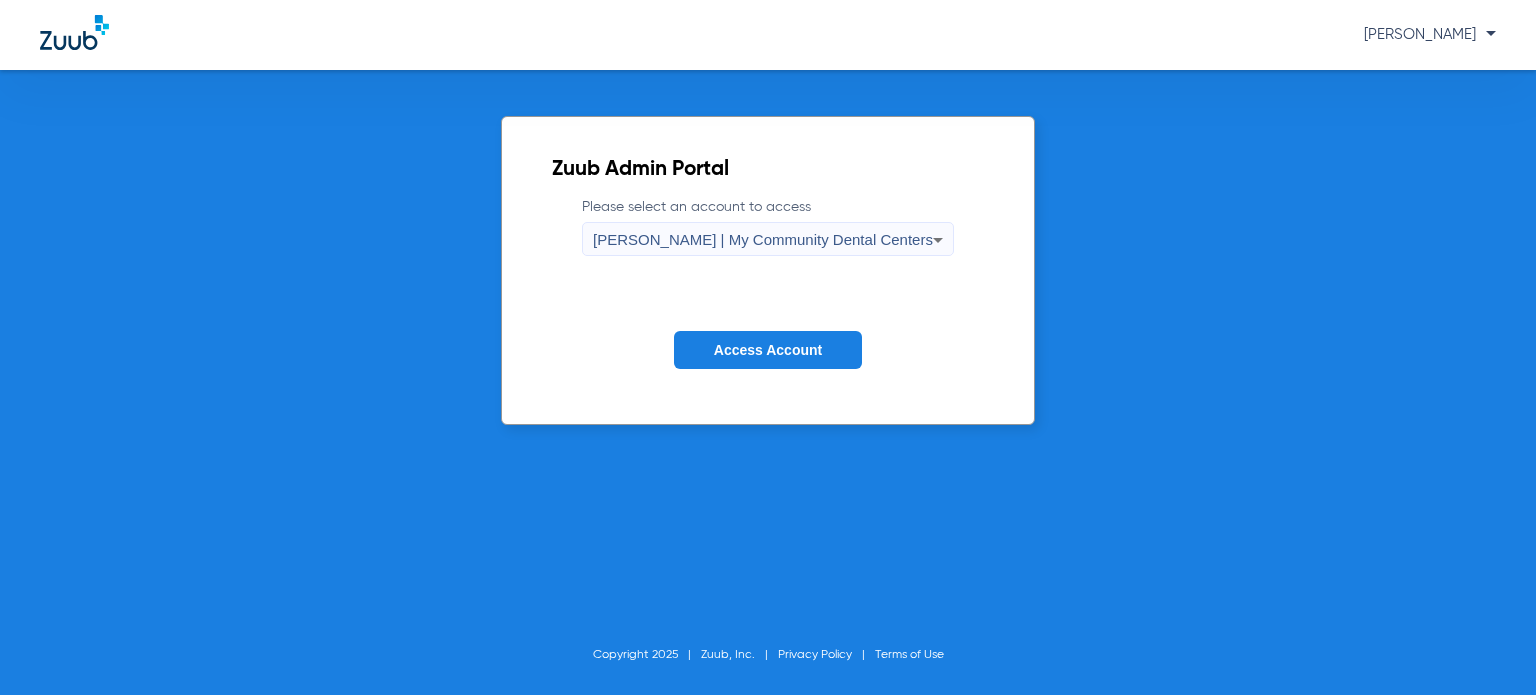 click on "Access Account" 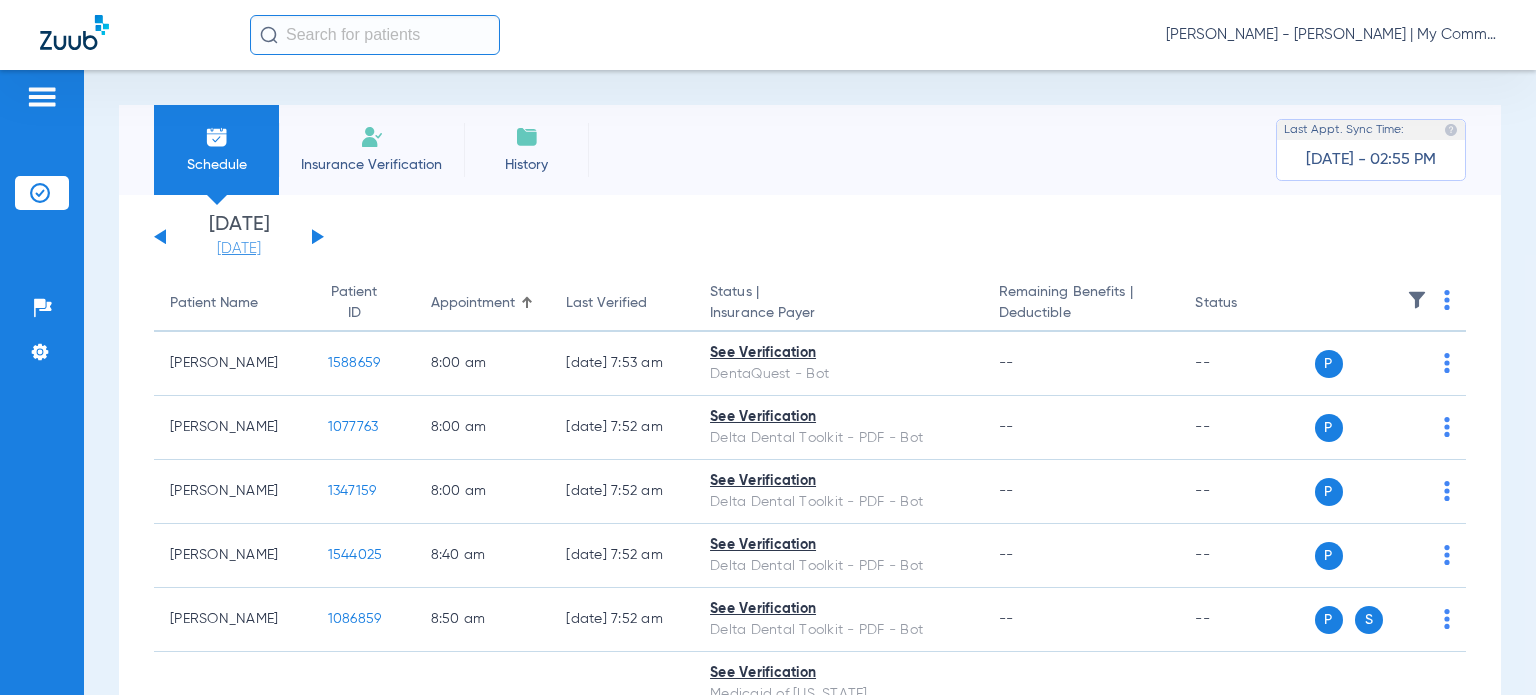 click on "[DATE]" 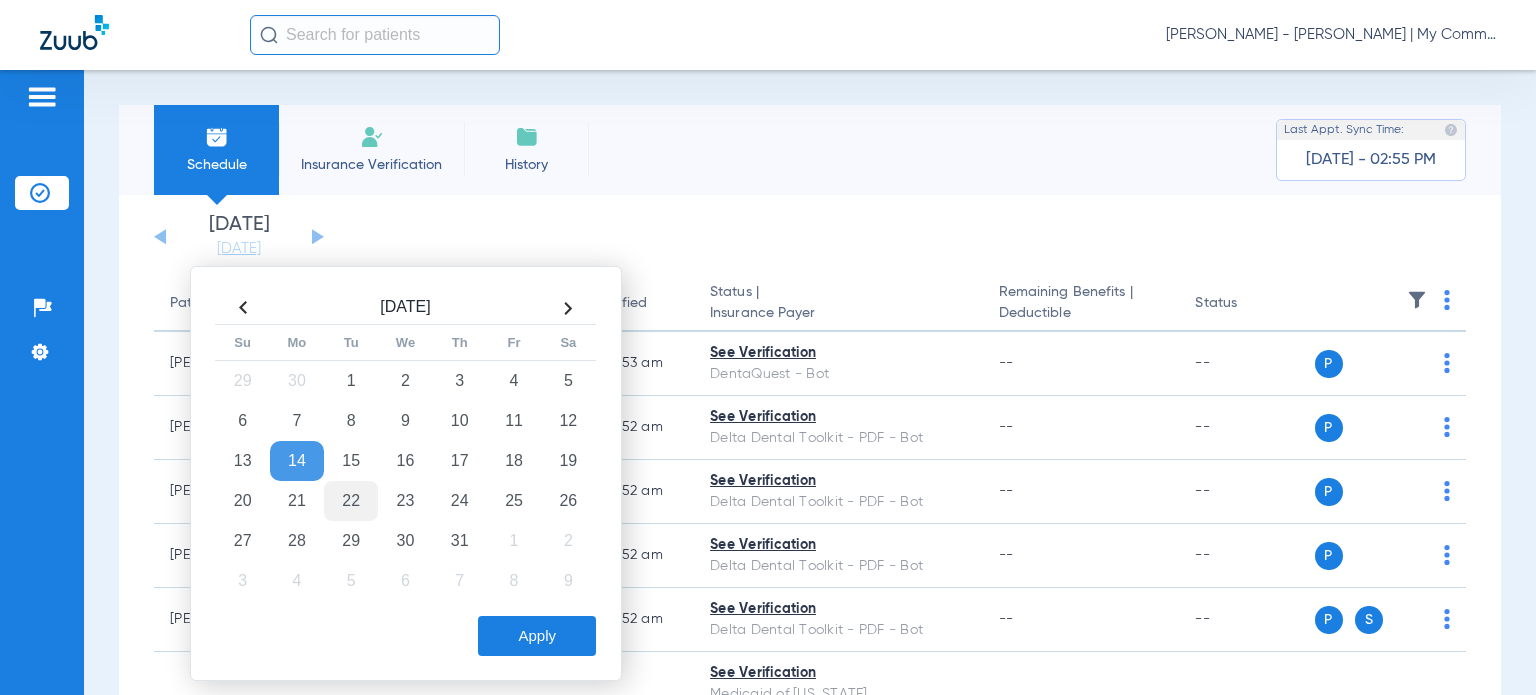click on "22" 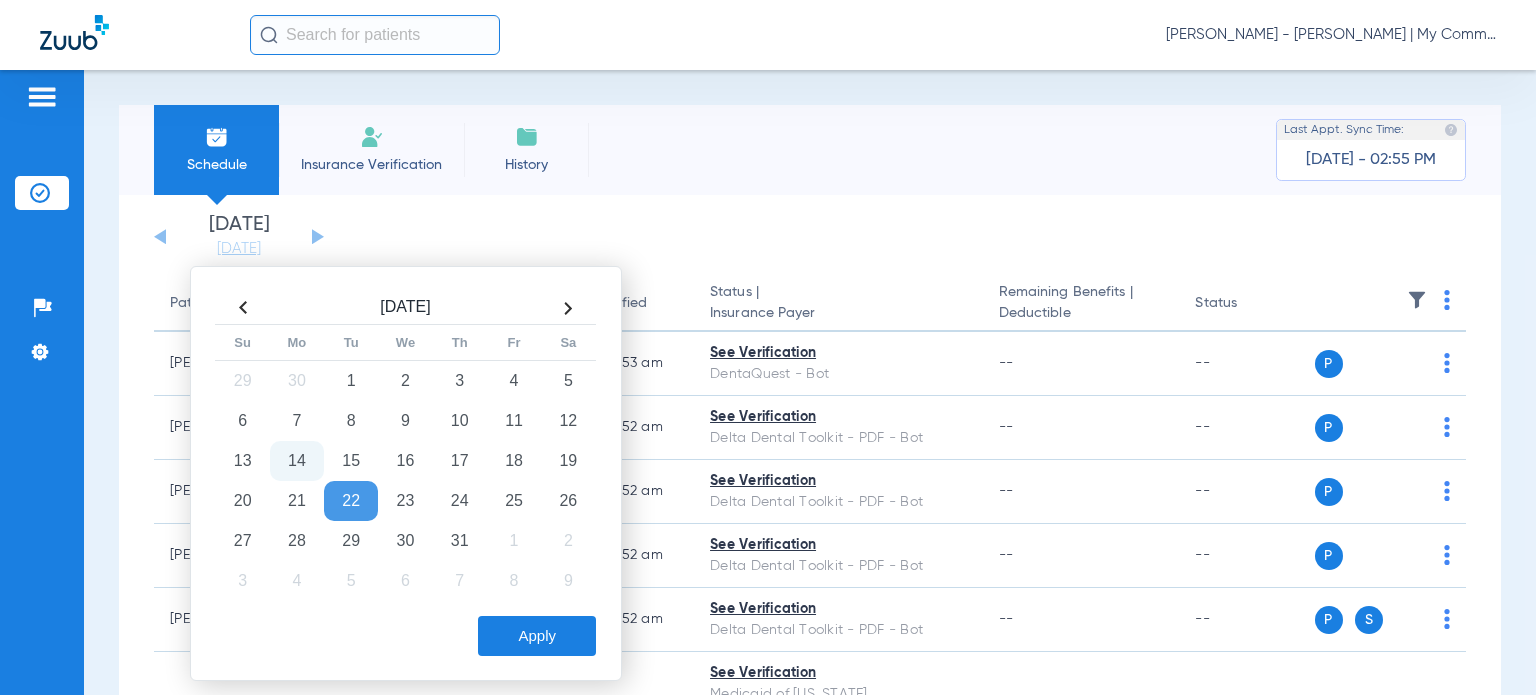 click on "Apply" 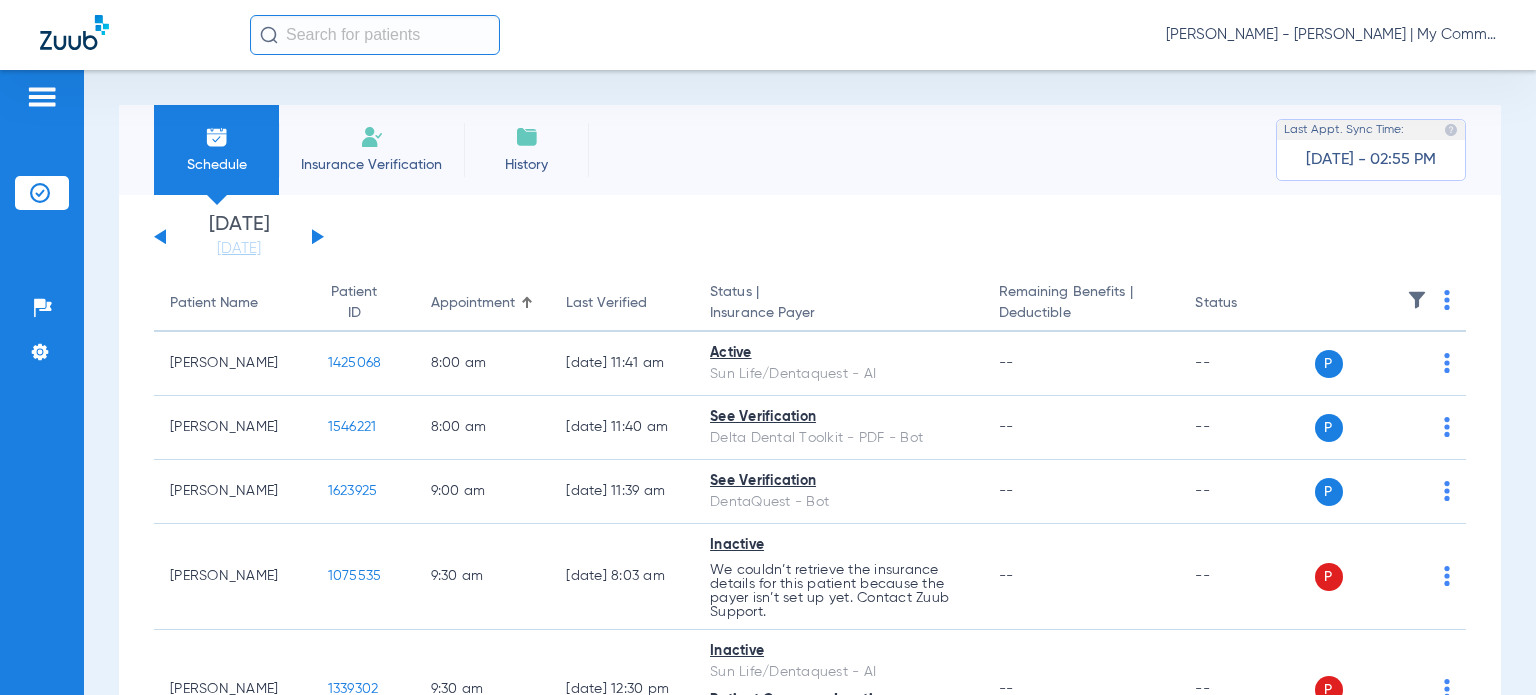 click 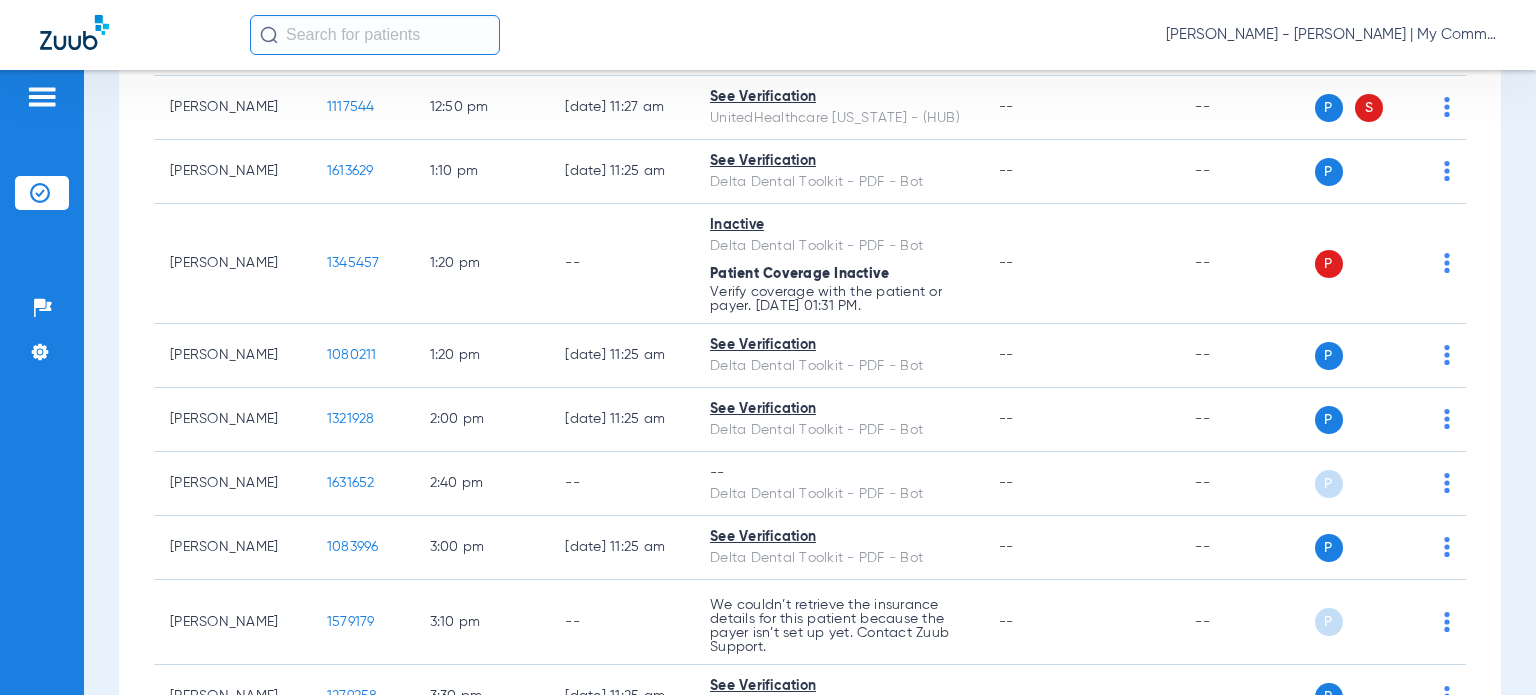 scroll, scrollTop: 1900, scrollLeft: 0, axis: vertical 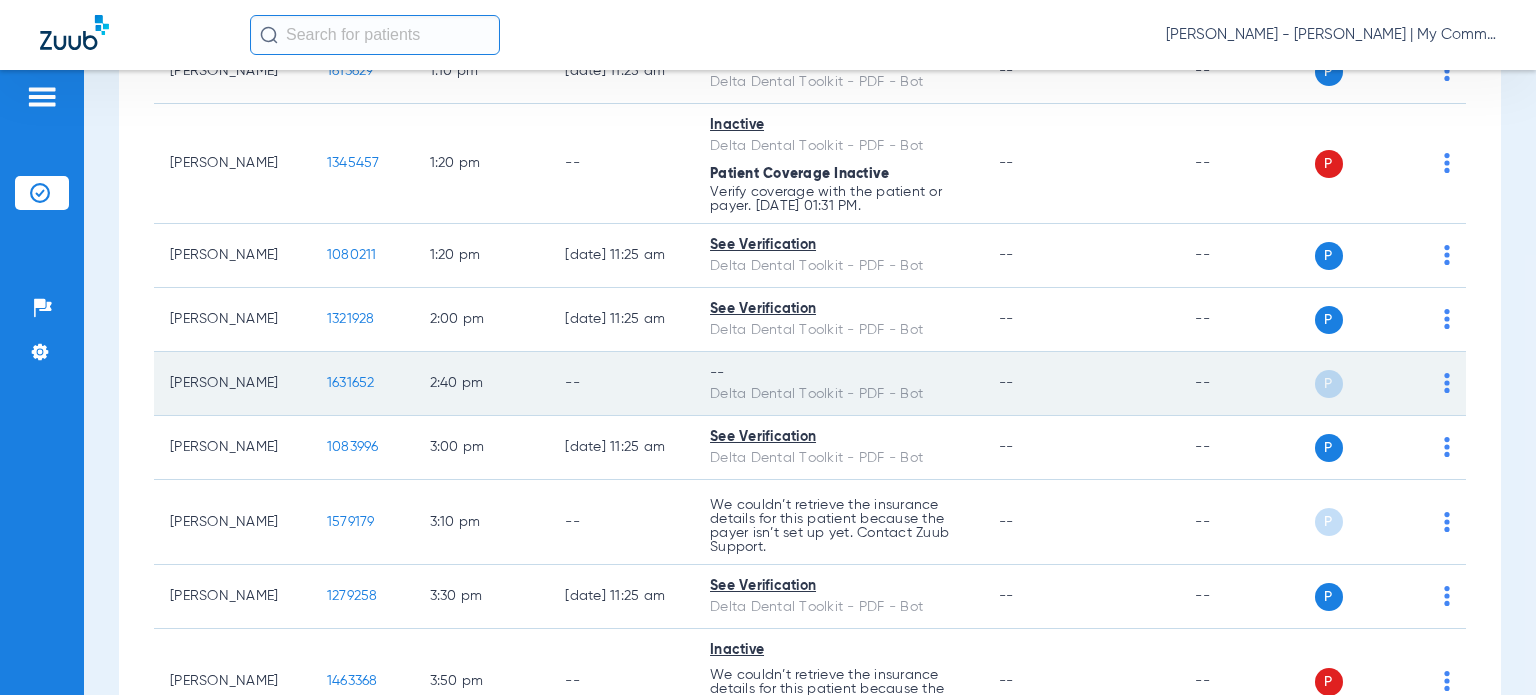 click 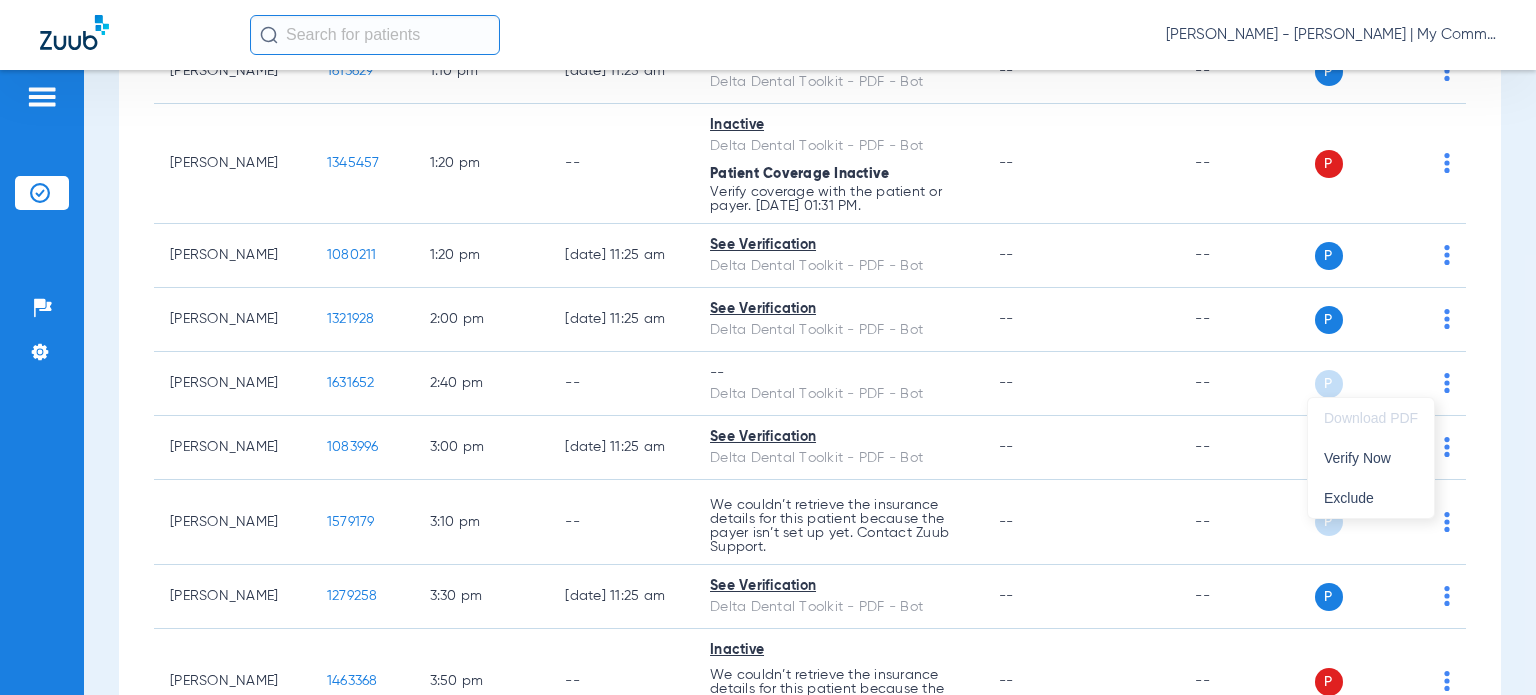click at bounding box center [768, 347] 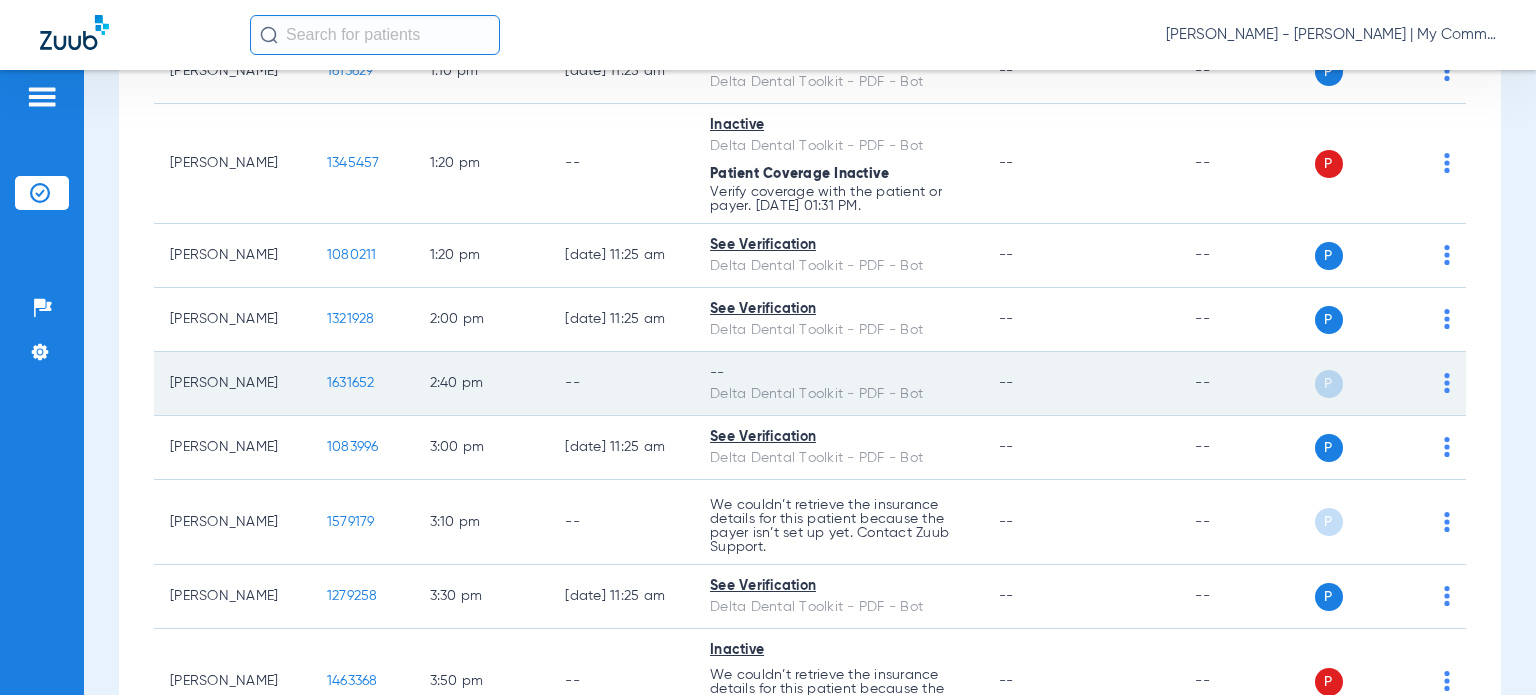 click 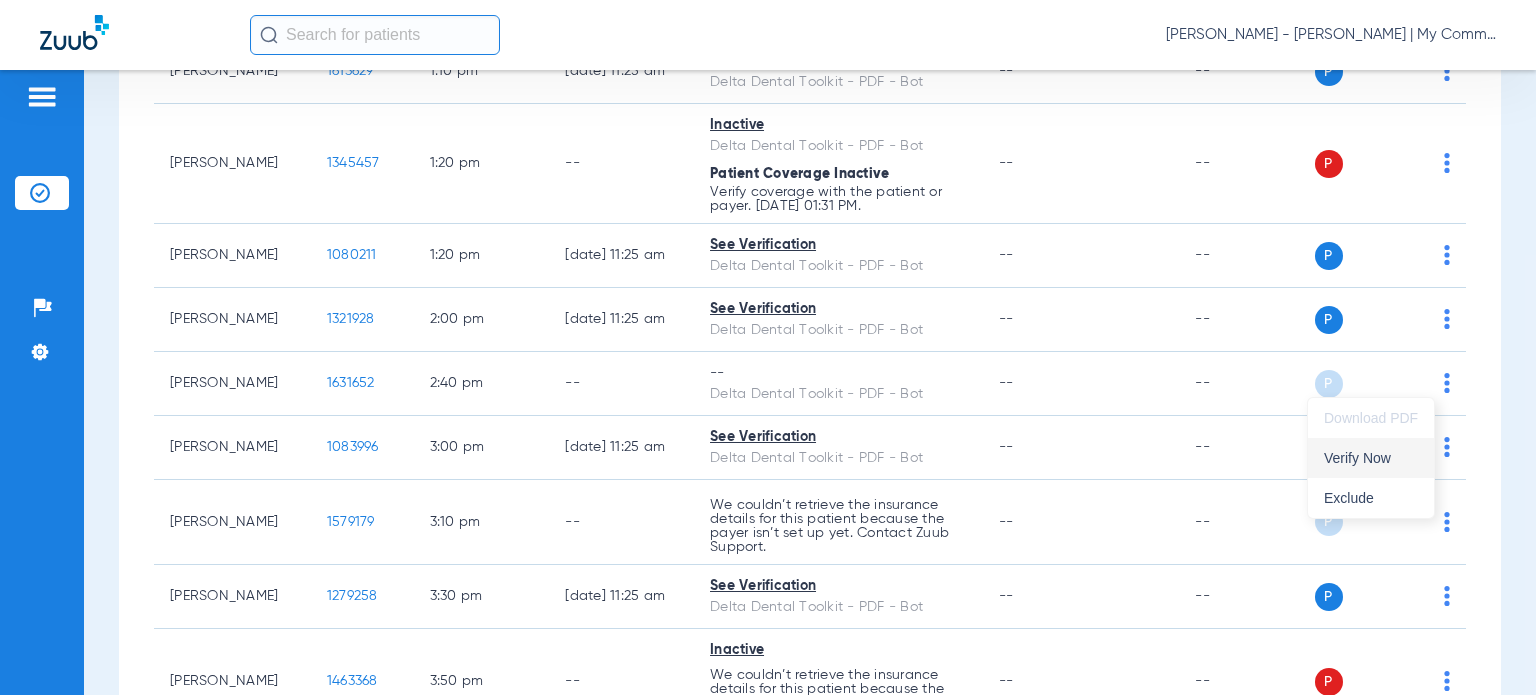 click on "Verify Now" at bounding box center (1371, 458) 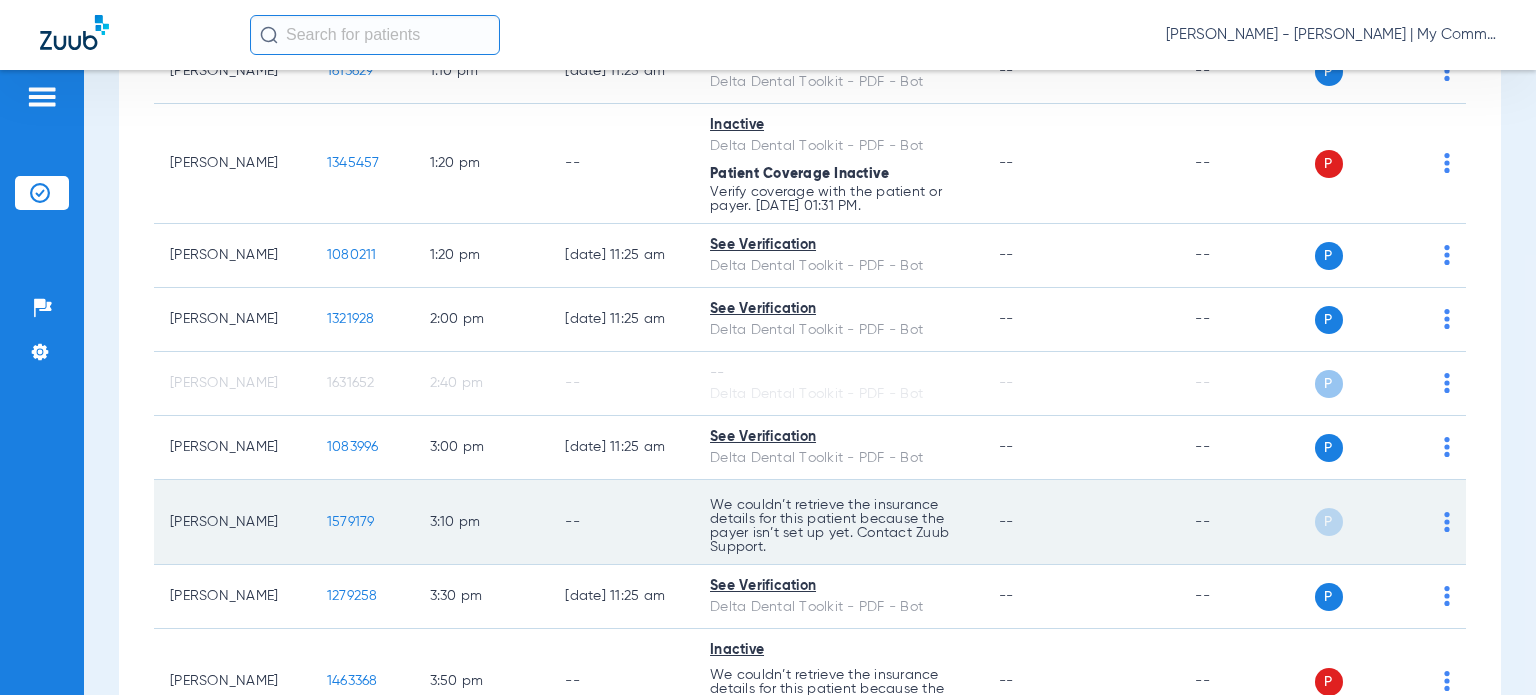 click on "P S" 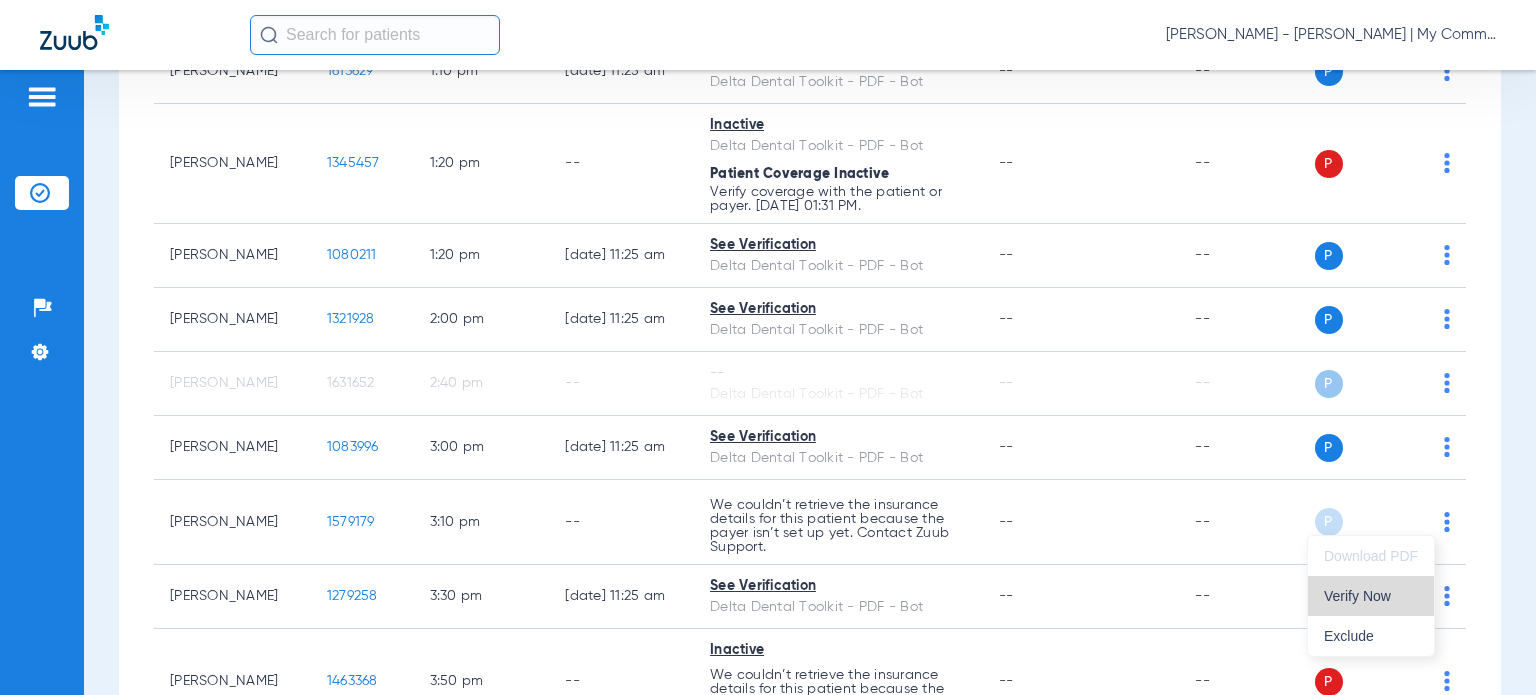 click on "Verify Now" at bounding box center (1371, 596) 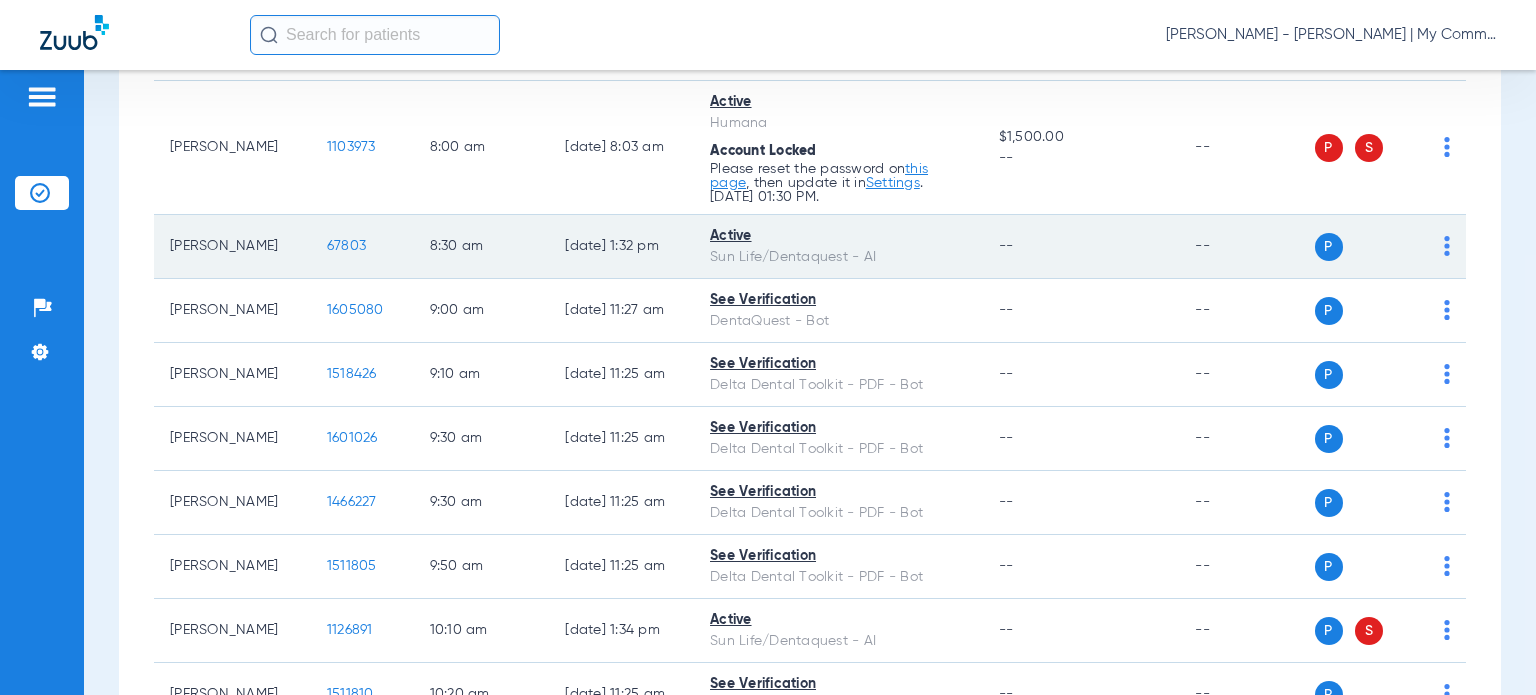 scroll, scrollTop: 0, scrollLeft: 0, axis: both 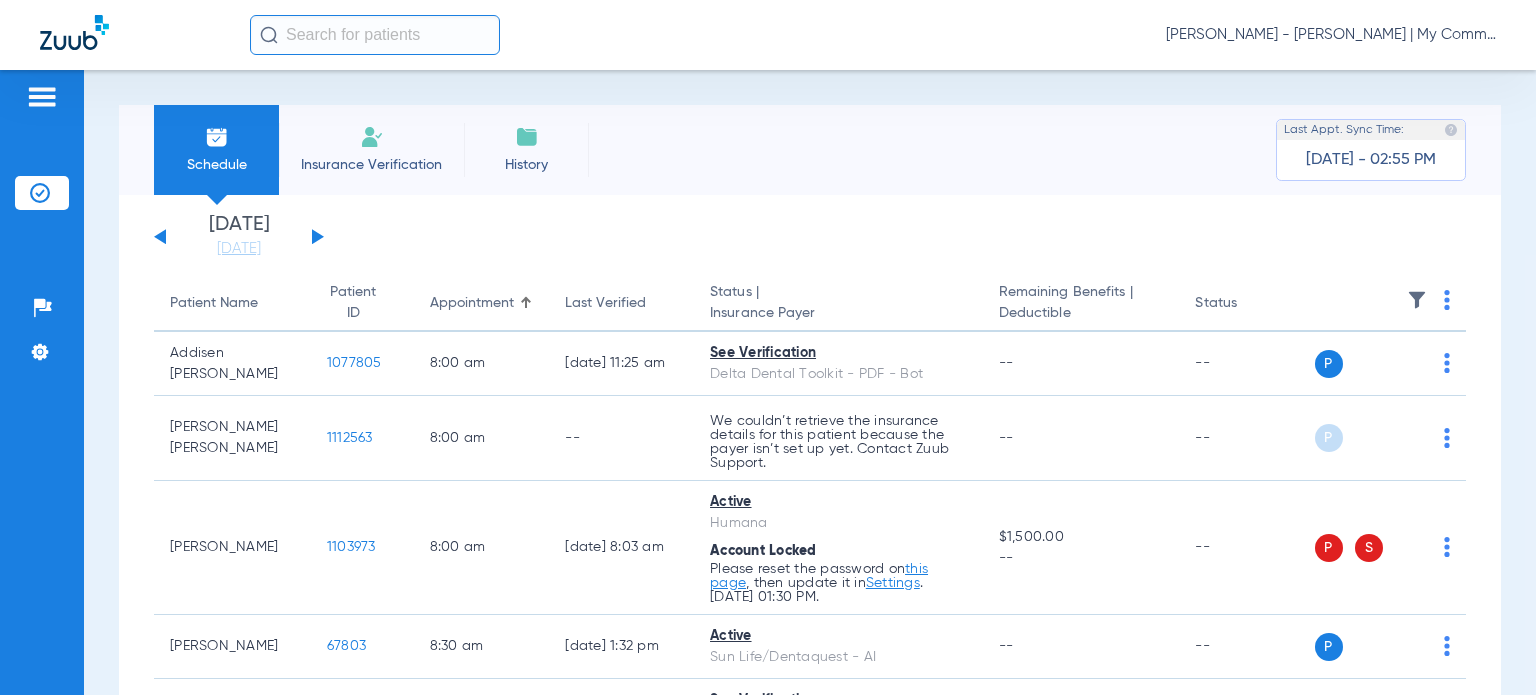 click 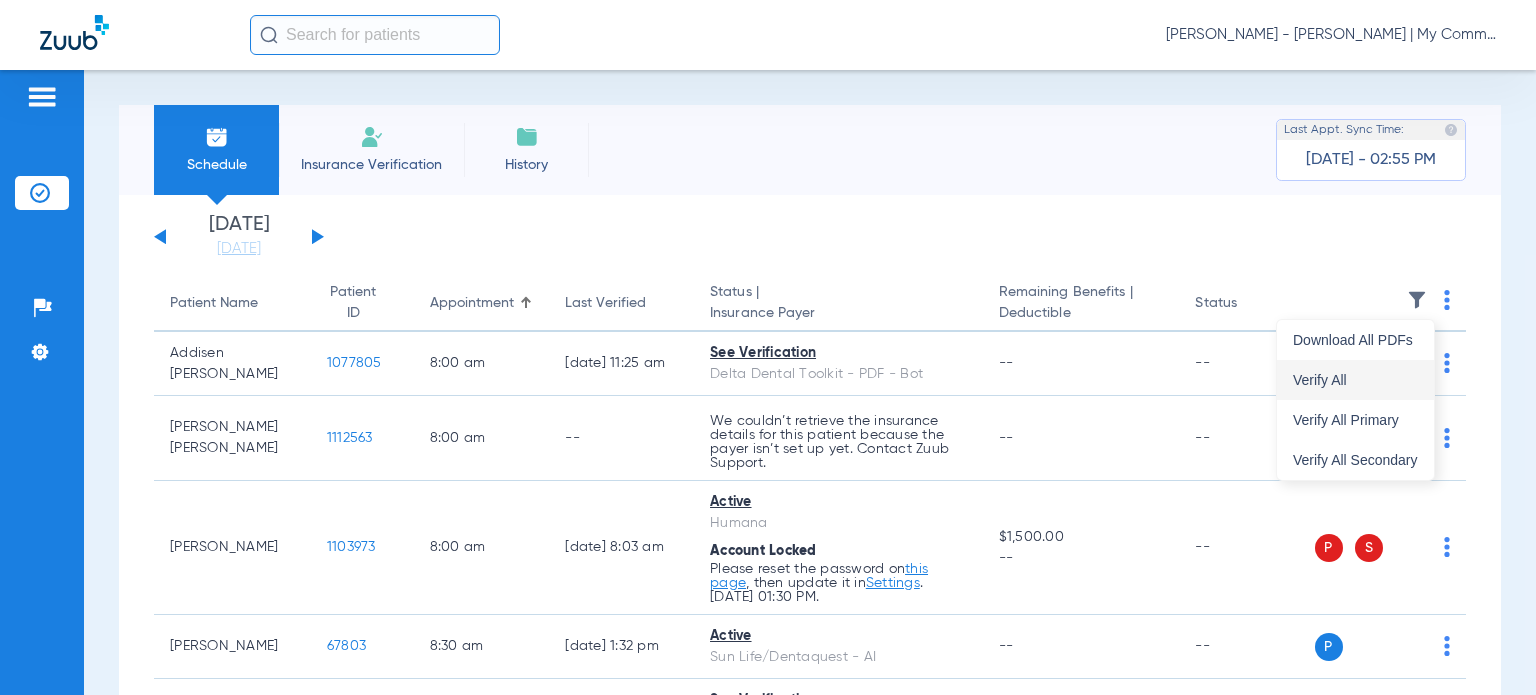 click on "Verify All" at bounding box center [1355, 380] 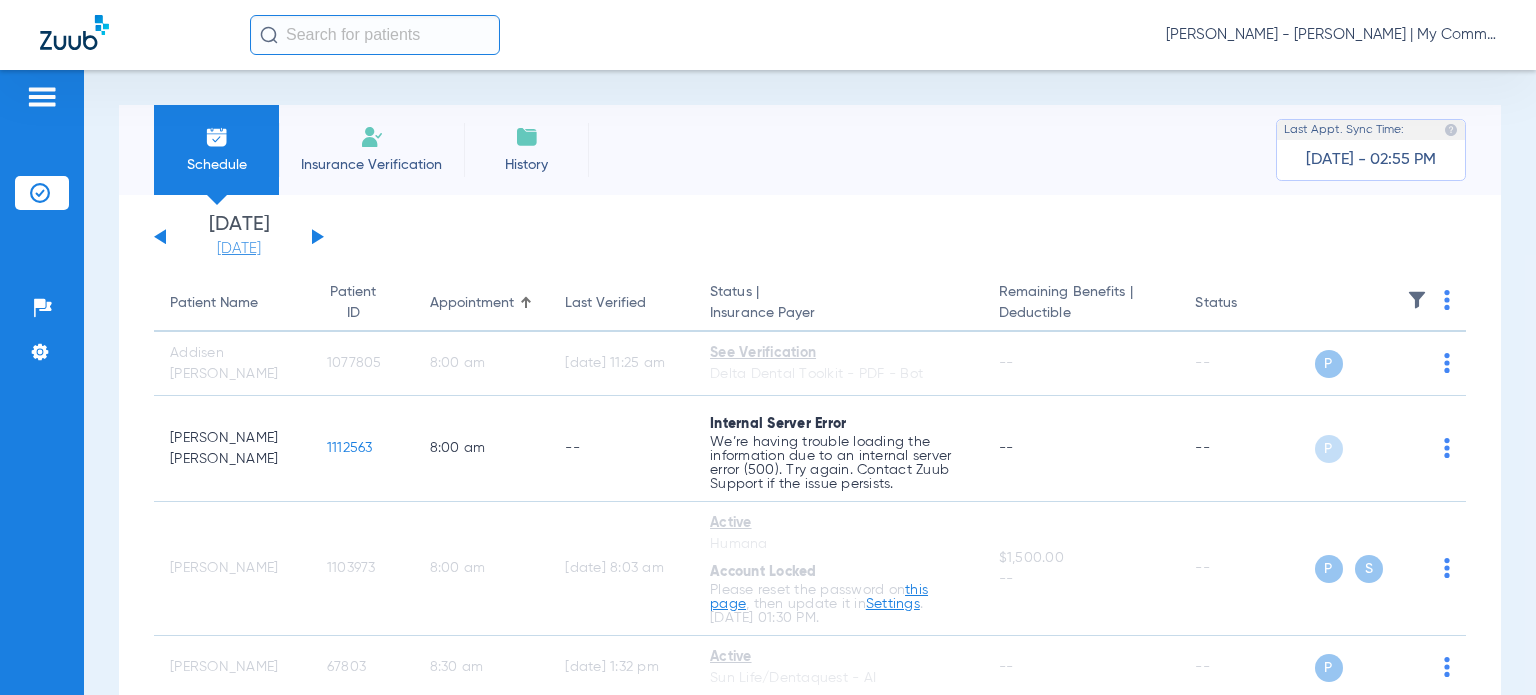 click on "[DATE]" 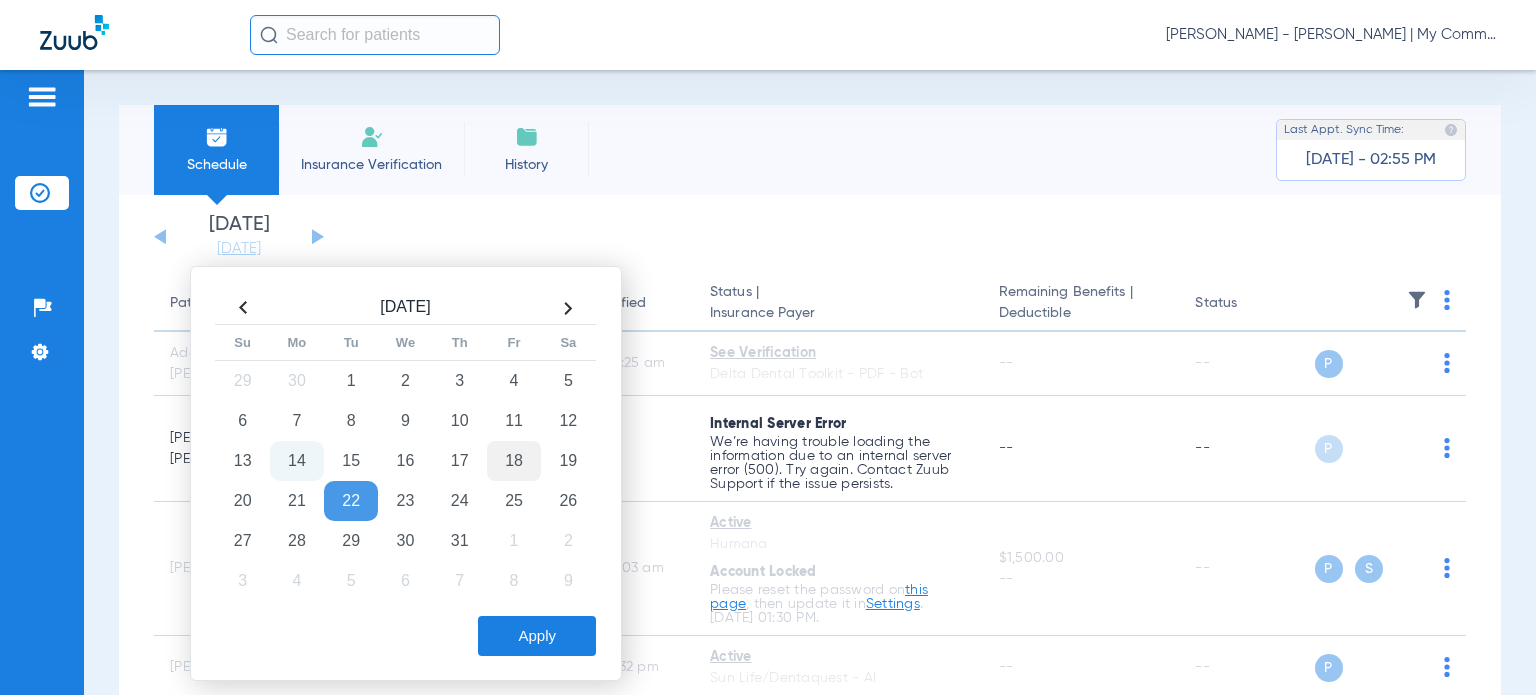 click on "18" 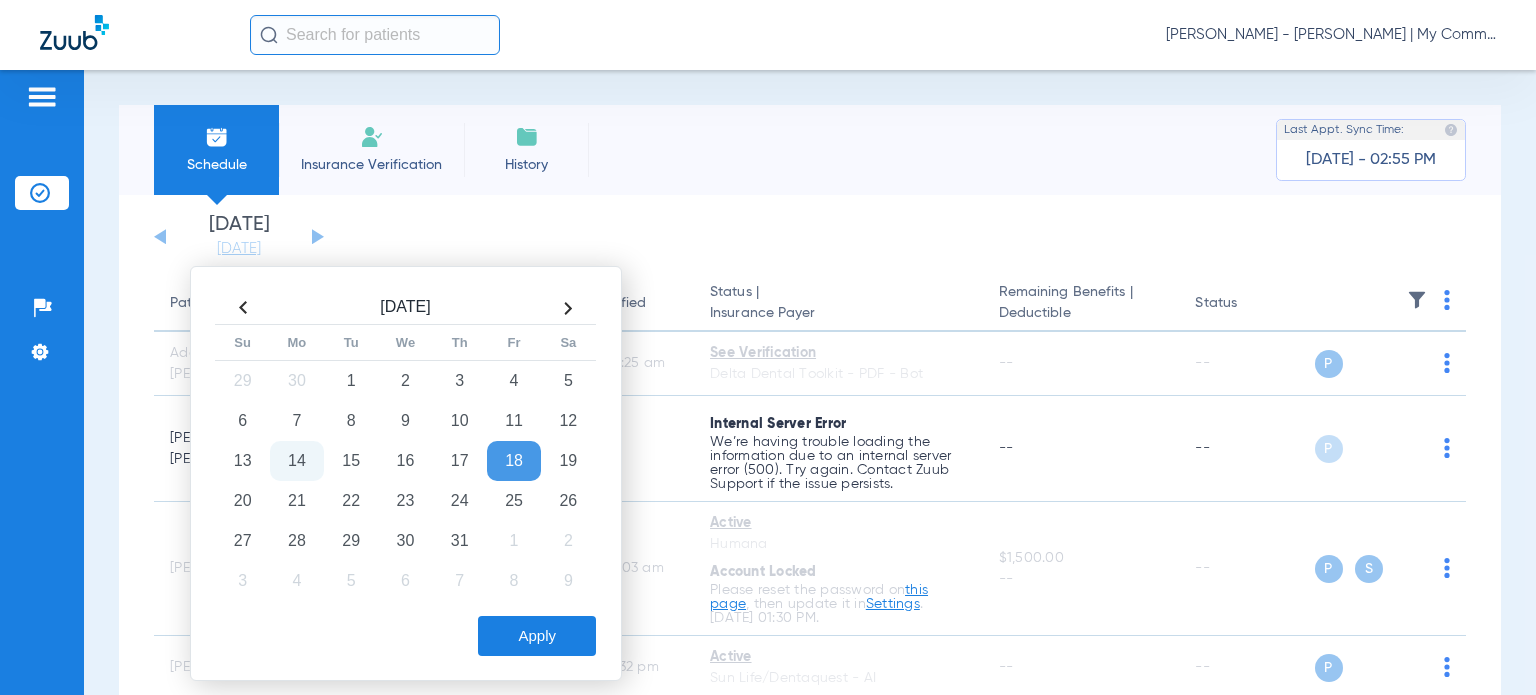 click on "Apply" 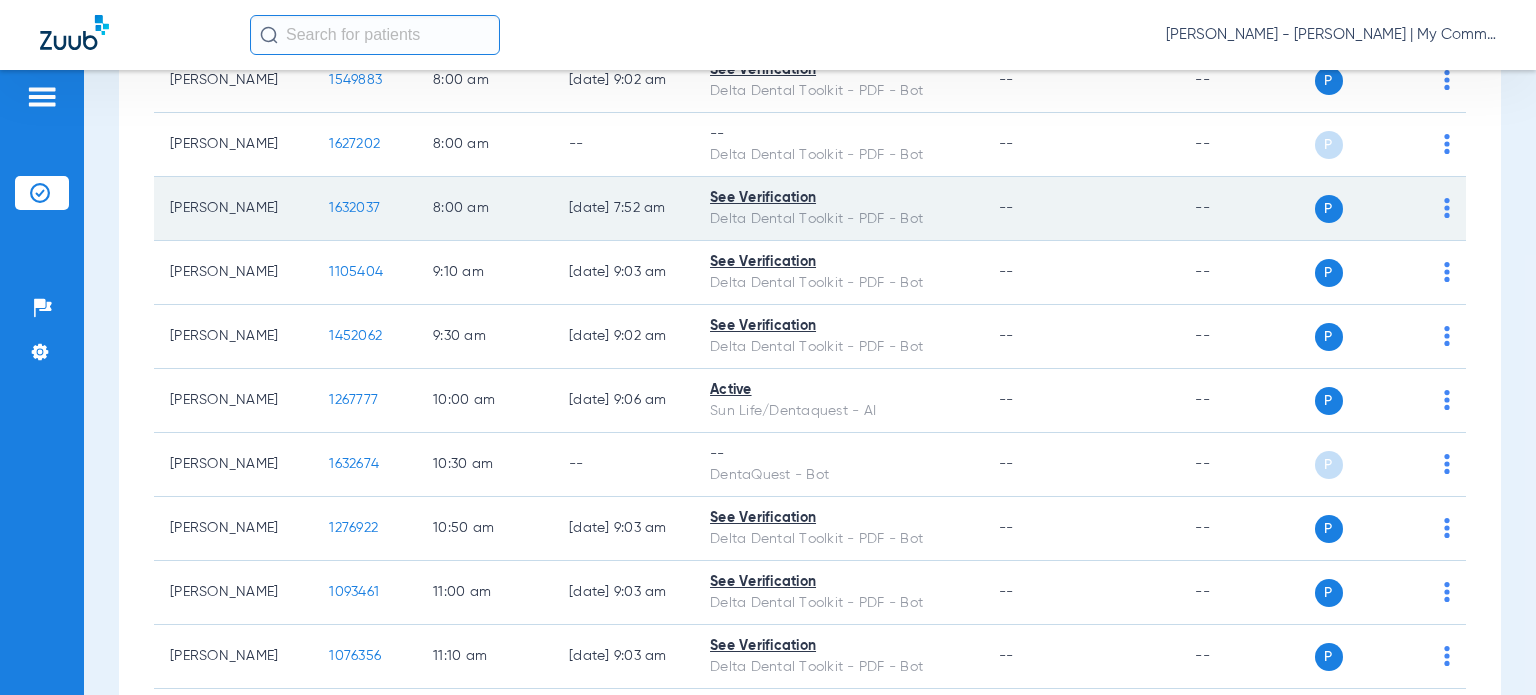 scroll, scrollTop: 300, scrollLeft: 0, axis: vertical 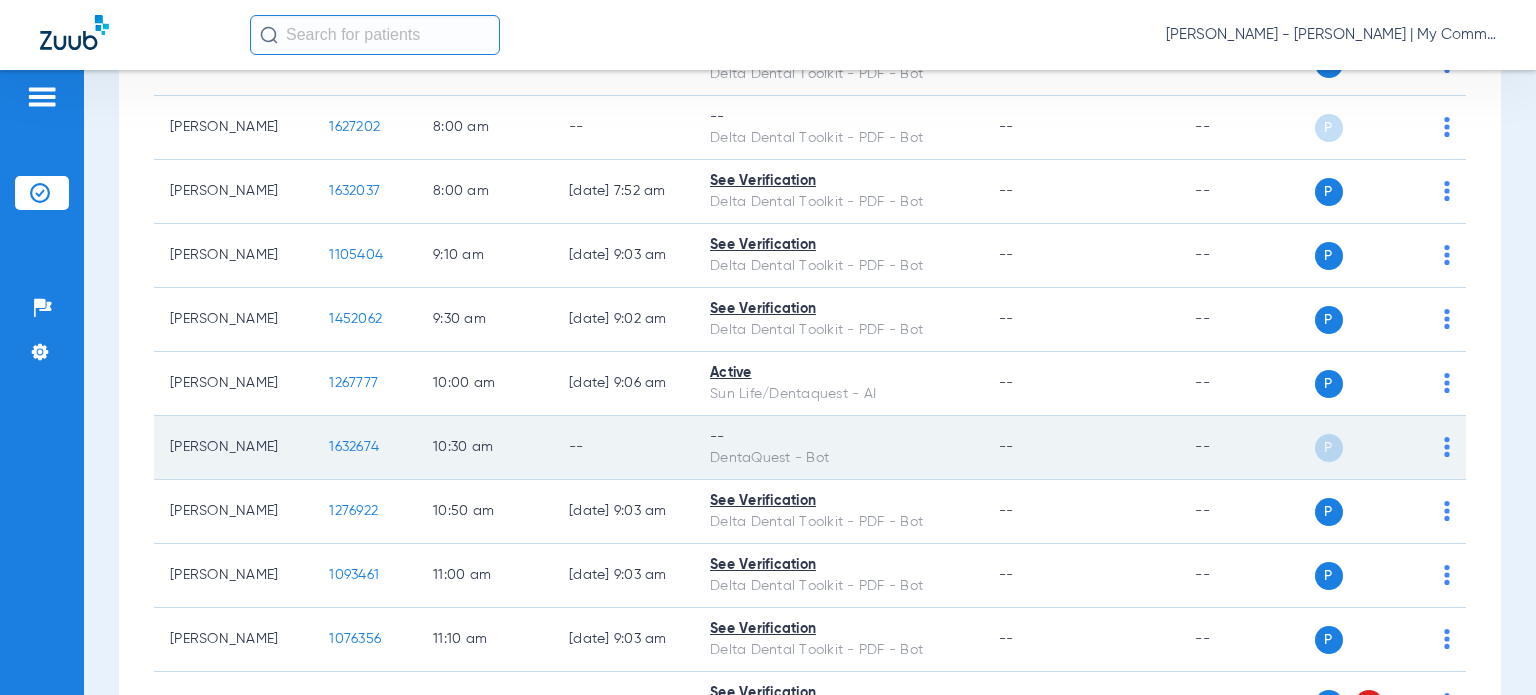 click 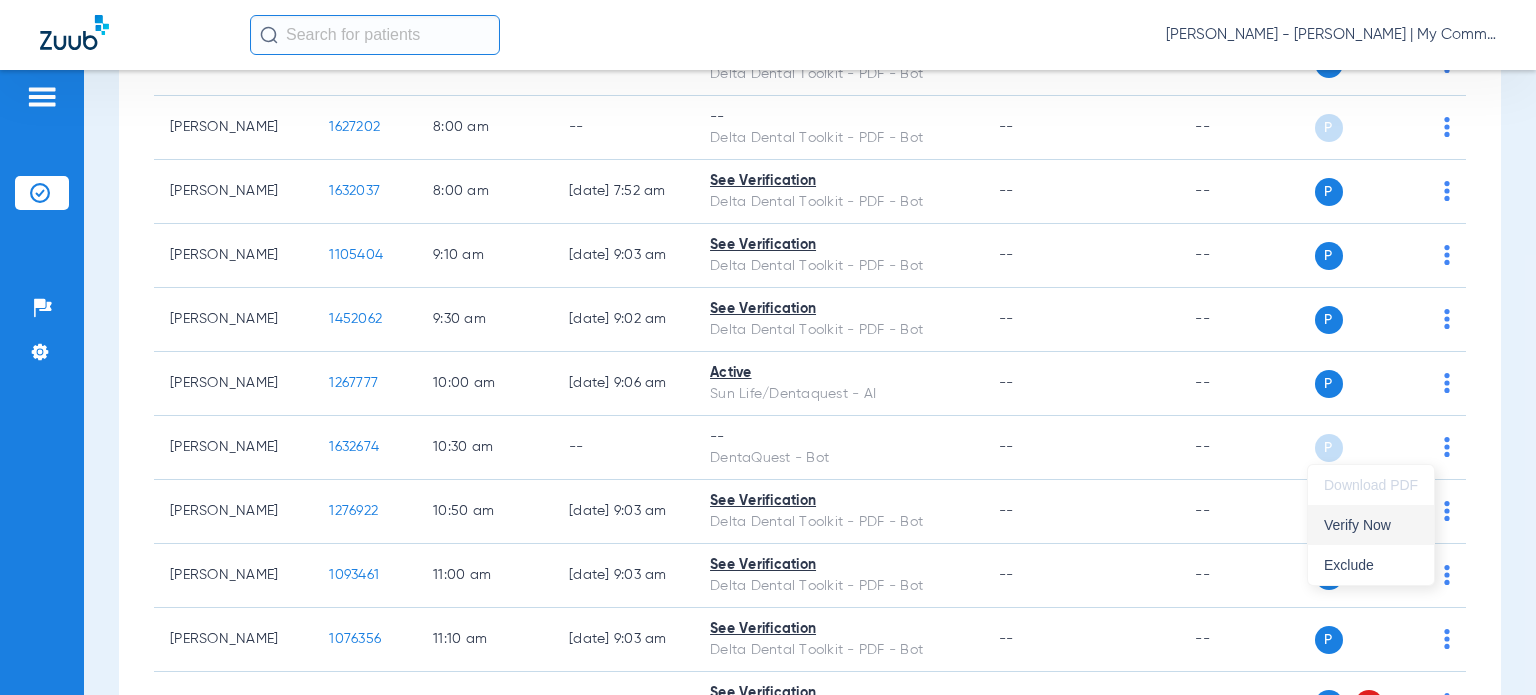 click on "Verify Now" at bounding box center (1371, 525) 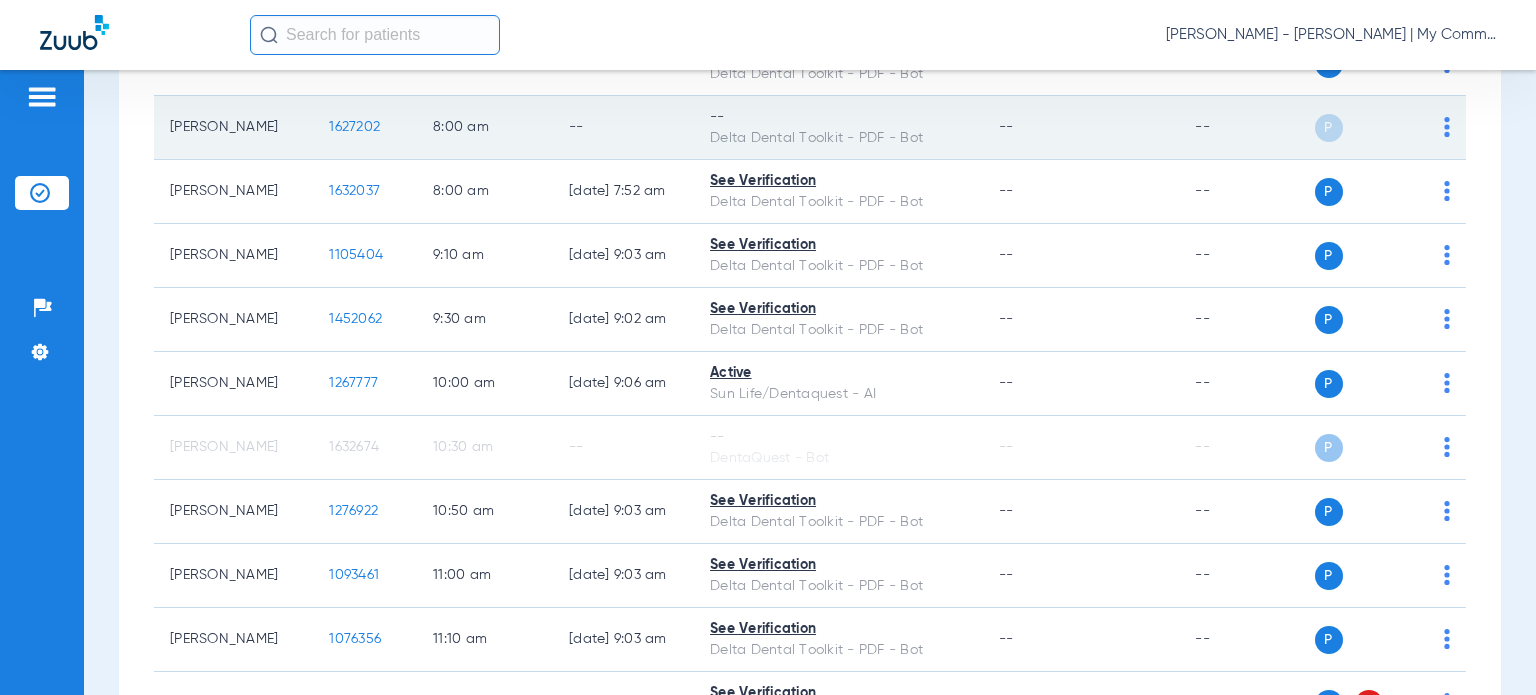 click 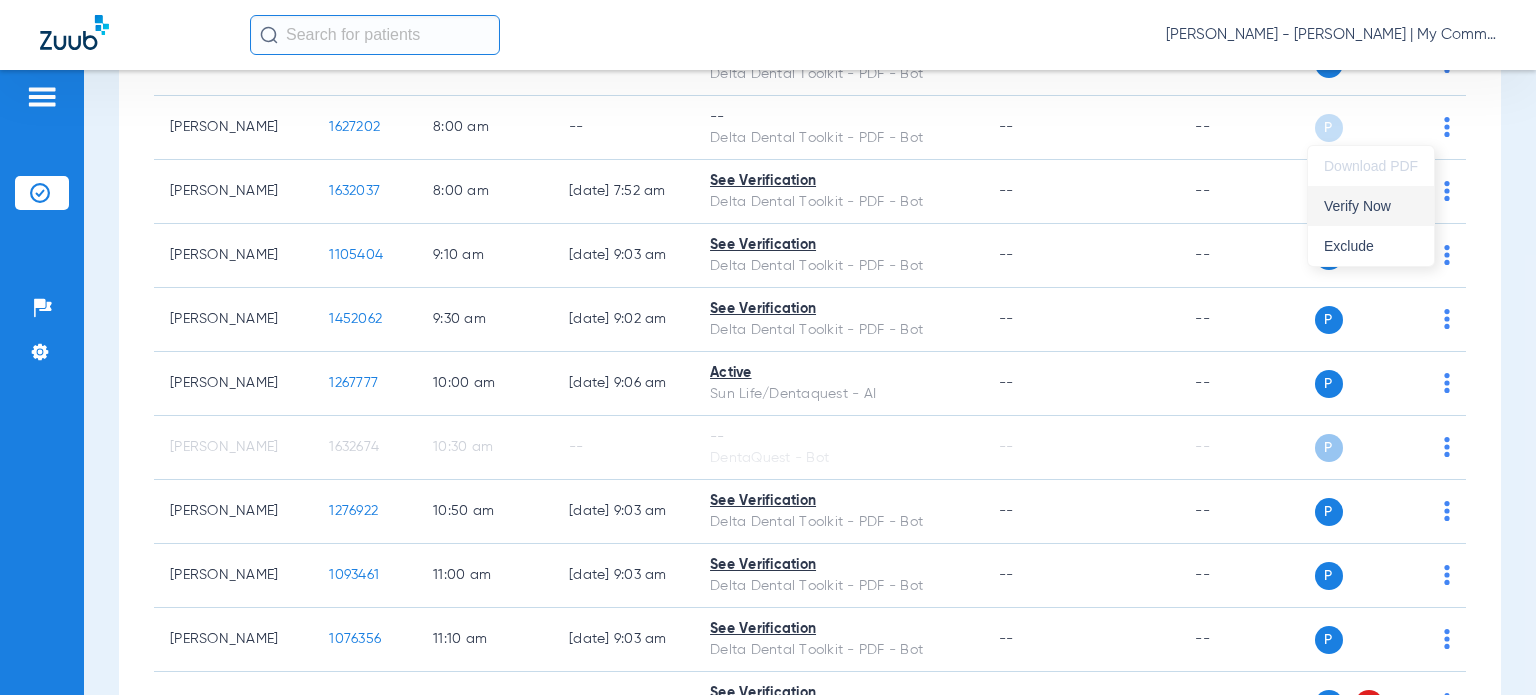 click on "Verify Now" at bounding box center (1371, 206) 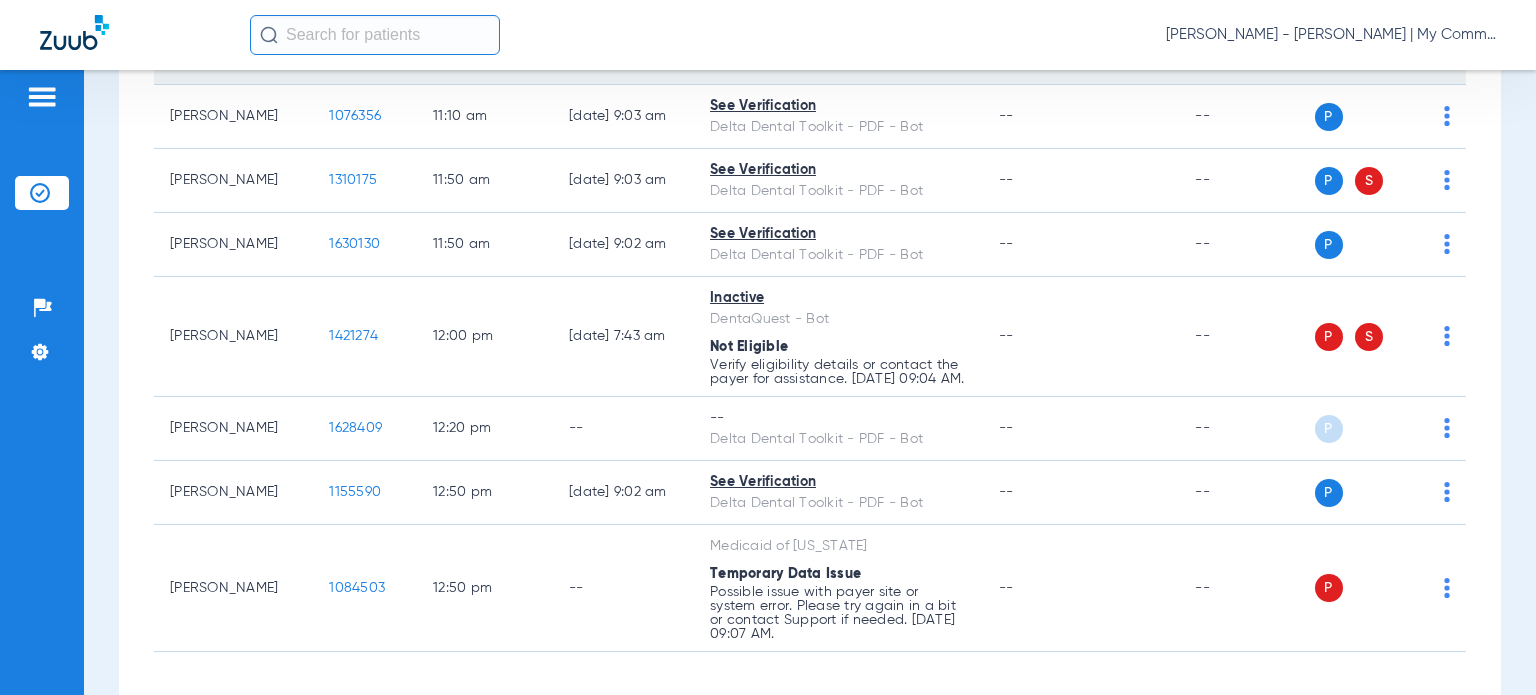 scroll, scrollTop: 900, scrollLeft: 0, axis: vertical 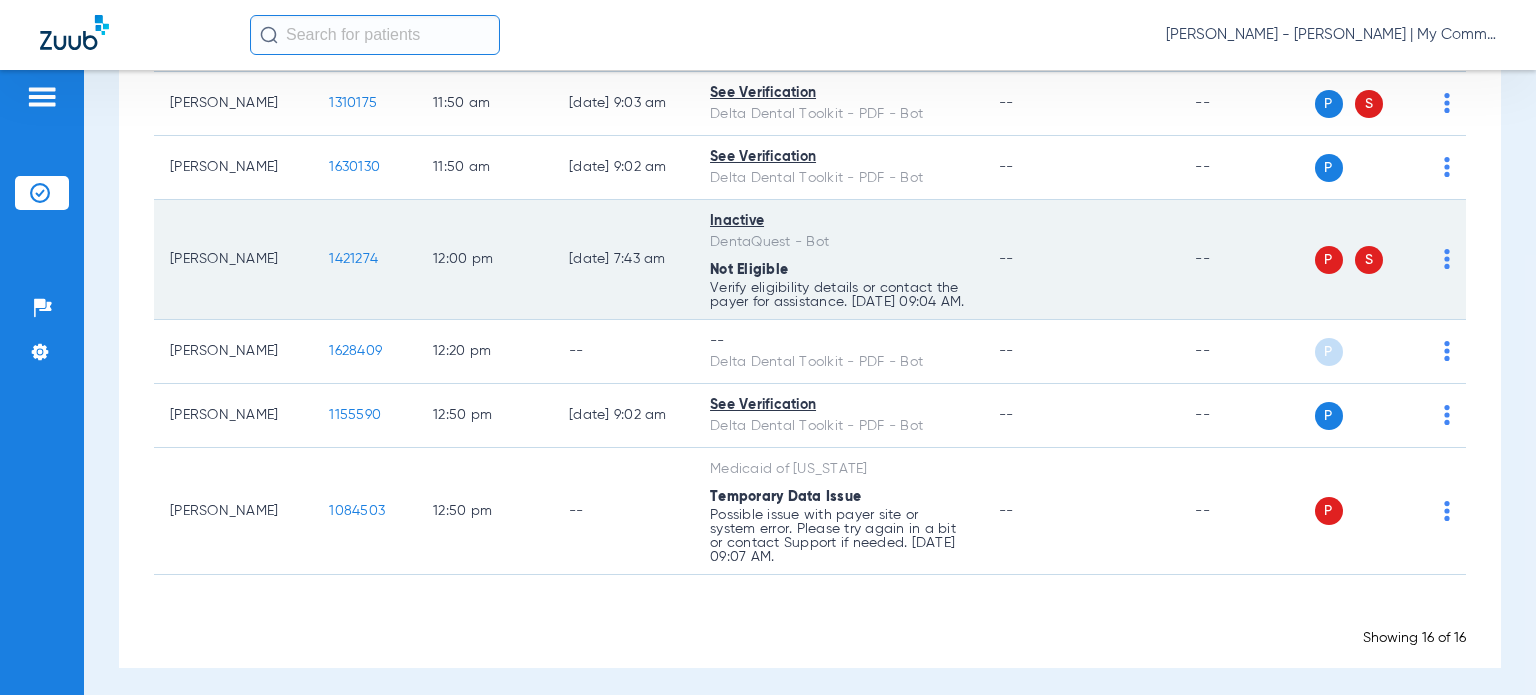 click 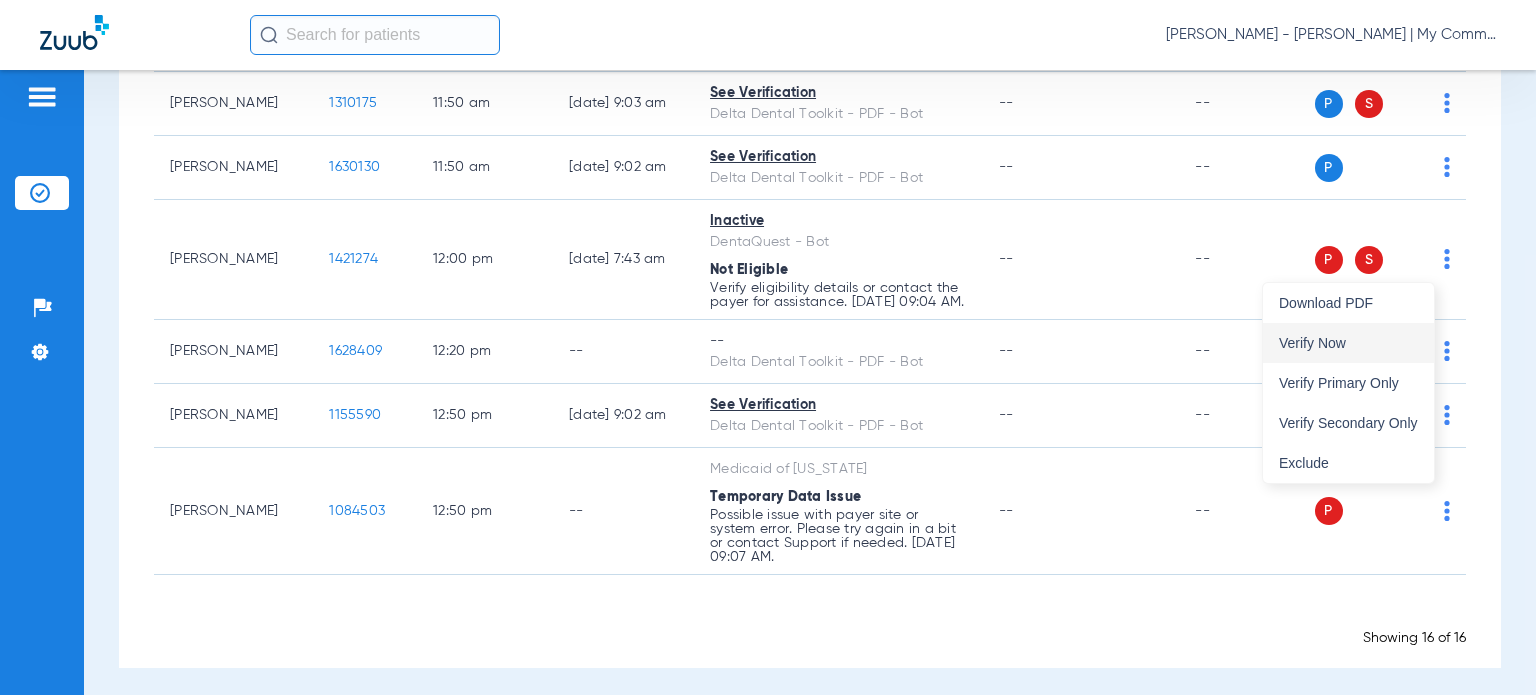 click on "Verify Now" at bounding box center [1348, 343] 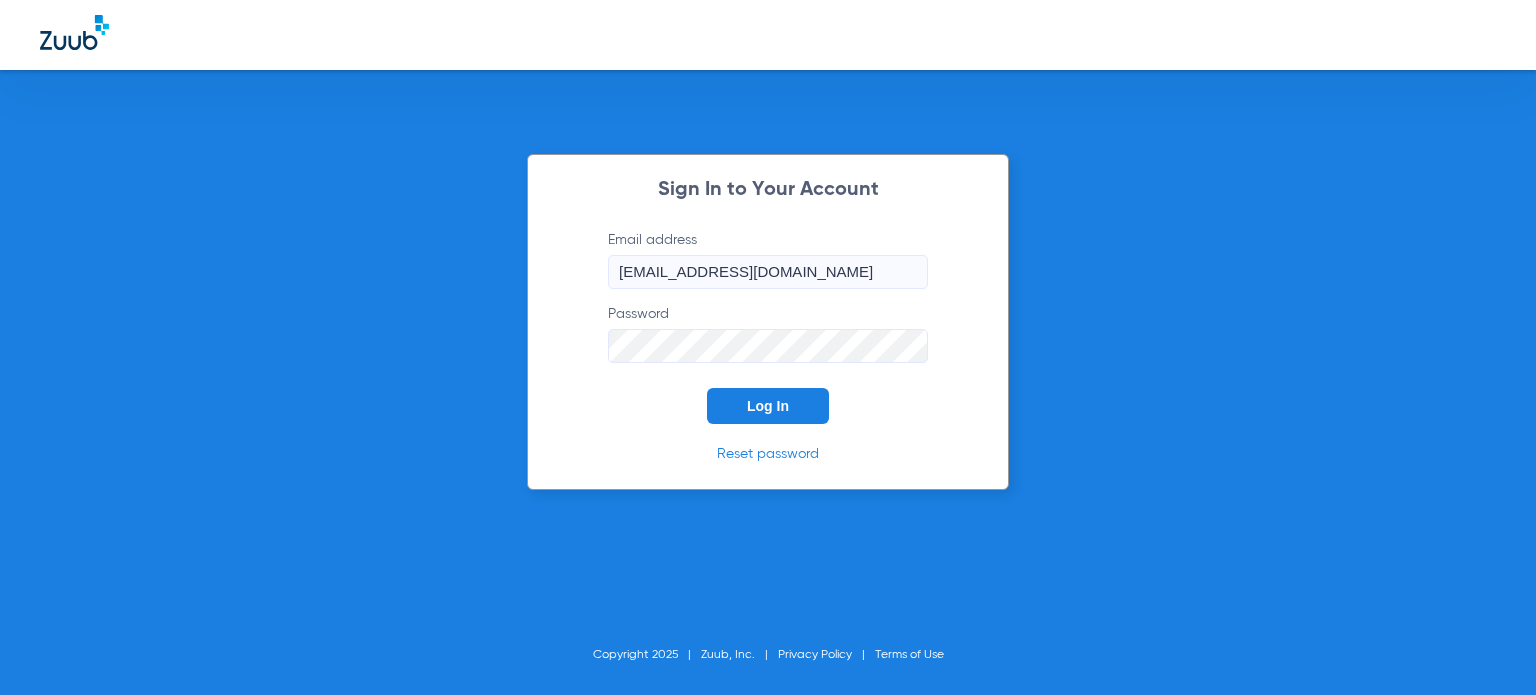 scroll, scrollTop: 0, scrollLeft: 0, axis: both 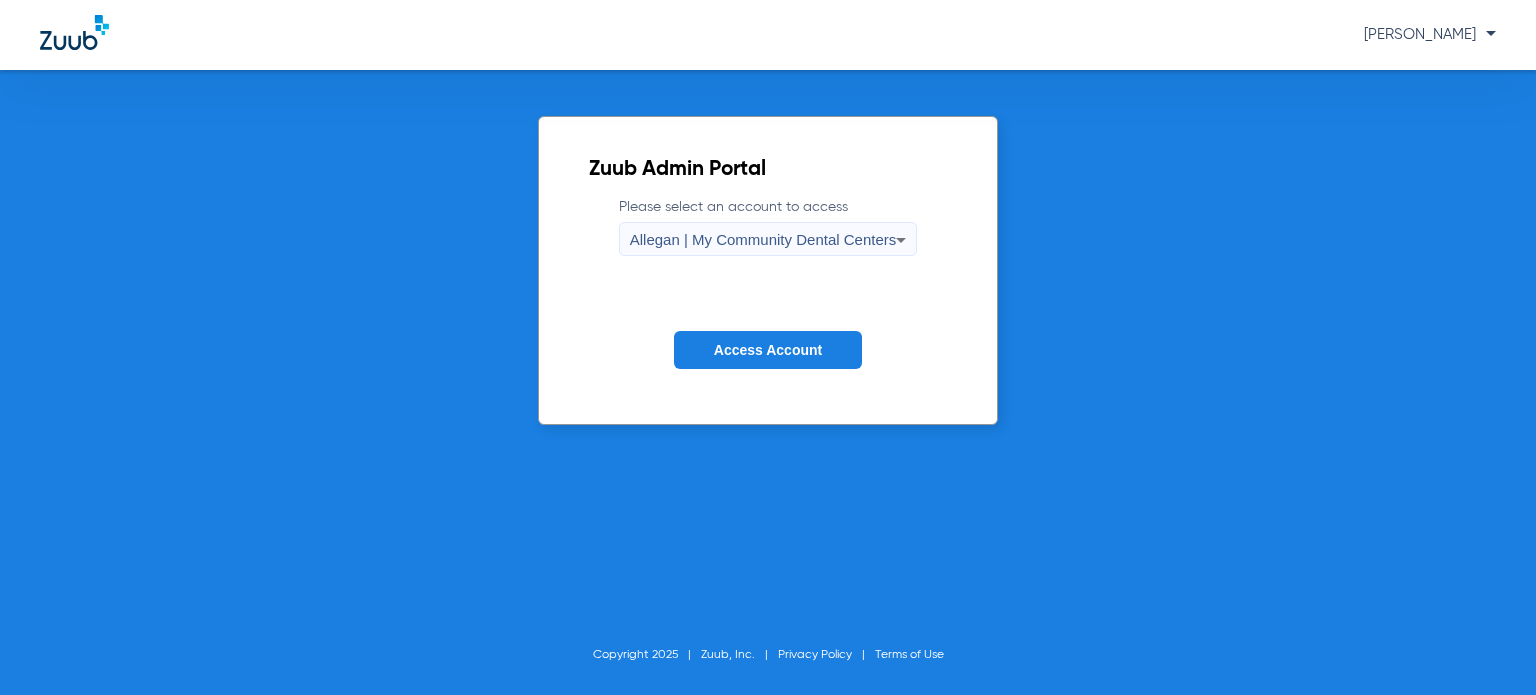 click on "Allegan | My Community Dental Centers" at bounding box center (763, 239) 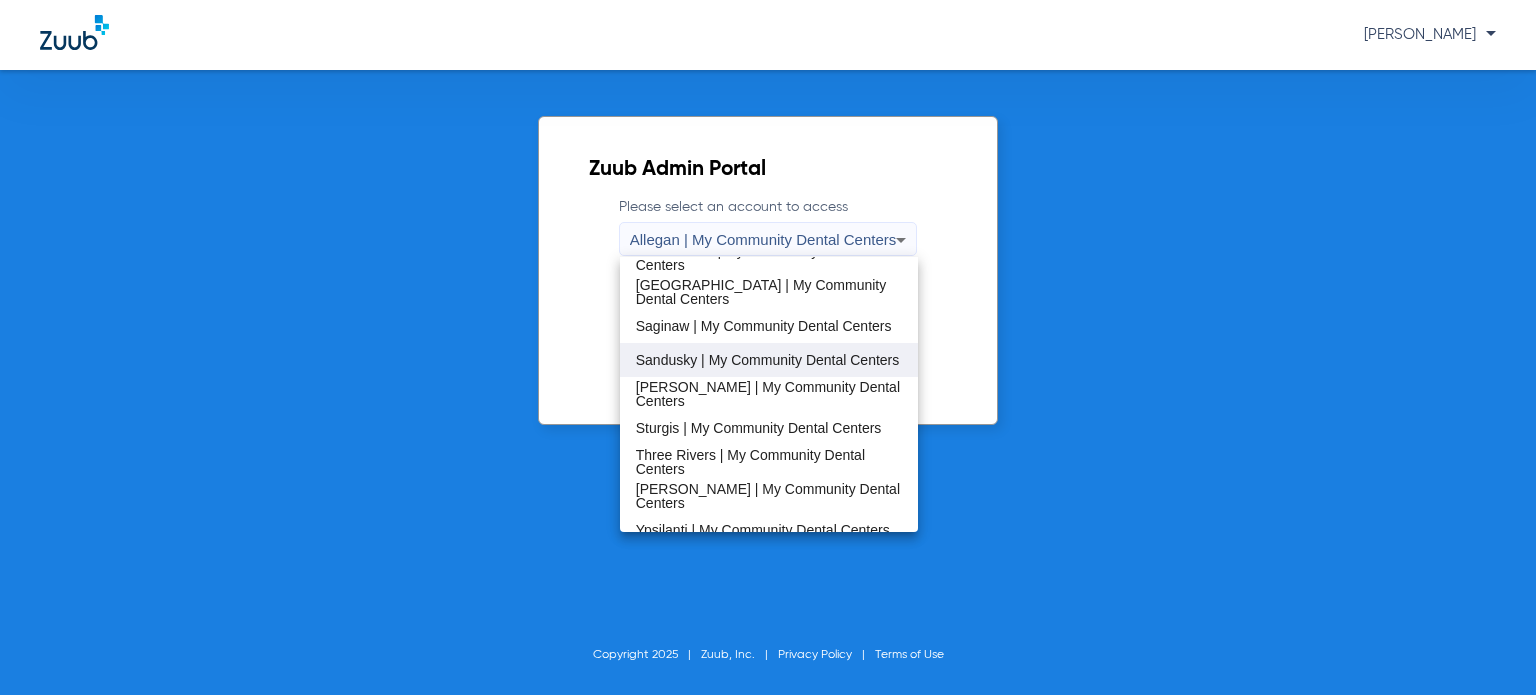 scroll, scrollTop: 643, scrollLeft: 0, axis: vertical 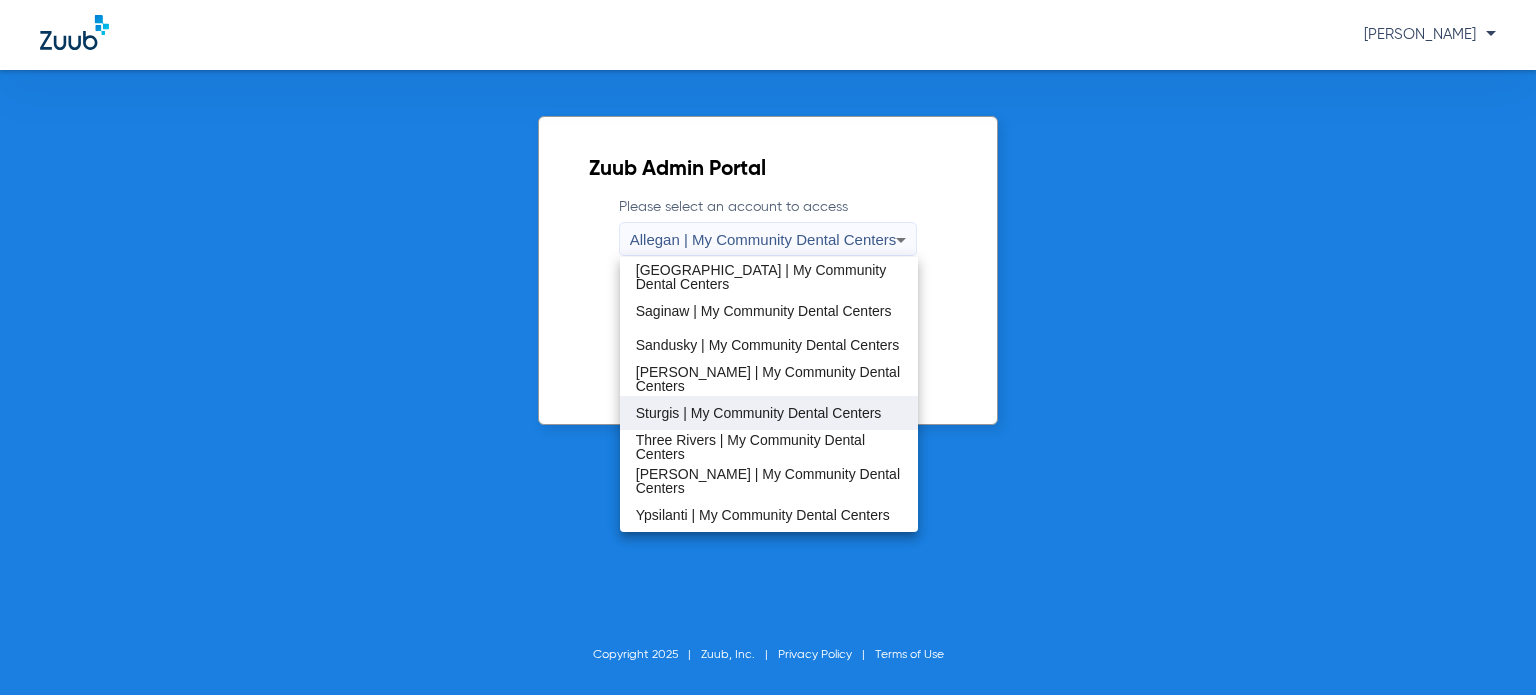 click on "Sturgis | My Community Dental Centers" at bounding box center [759, 413] 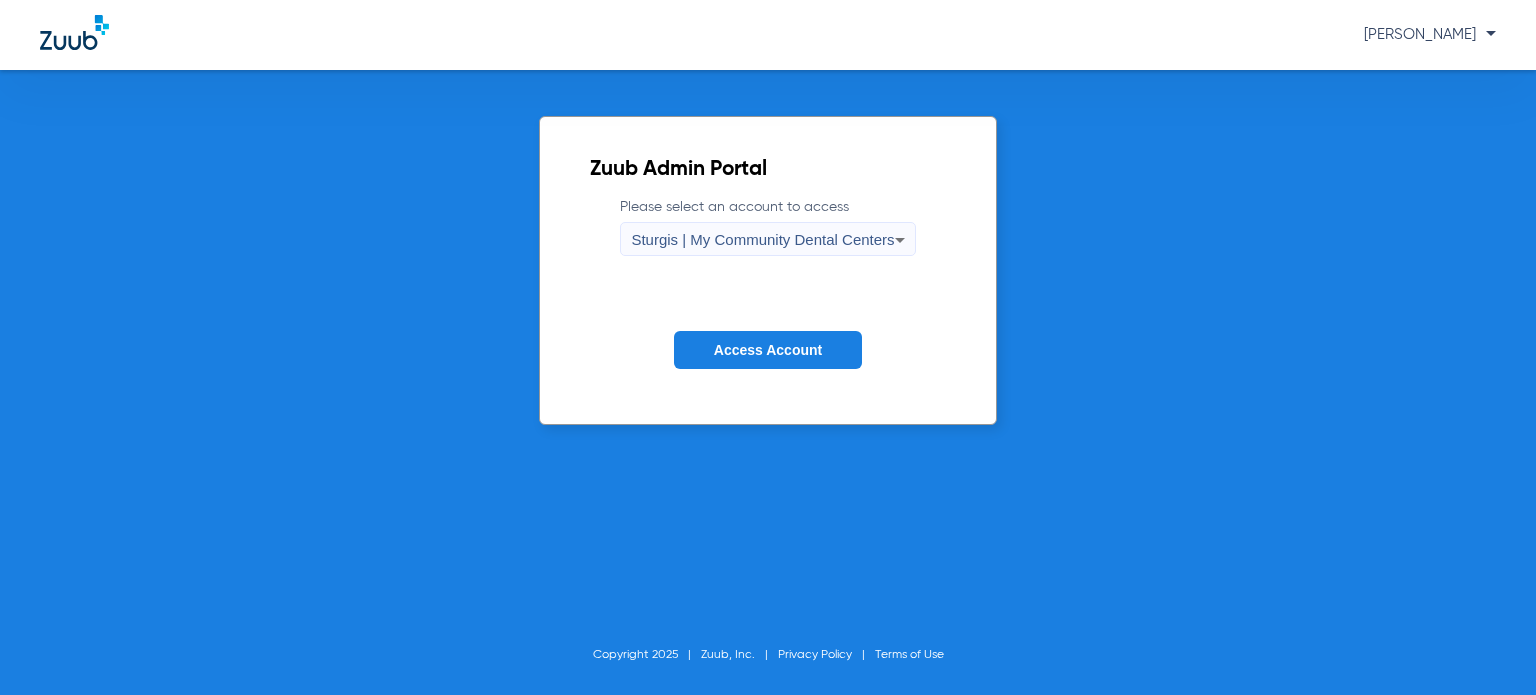 click on "Access Account" 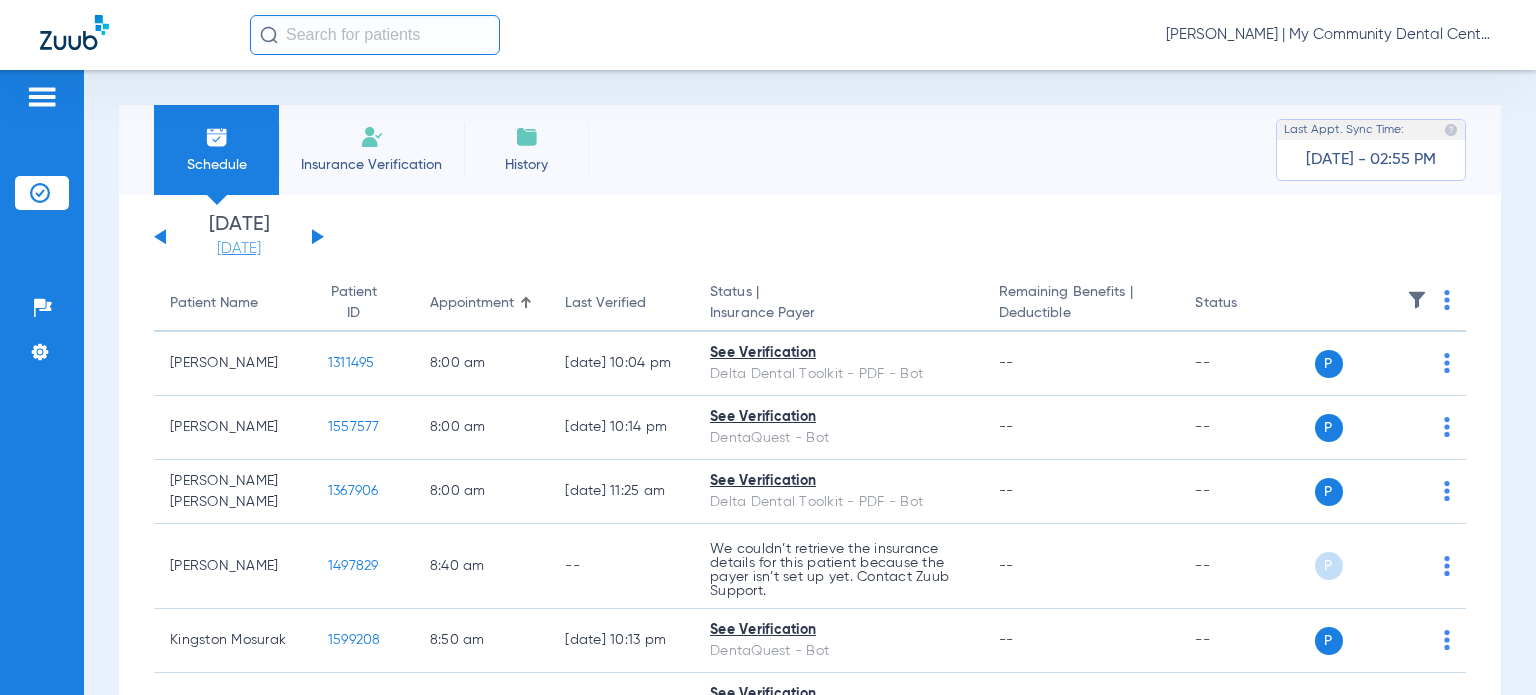 click on "[DATE]" 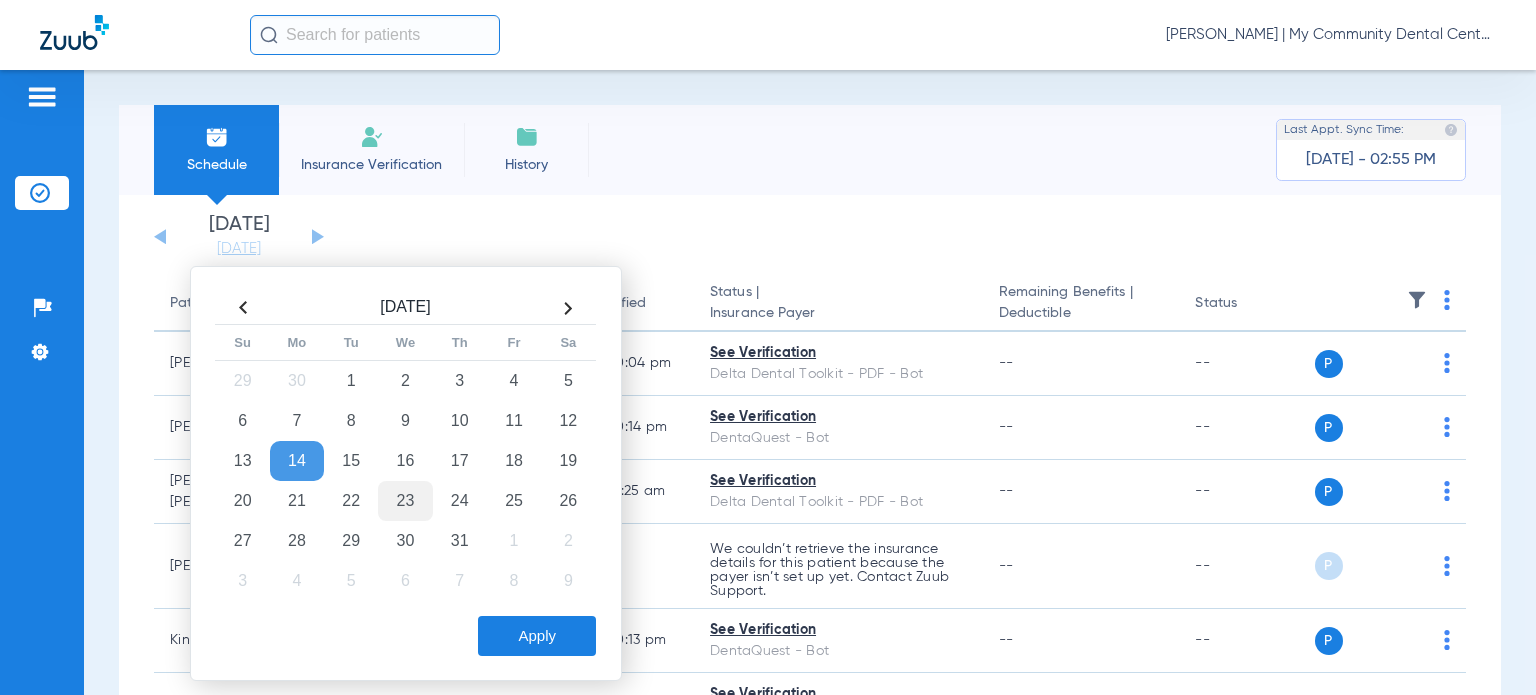 click on "23" 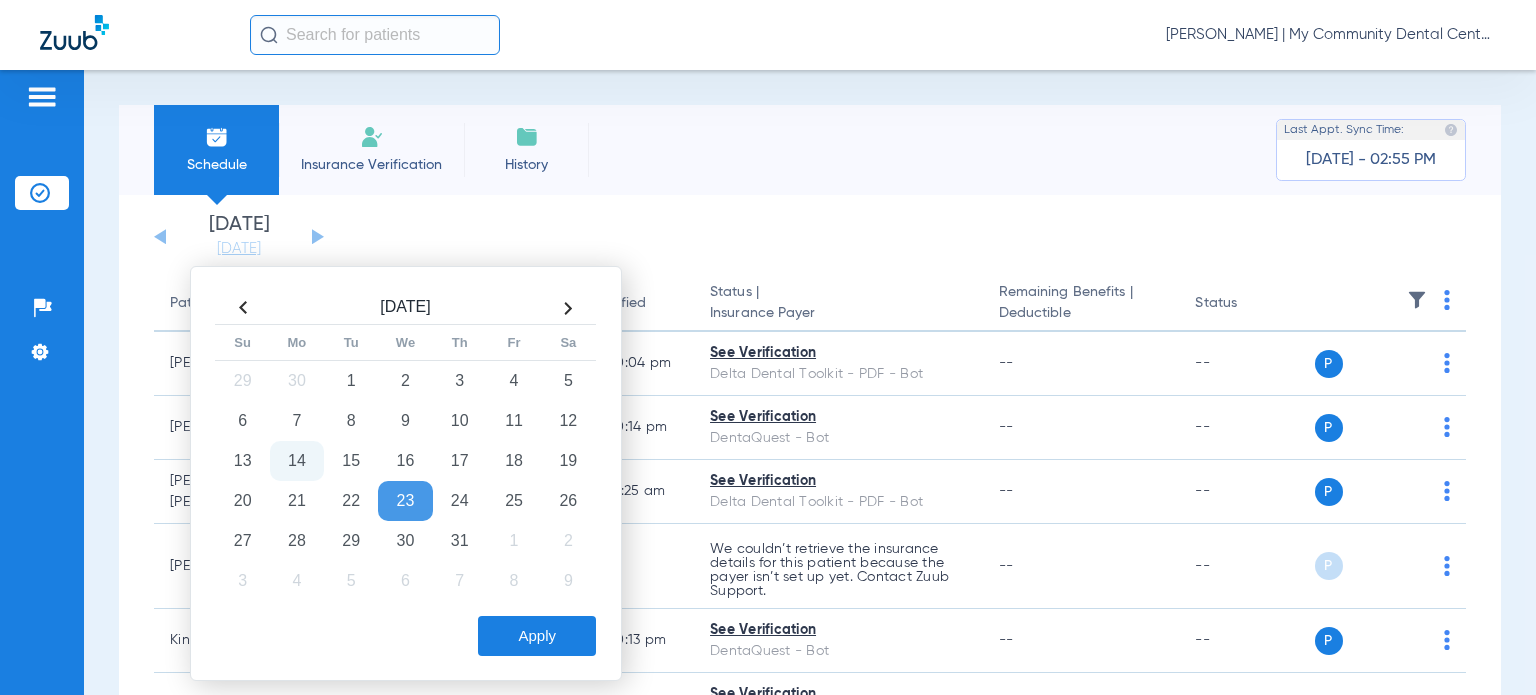 click on "Apply" 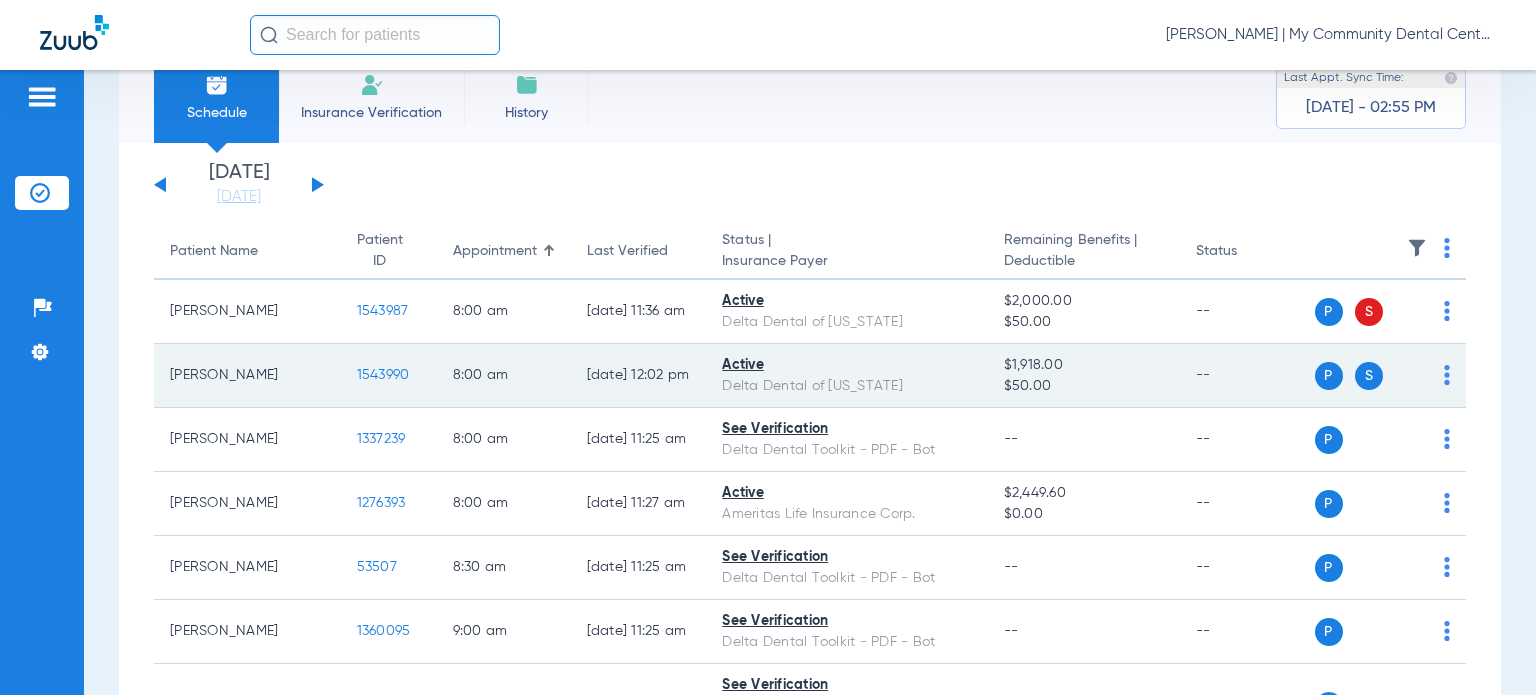 scroll, scrollTop: 0, scrollLeft: 0, axis: both 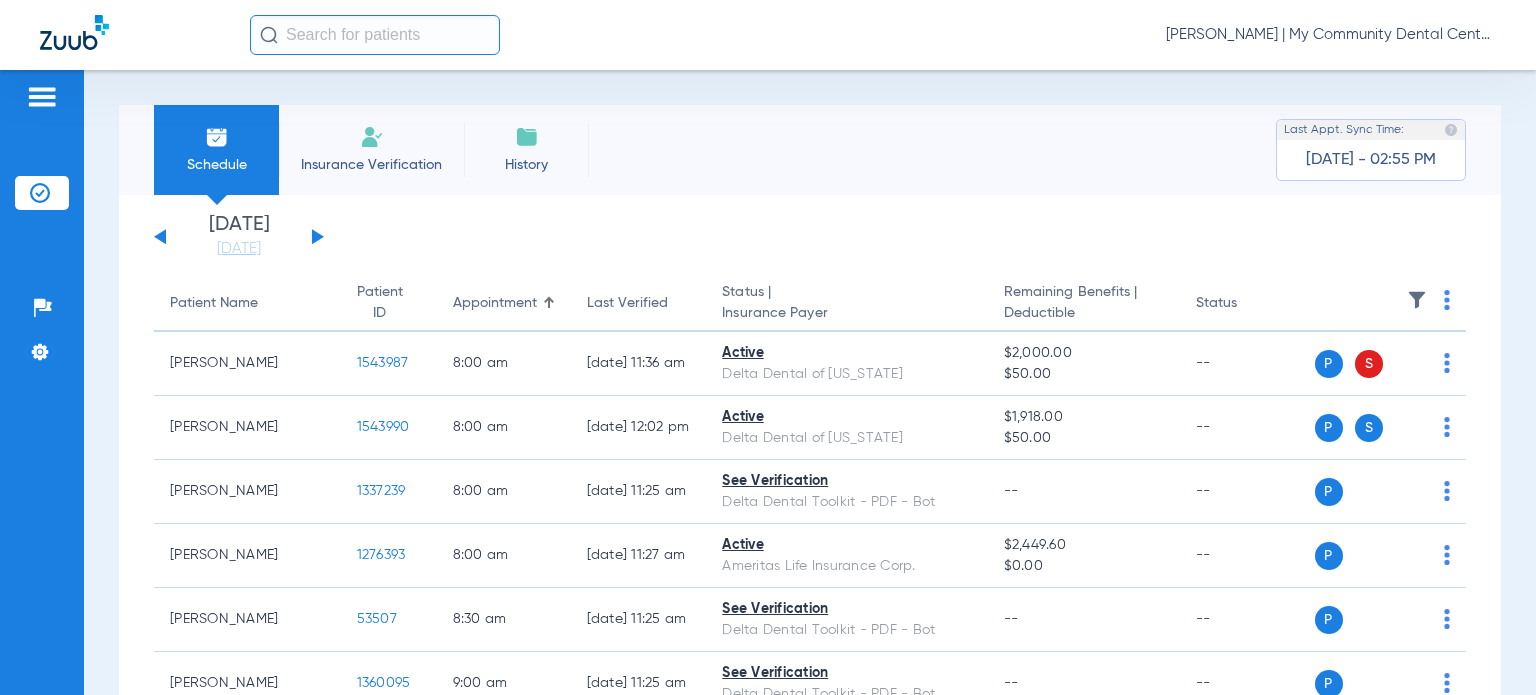 click 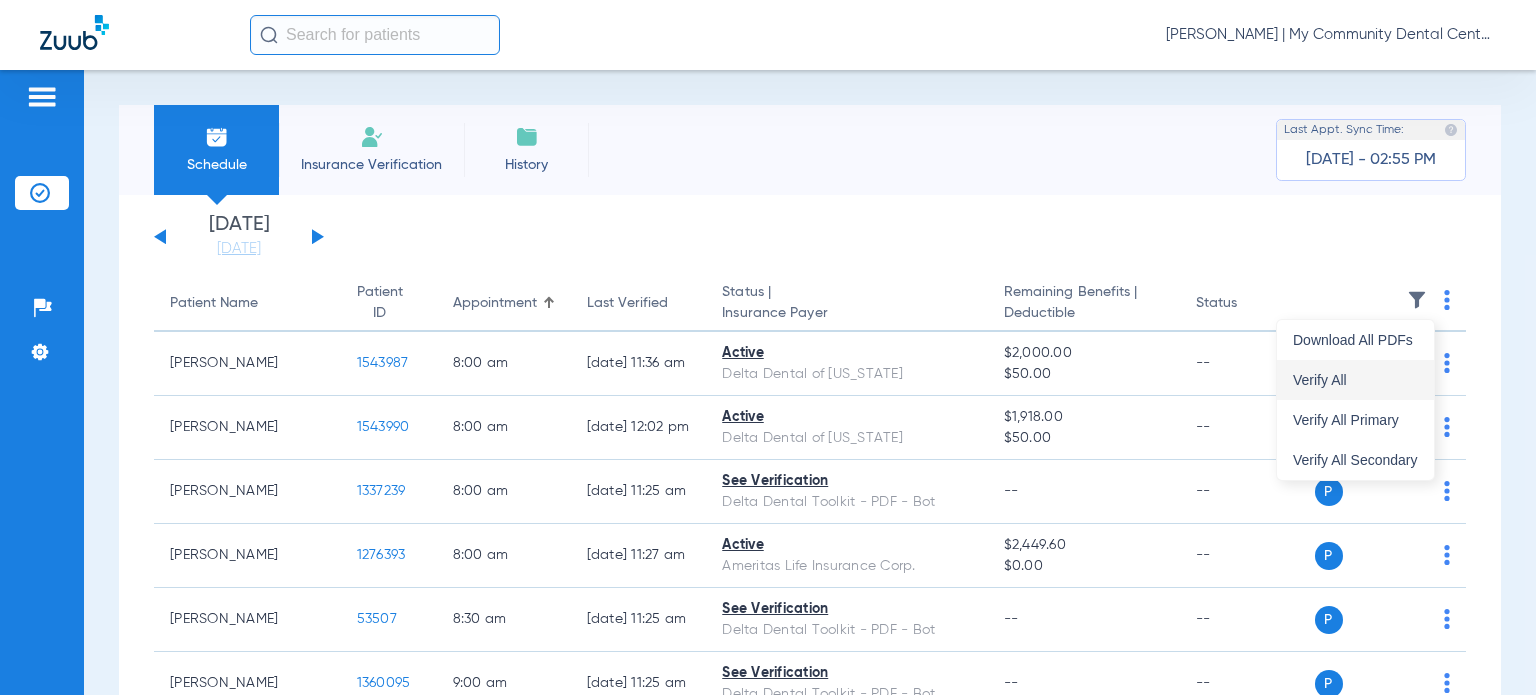 click on "Verify All" at bounding box center (1355, 380) 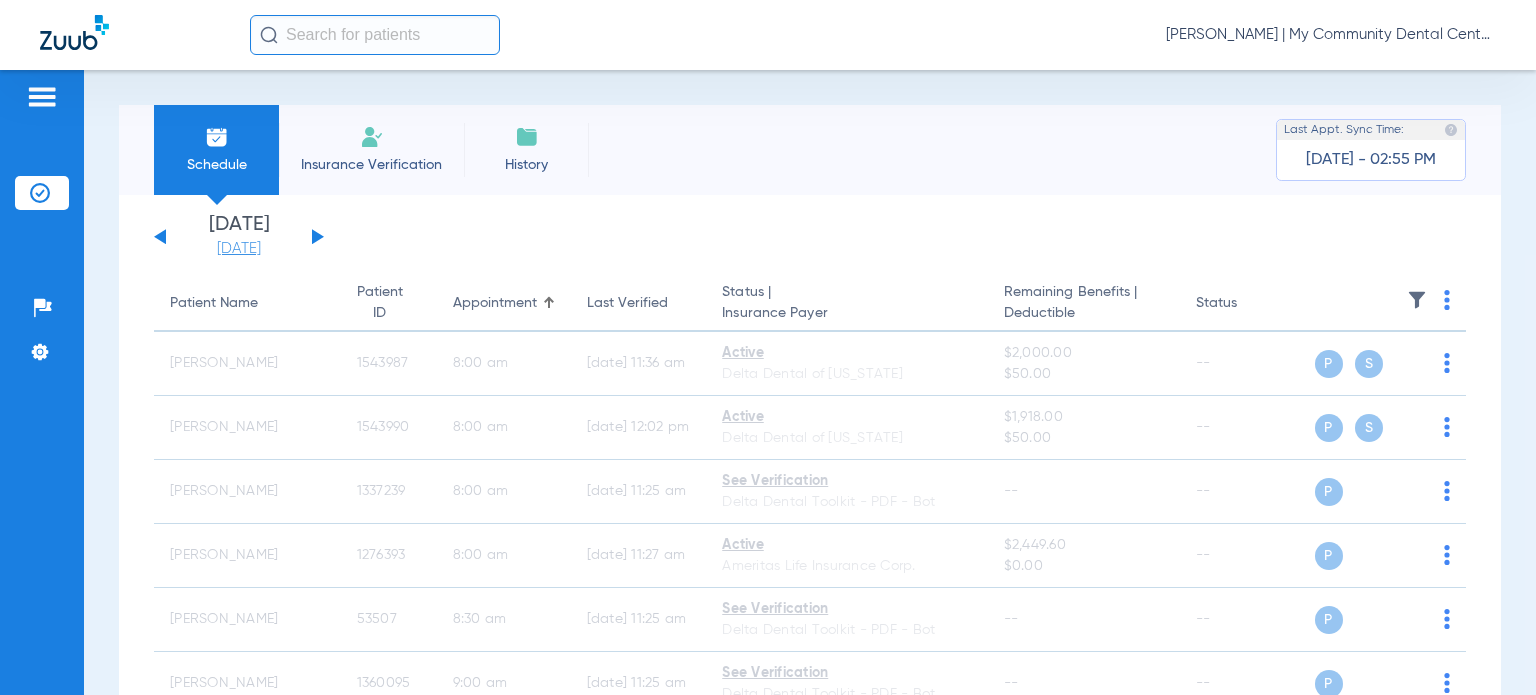 click on "[DATE]" 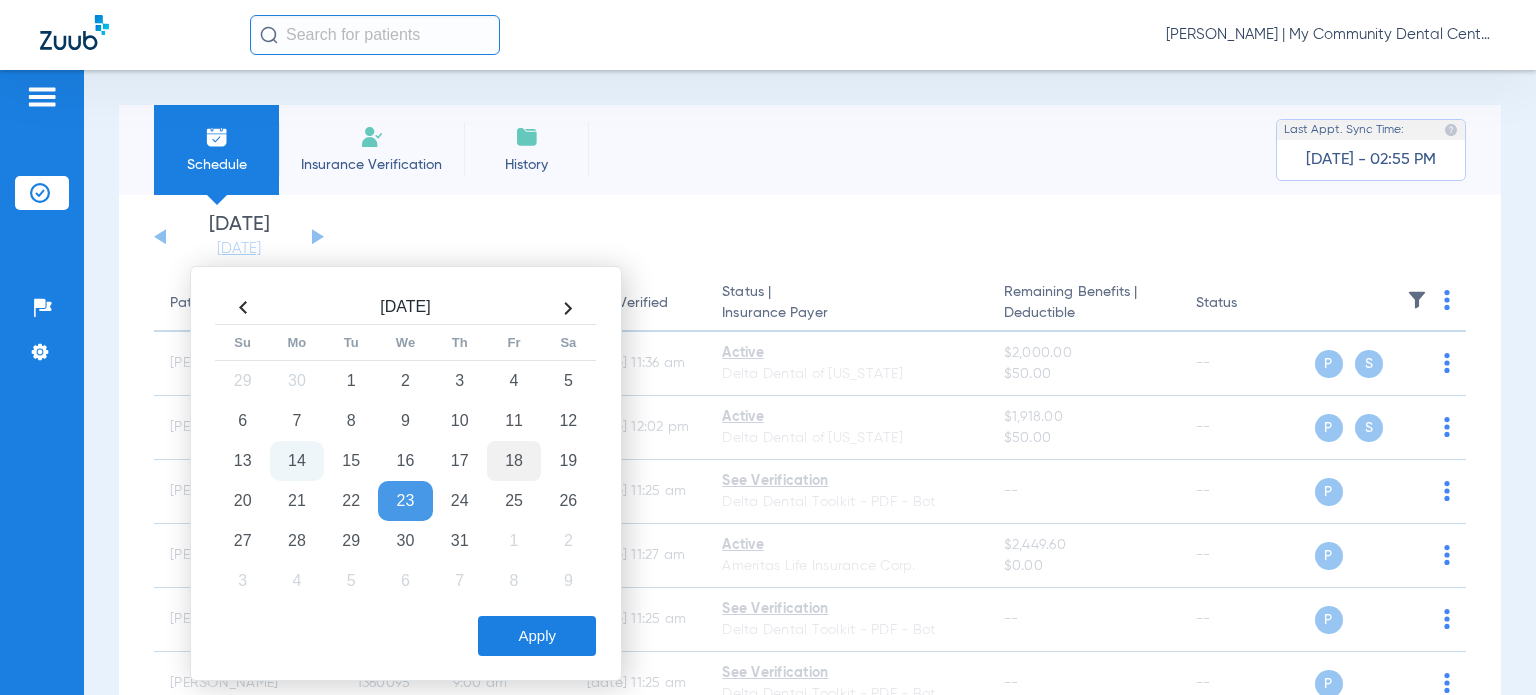 click on "18" 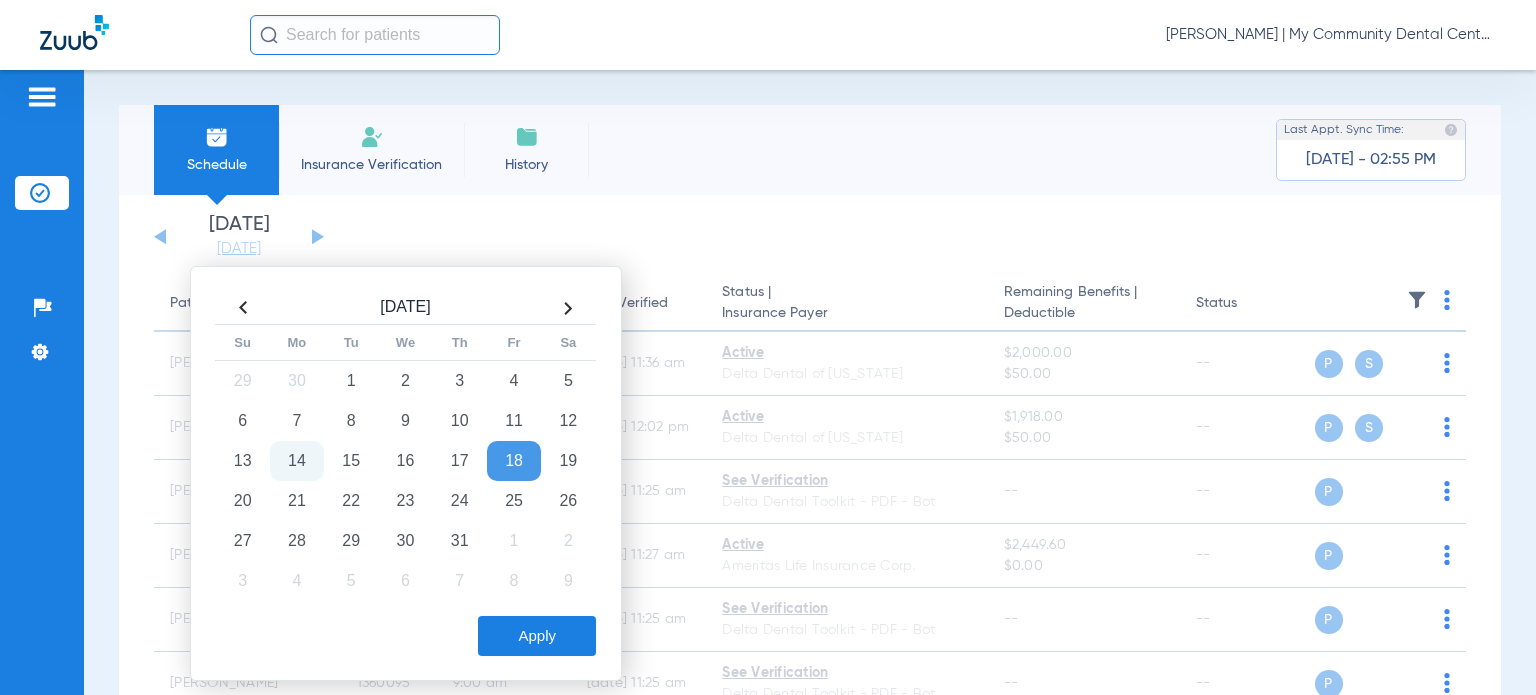 click on "Apply" 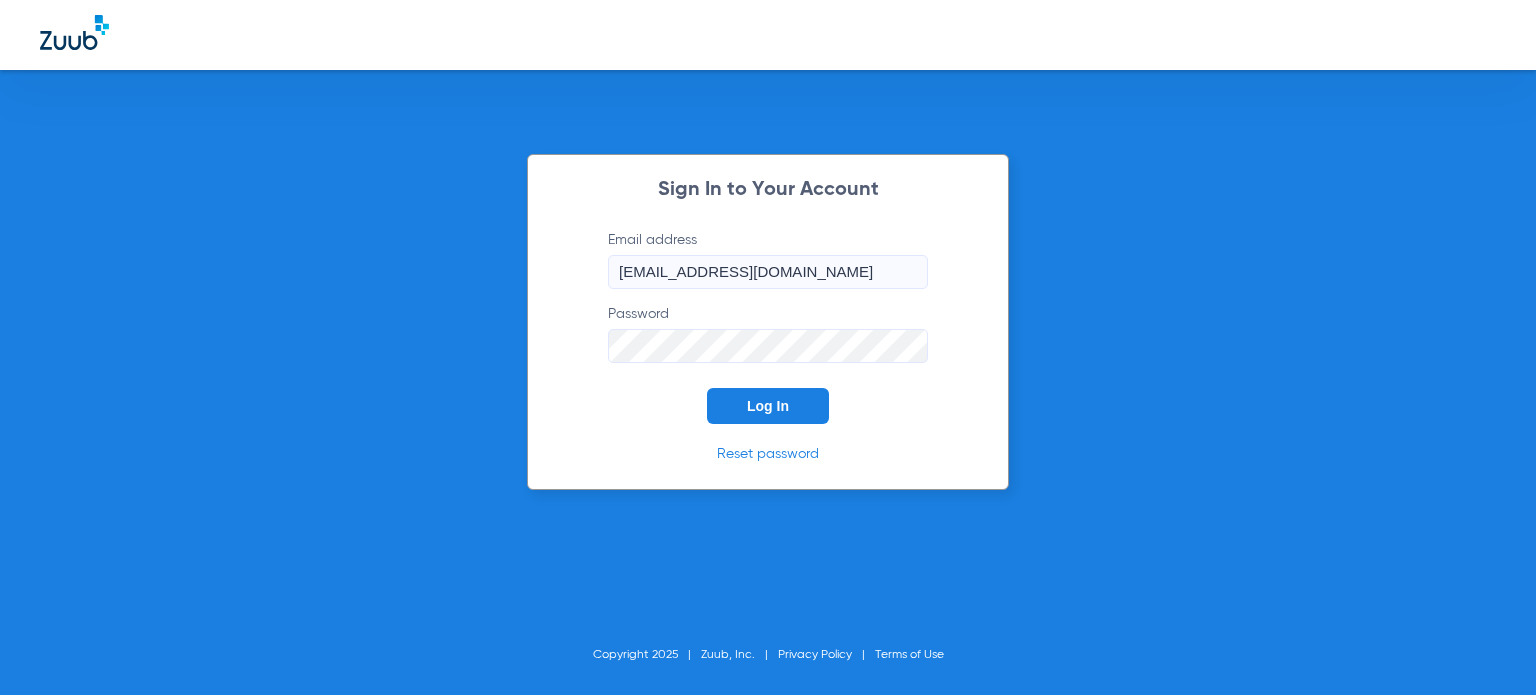 scroll, scrollTop: 0, scrollLeft: 0, axis: both 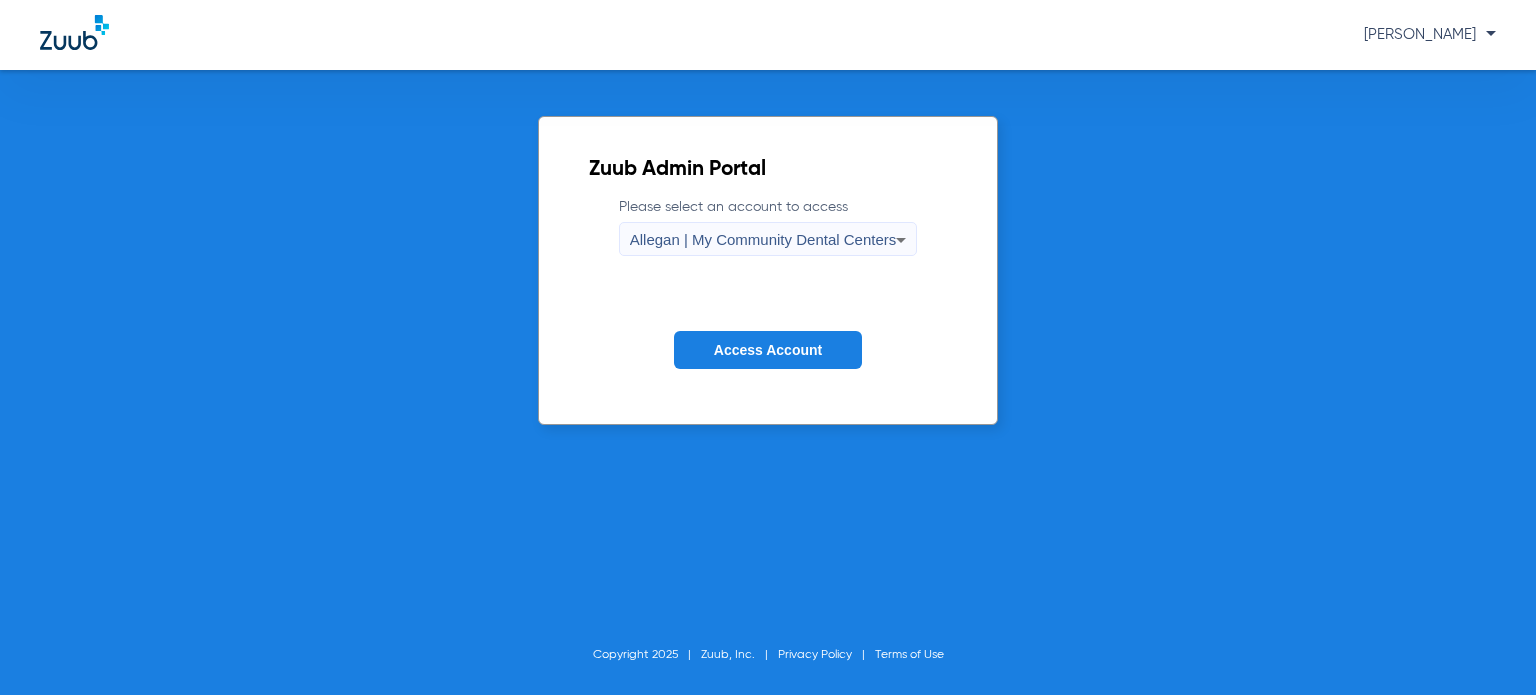 click on "Allegan | My Community Dental Centers" at bounding box center (763, 239) 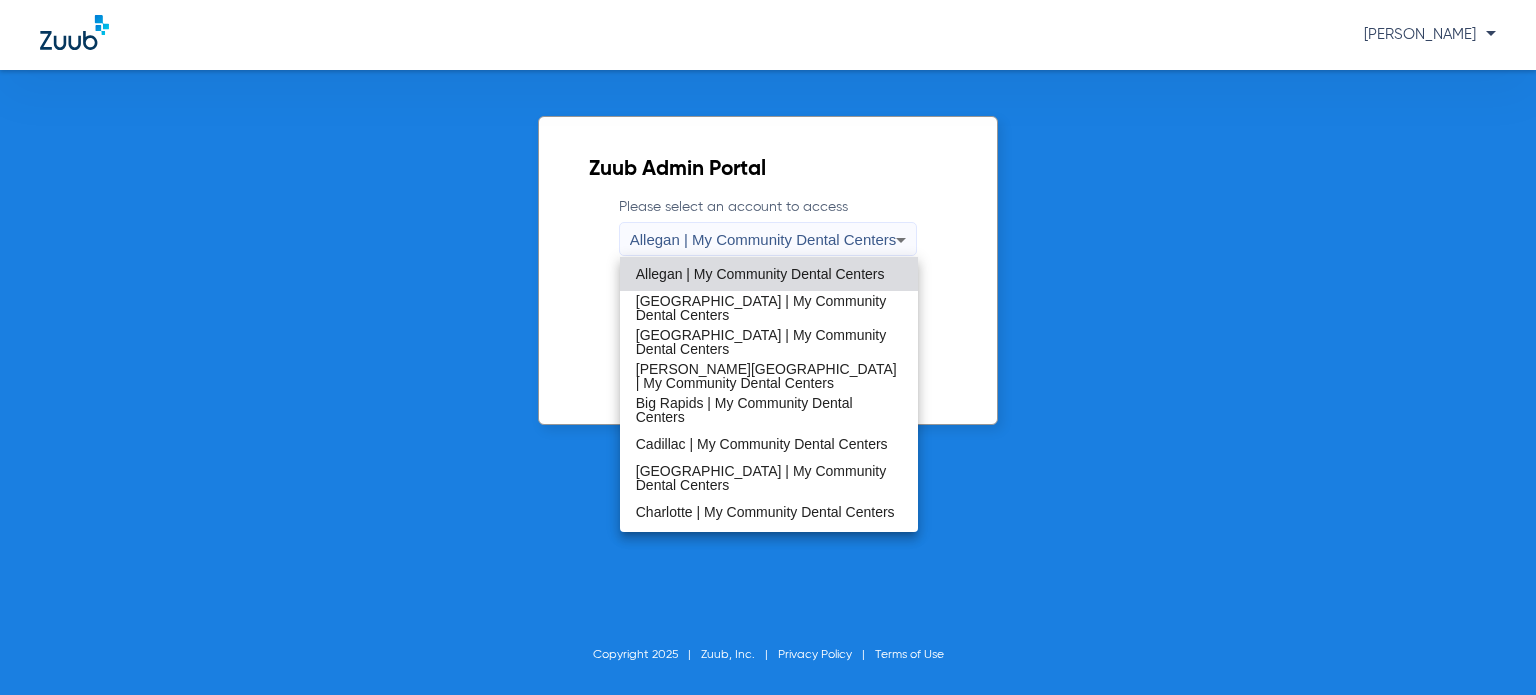 scroll, scrollTop: 643, scrollLeft: 0, axis: vertical 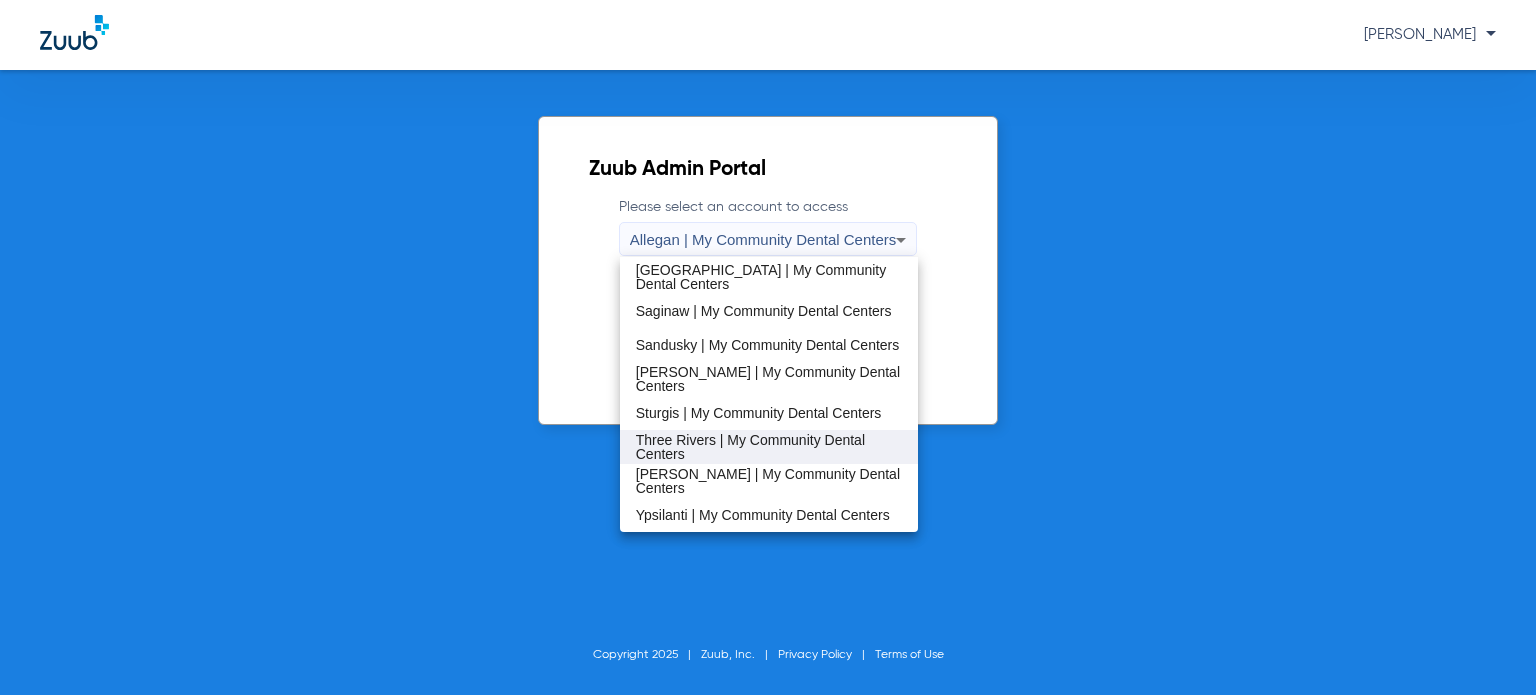 click on "Three Rivers | My Community Dental Centers" at bounding box center (769, 447) 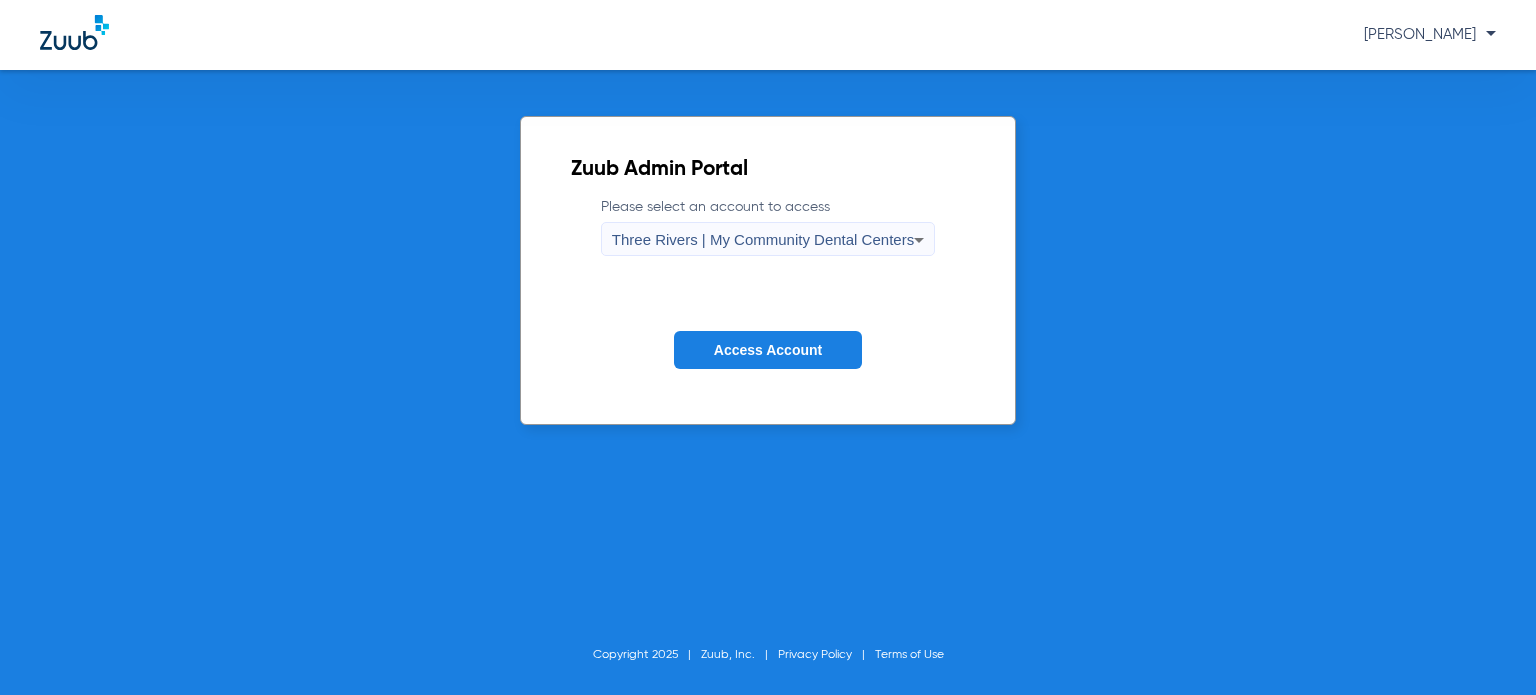 drag, startPoint x: 732, startPoint y: 350, endPoint x: 638, endPoint y: 86, distance: 280.23563 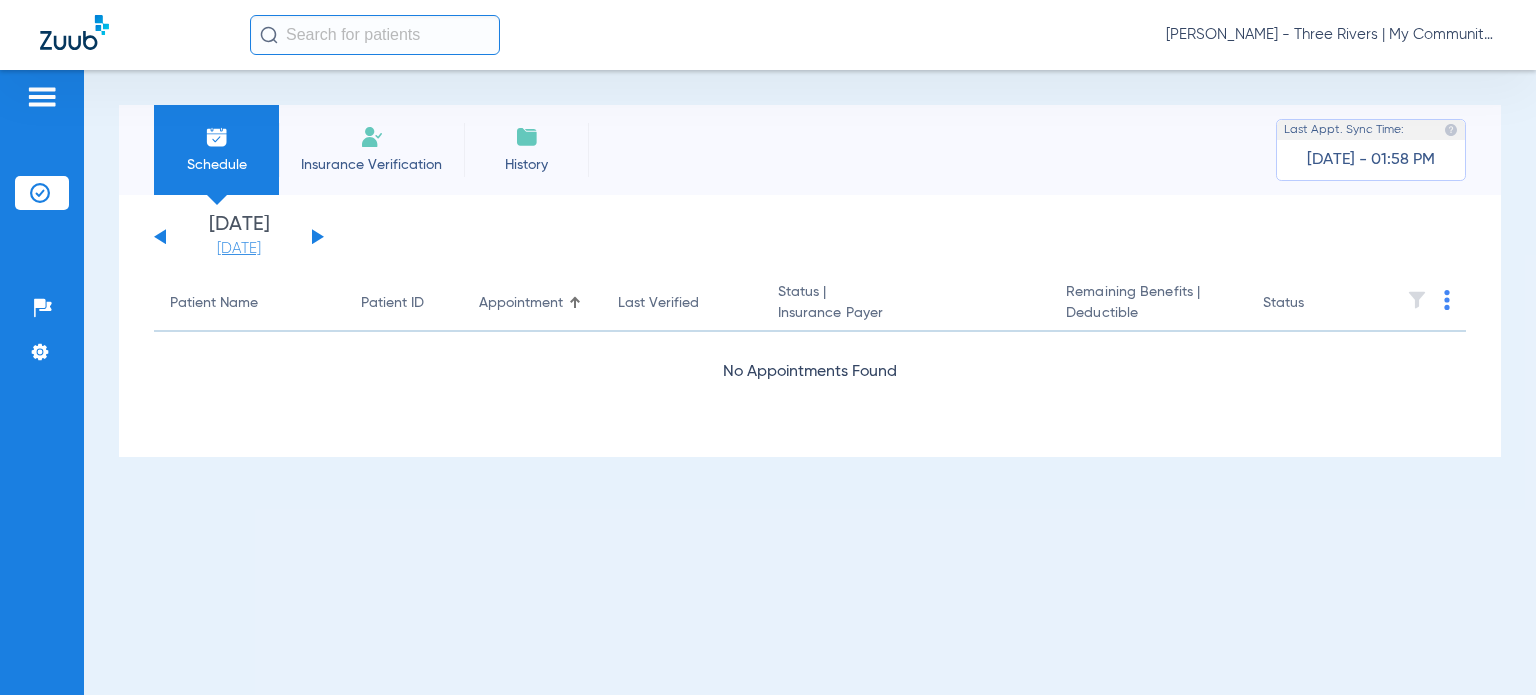 click on "[DATE]" 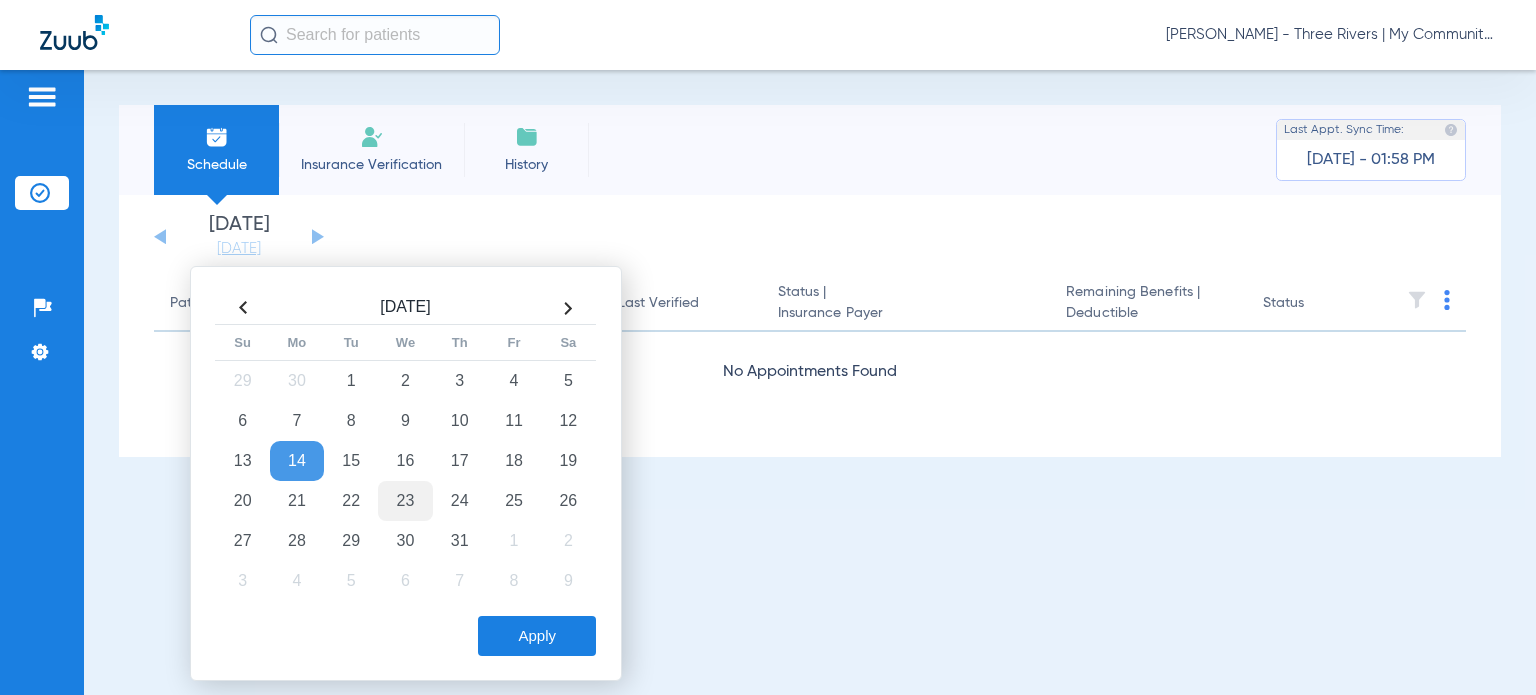 click on "23" 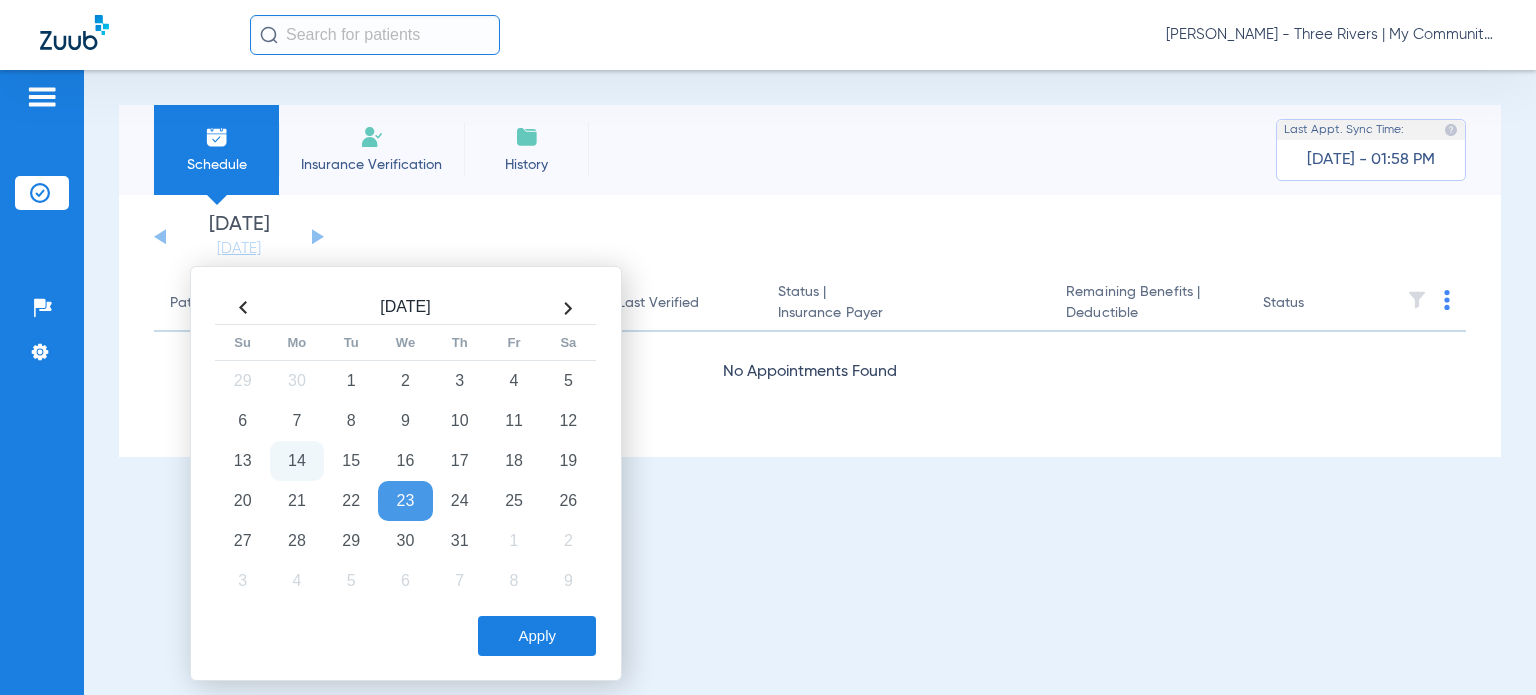 click on "Apply" 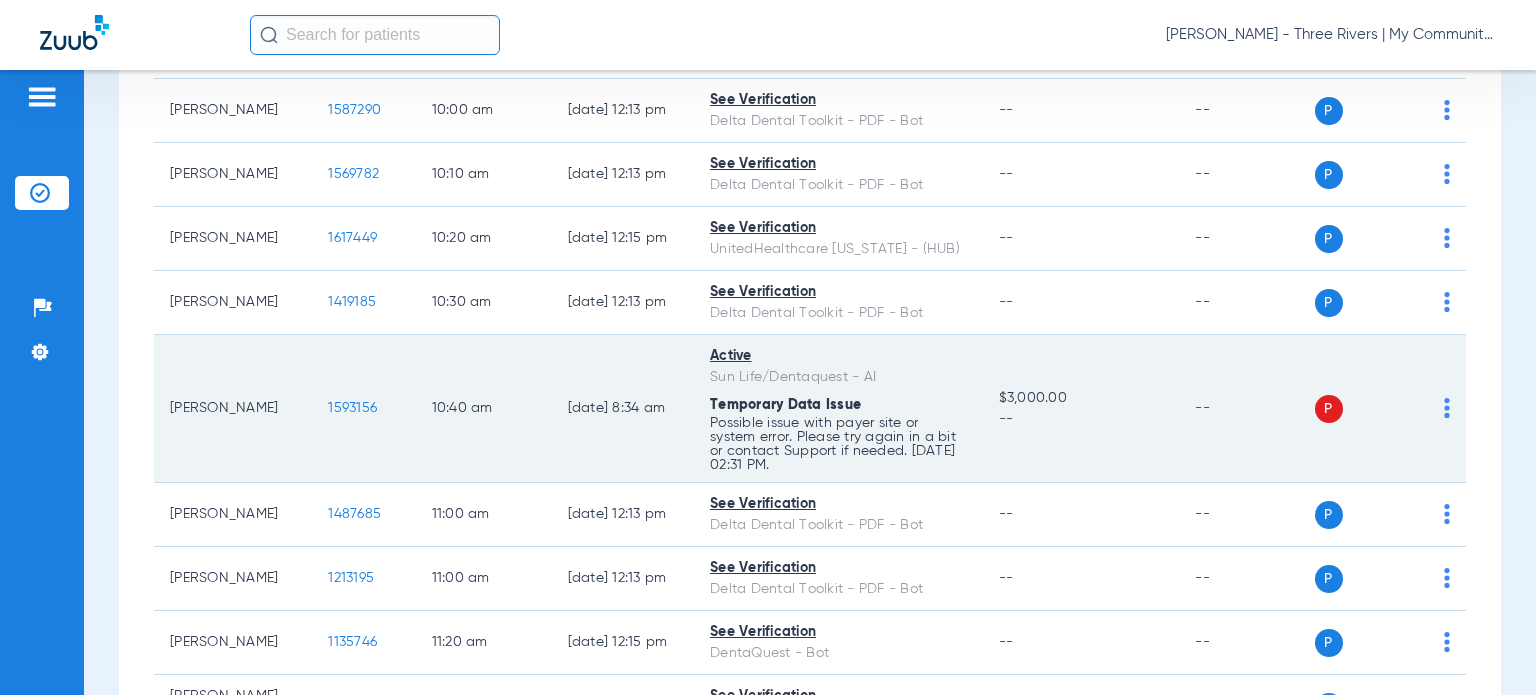 scroll, scrollTop: 800, scrollLeft: 0, axis: vertical 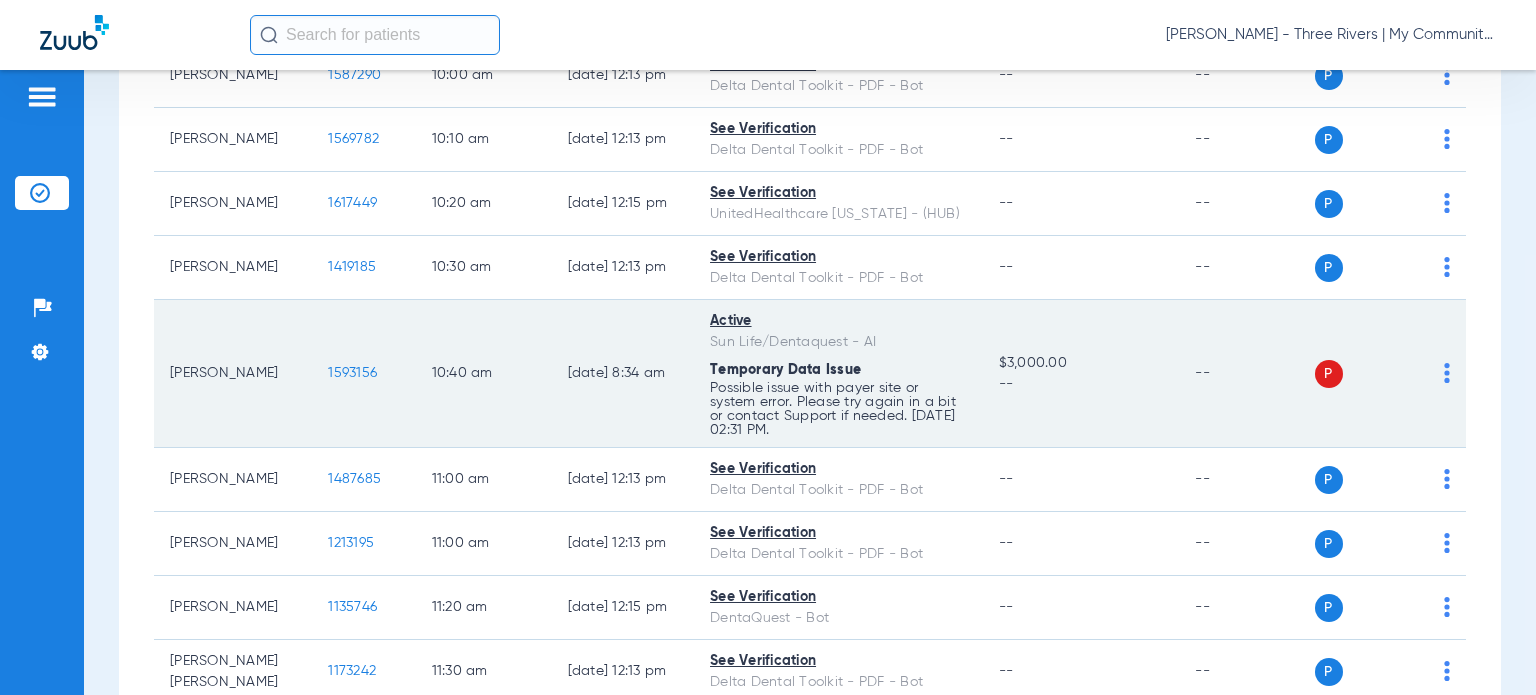 click 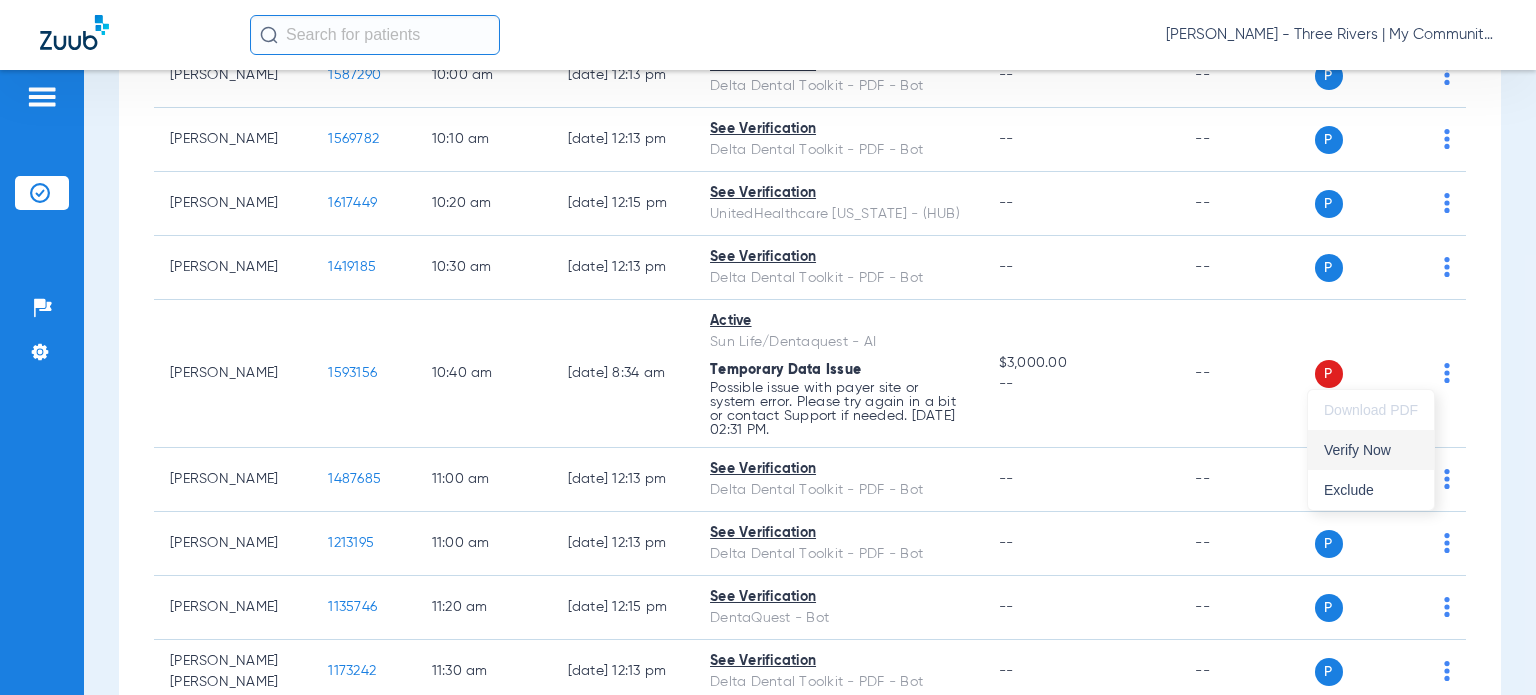 click on "Verify Now" at bounding box center [1371, 450] 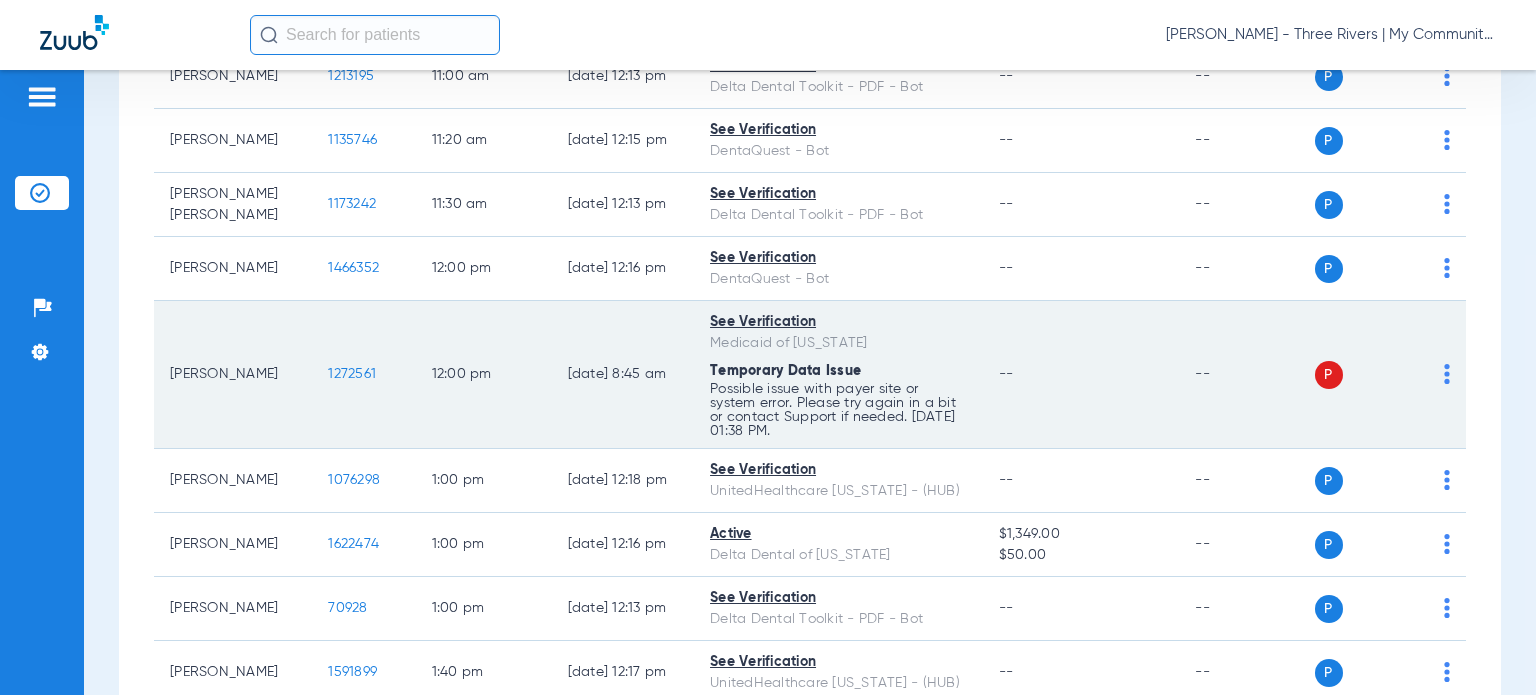 scroll, scrollTop: 1300, scrollLeft: 0, axis: vertical 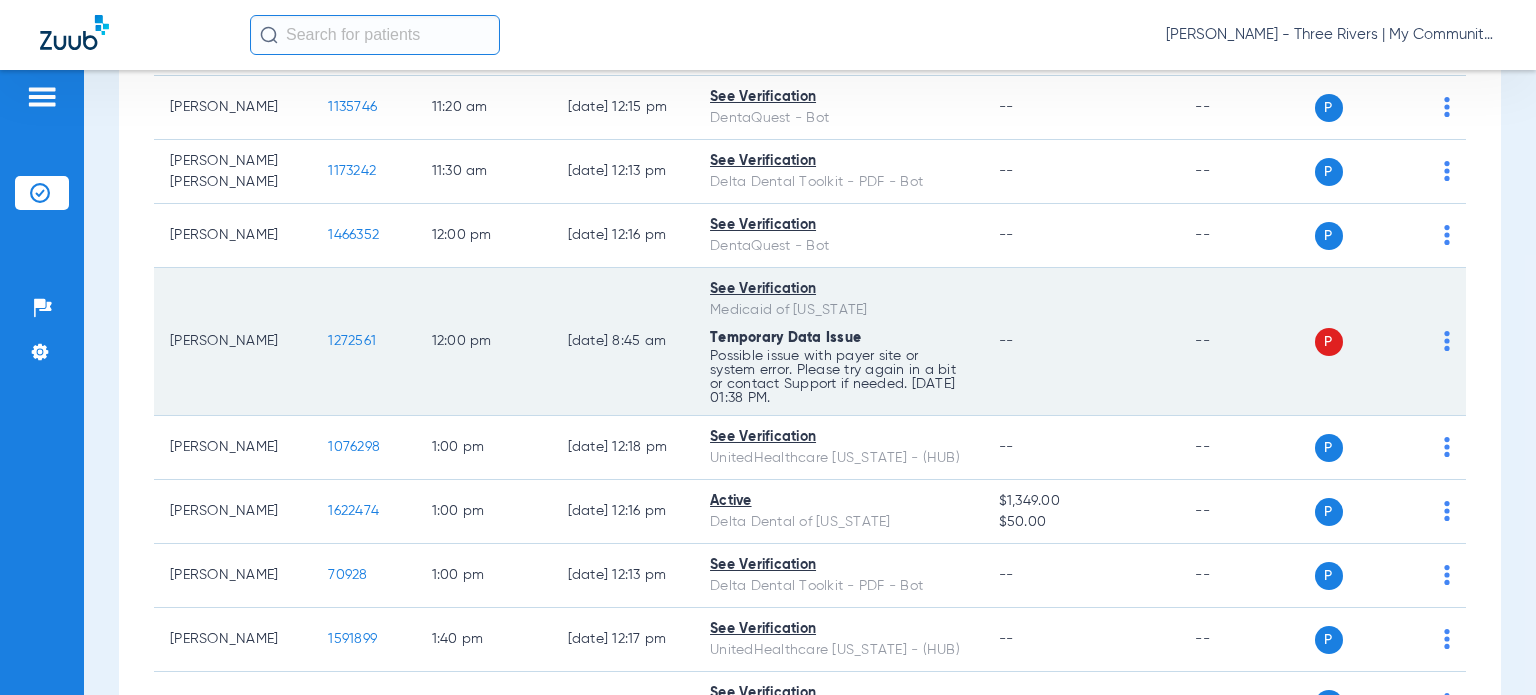 click 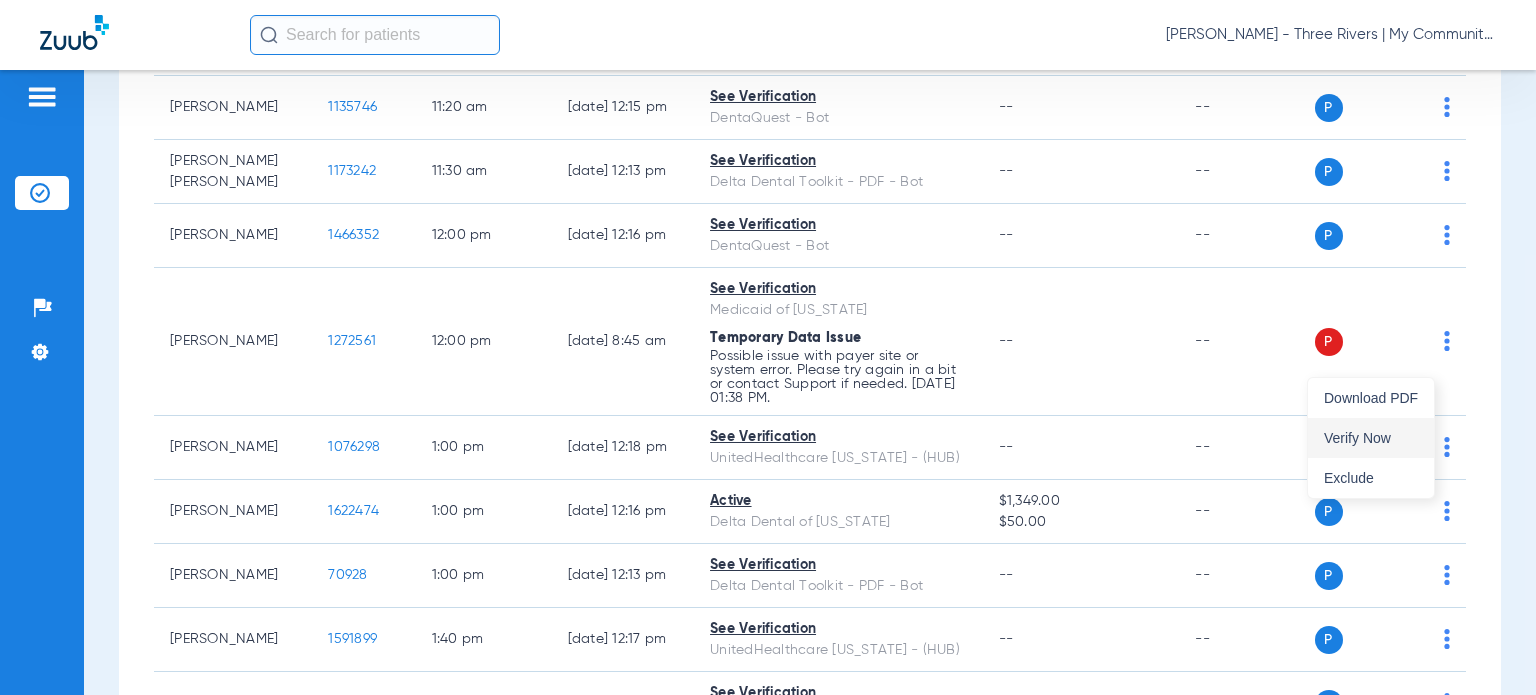 click on "Verify Now" at bounding box center [1371, 438] 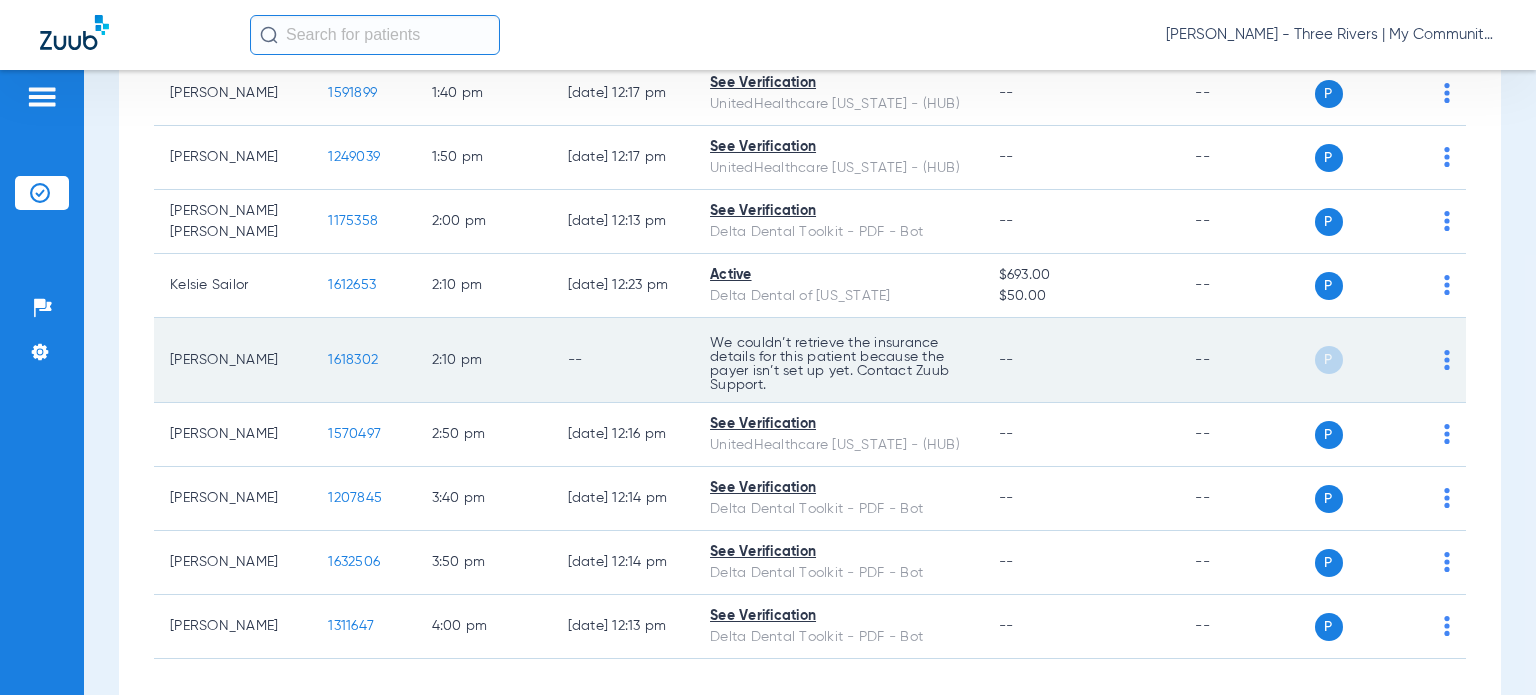 scroll, scrollTop: 1952, scrollLeft: 0, axis: vertical 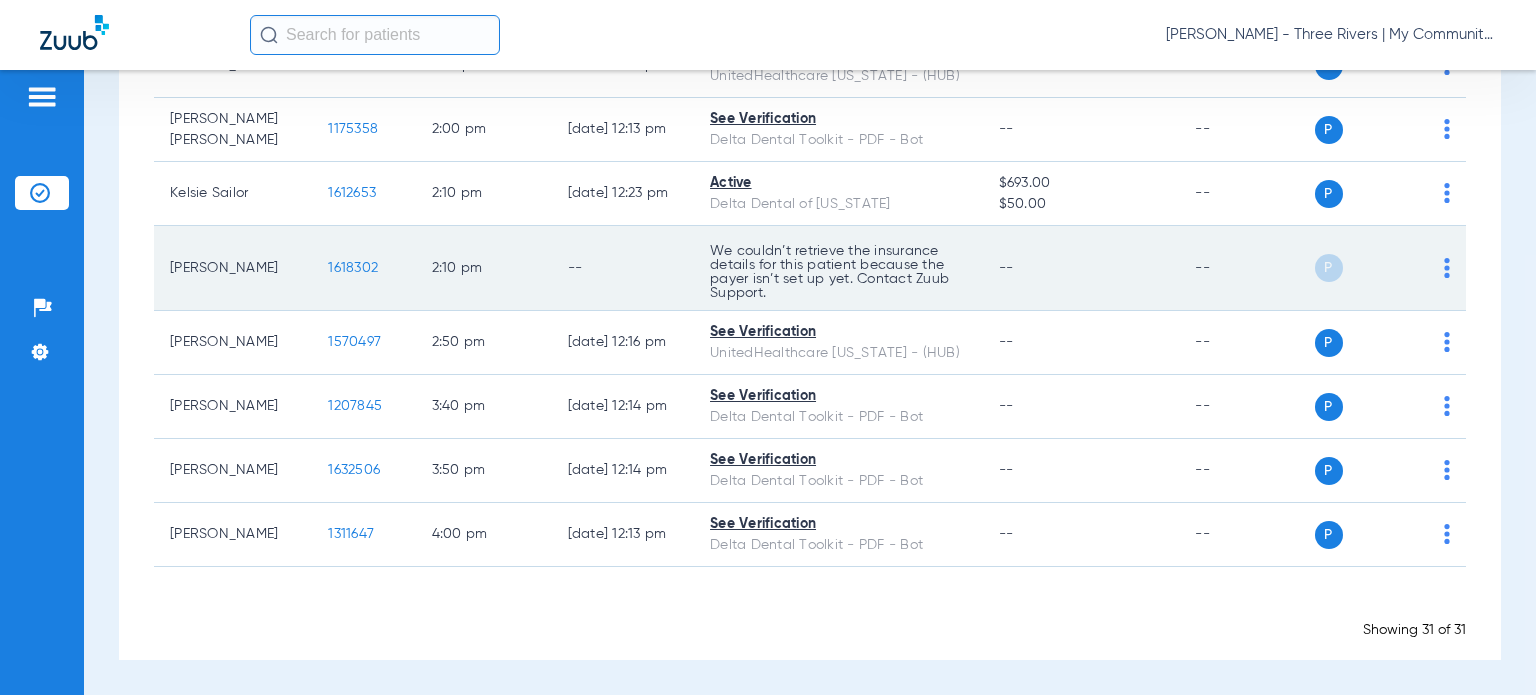 click 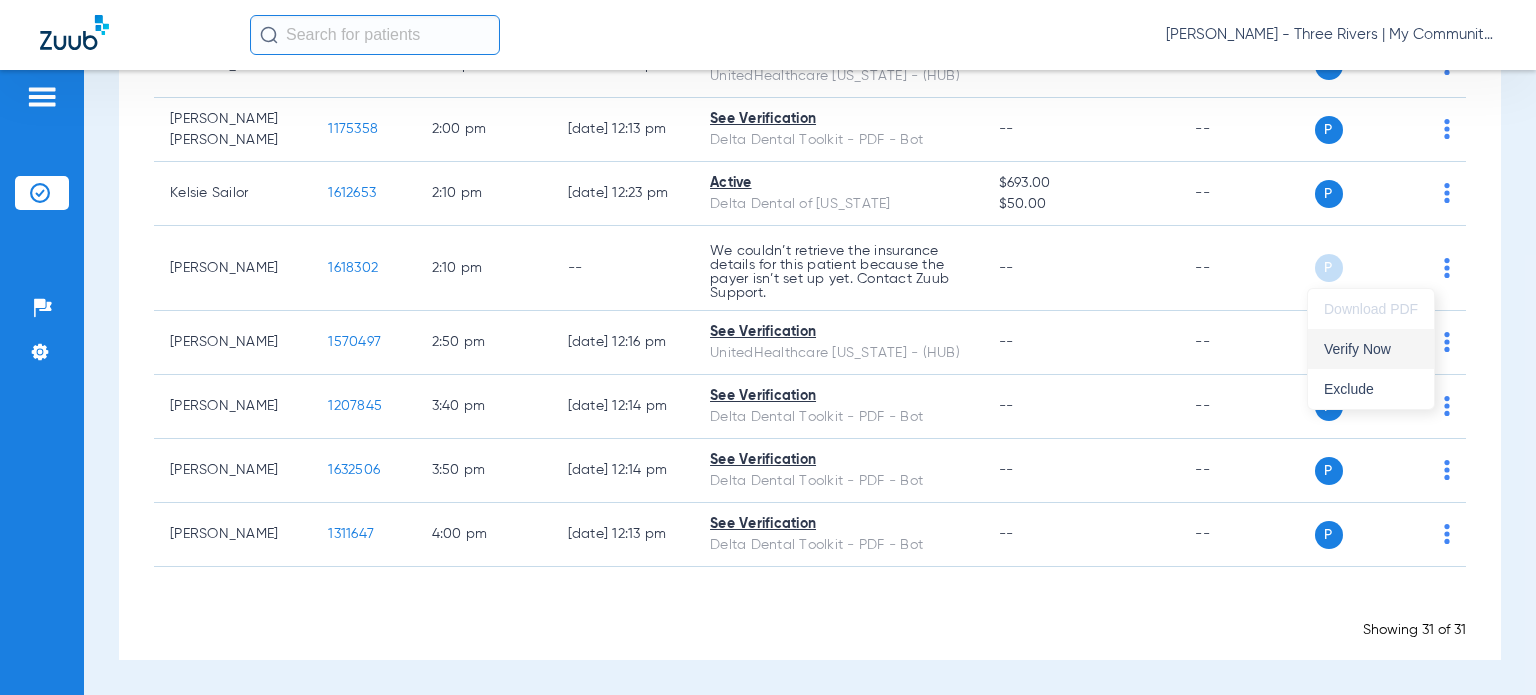 click on "Verify Now" at bounding box center (1371, 349) 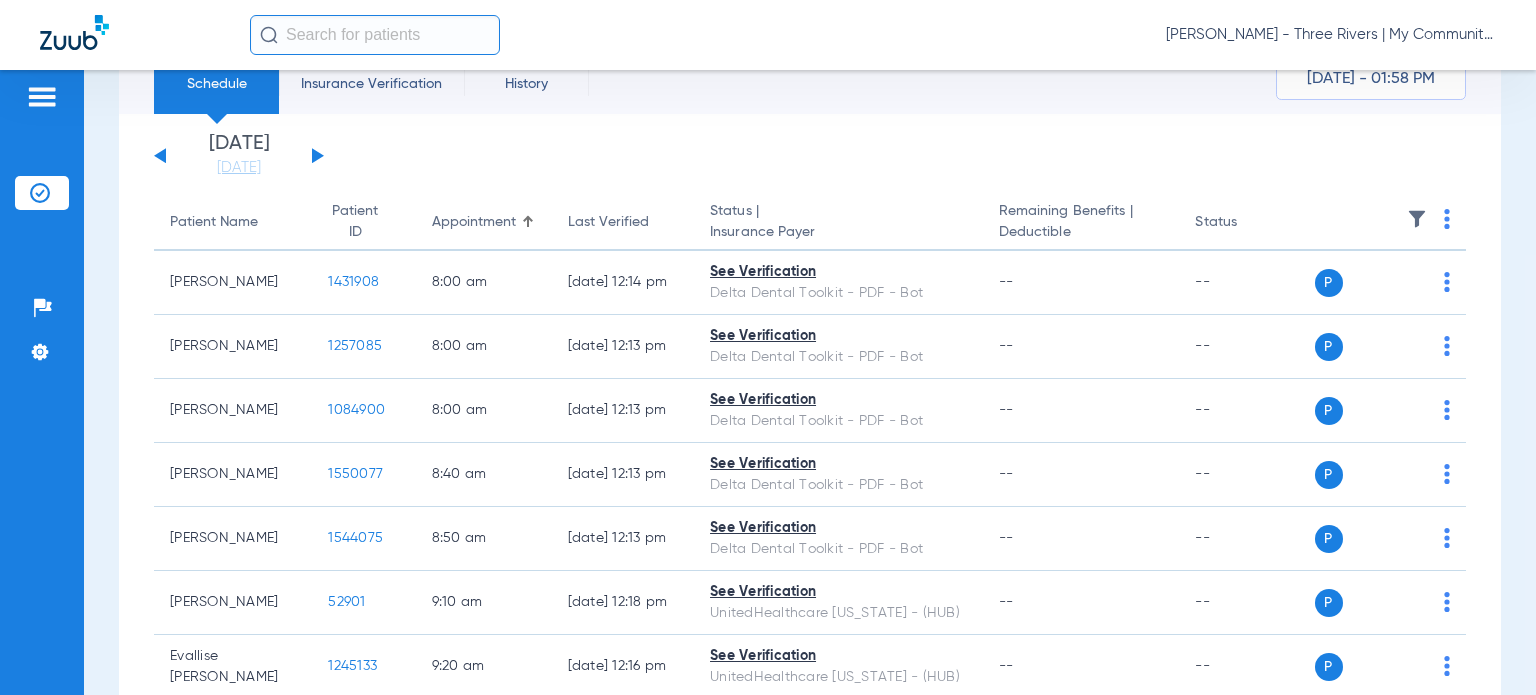 scroll, scrollTop: 0, scrollLeft: 0, axis: both 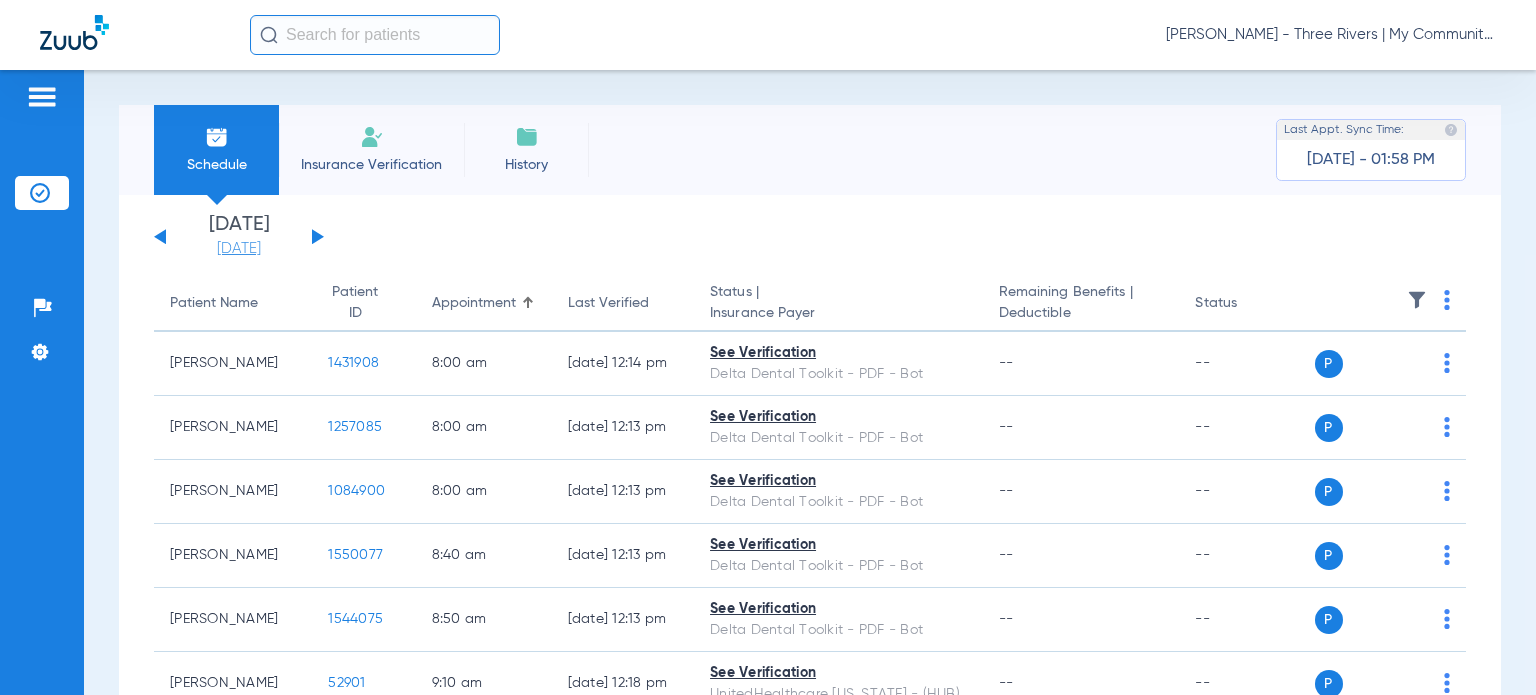 click on "[DATE]" 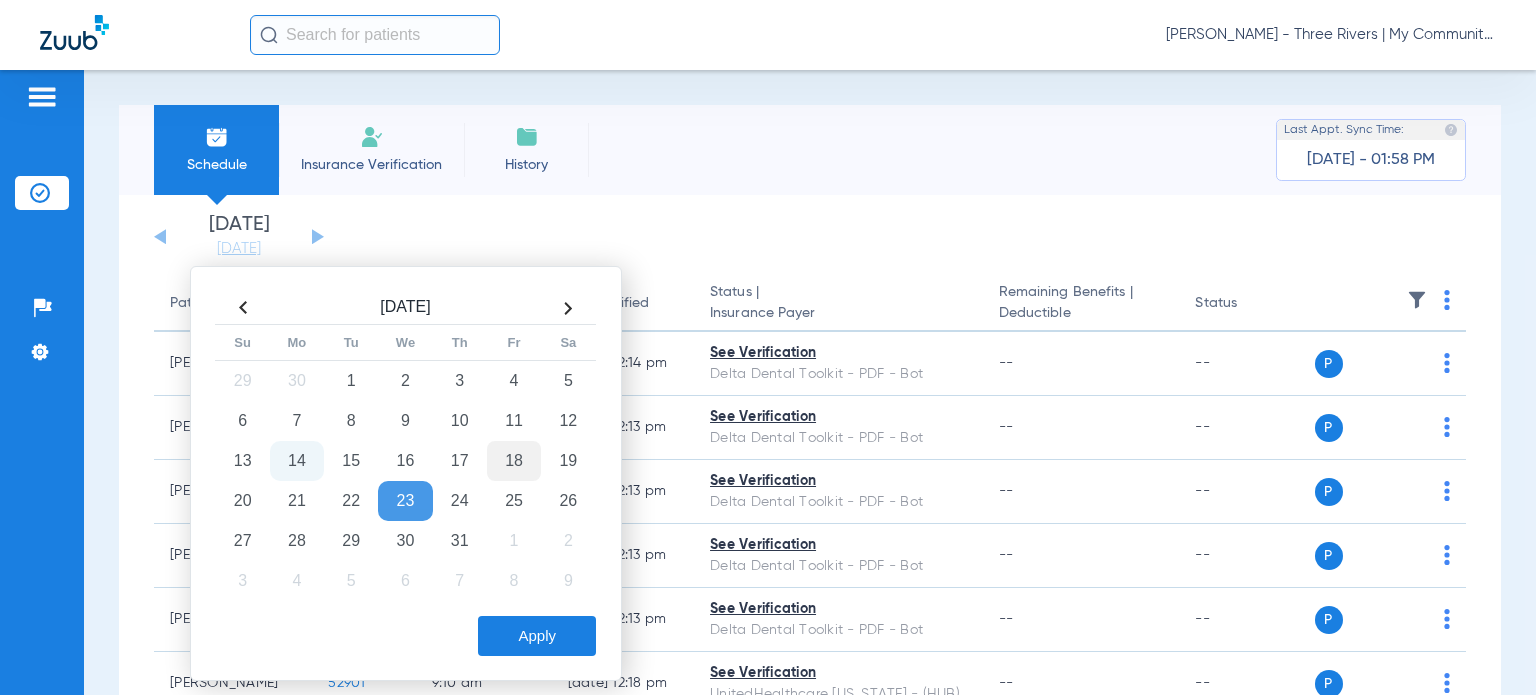 click on "18" 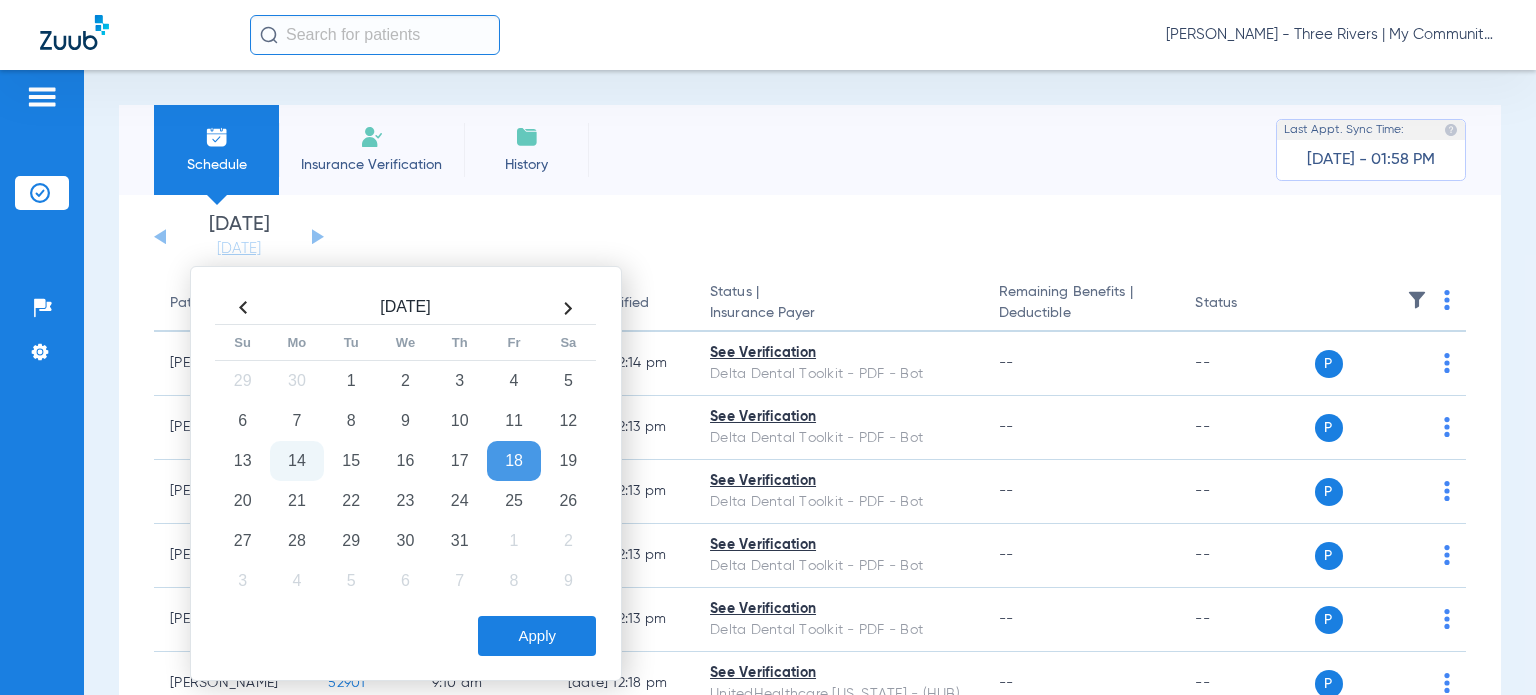 click on "Apply" 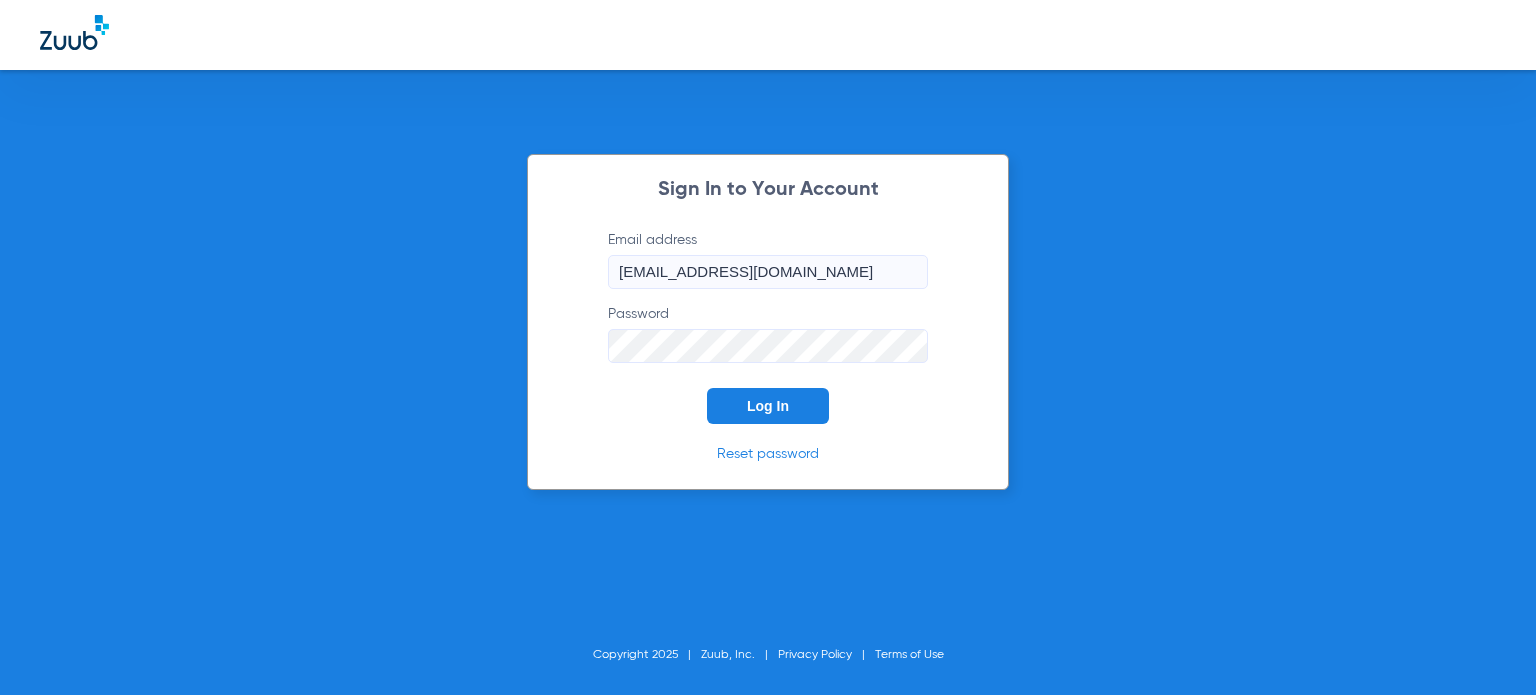 scroll, scrollTop: 0, scrollLeft: 0, axis: both 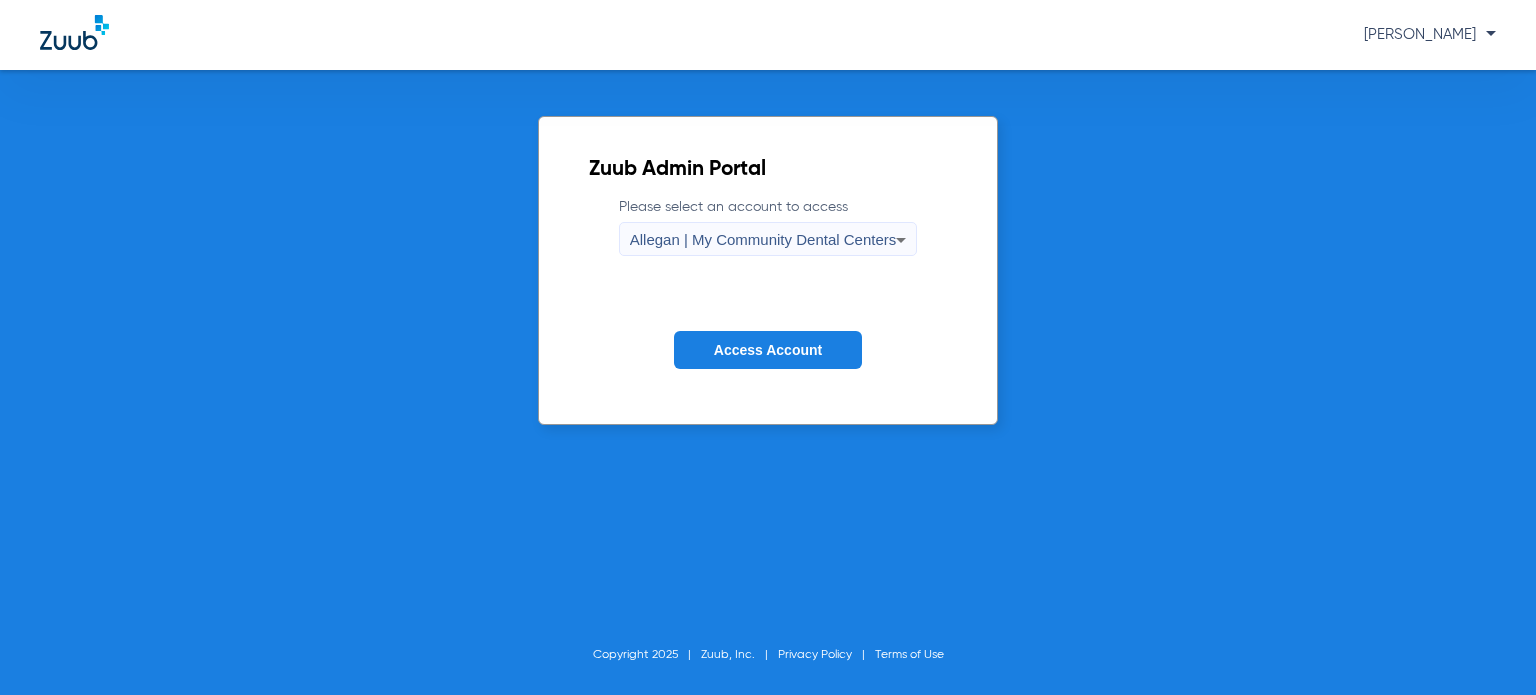 click on "Allegan | My Community Dental Centers" at bounding box center (763, 239) 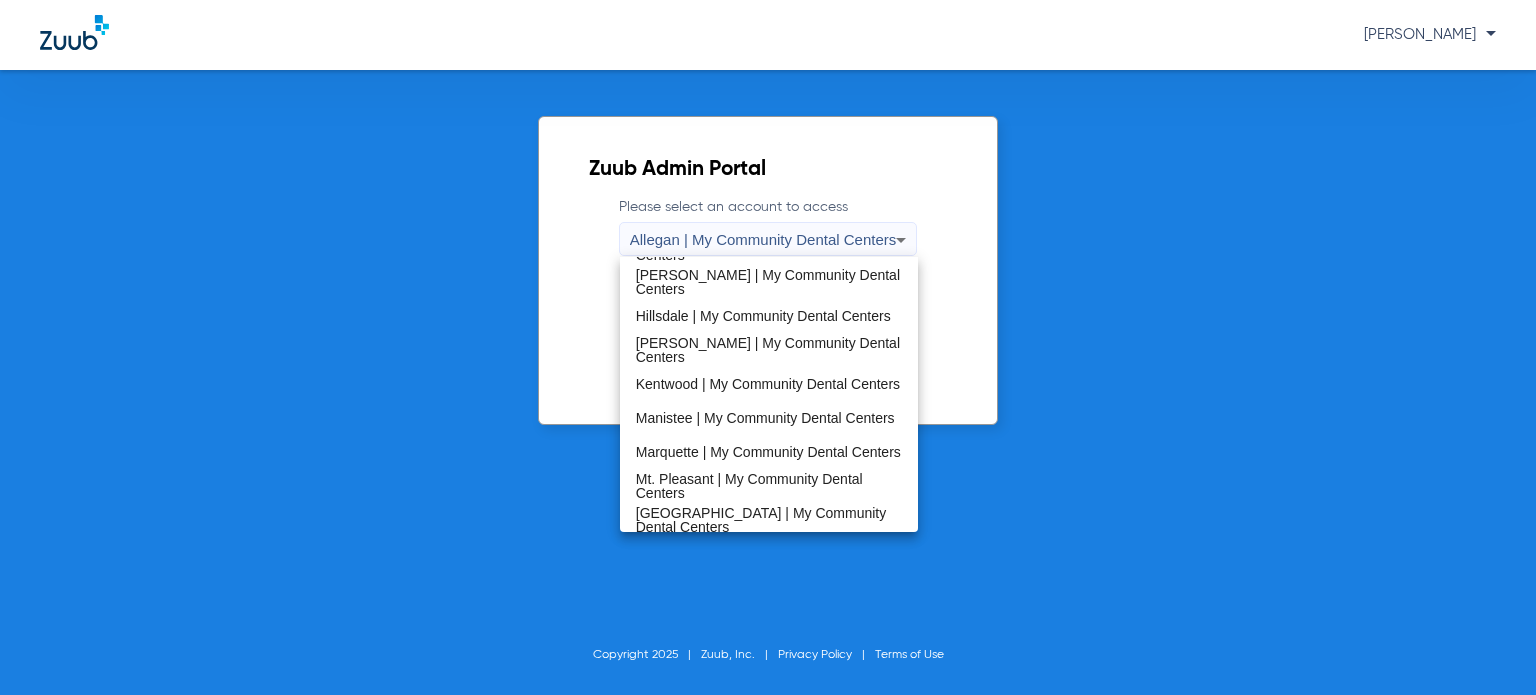scroll, scrollTop: 643, scrollLeft: 0, axis: vertical 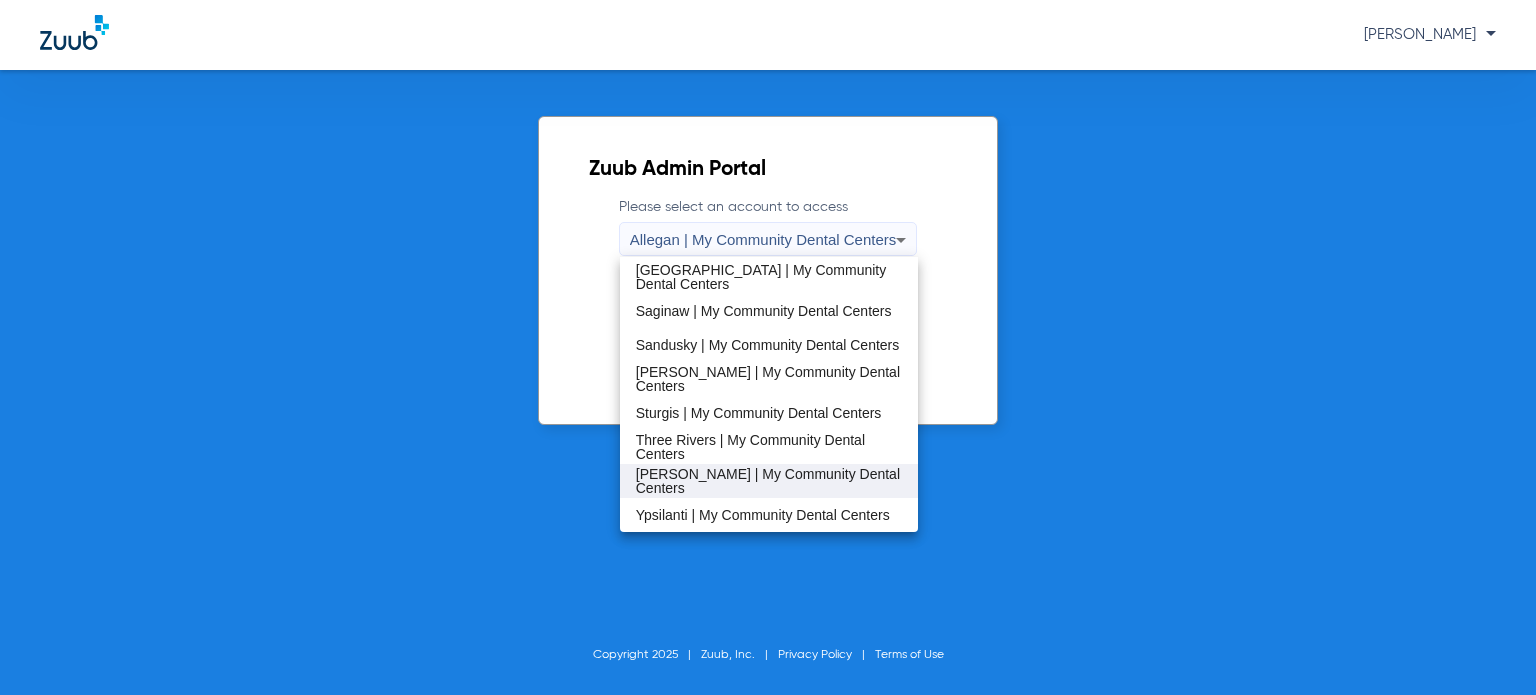 click on "[PERSON_NAME] | My Community Dental Centers" at bounding box center (769, 481) 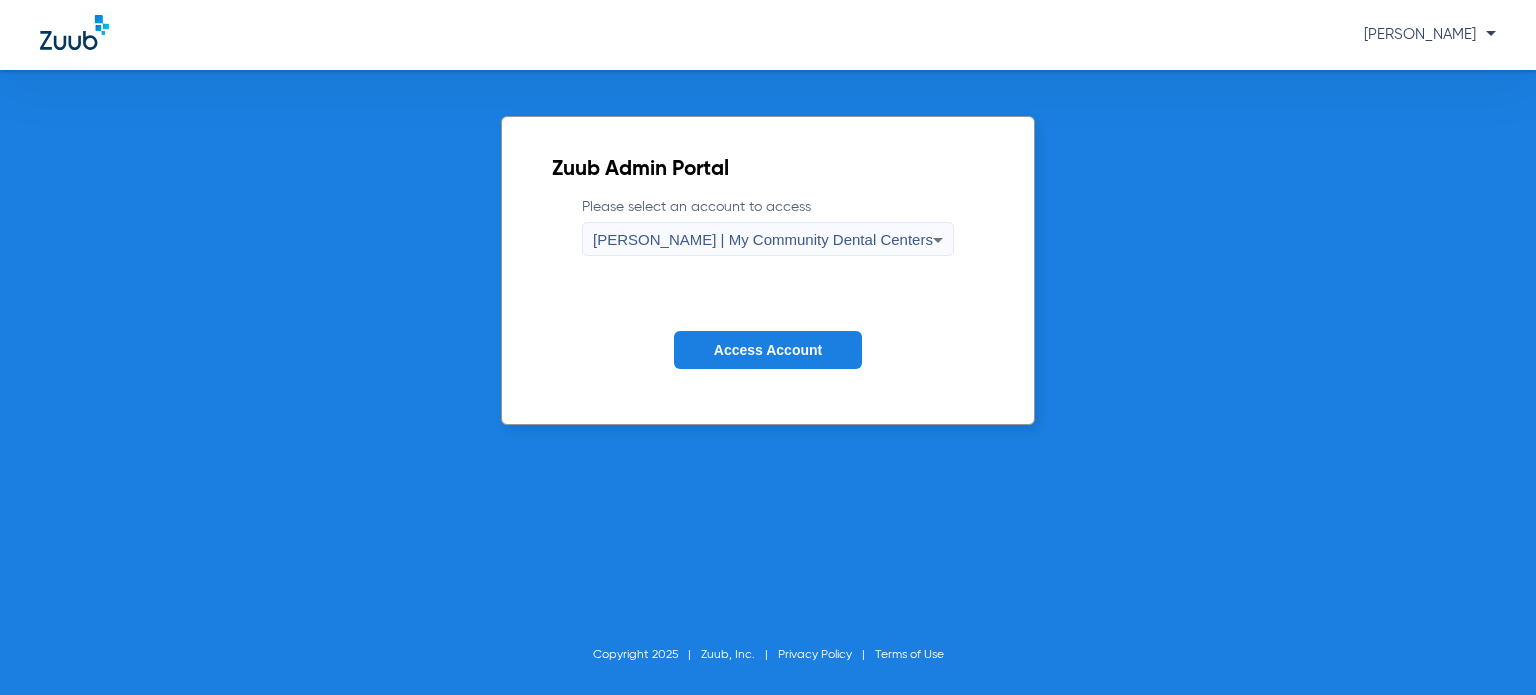 click on "Access Account" 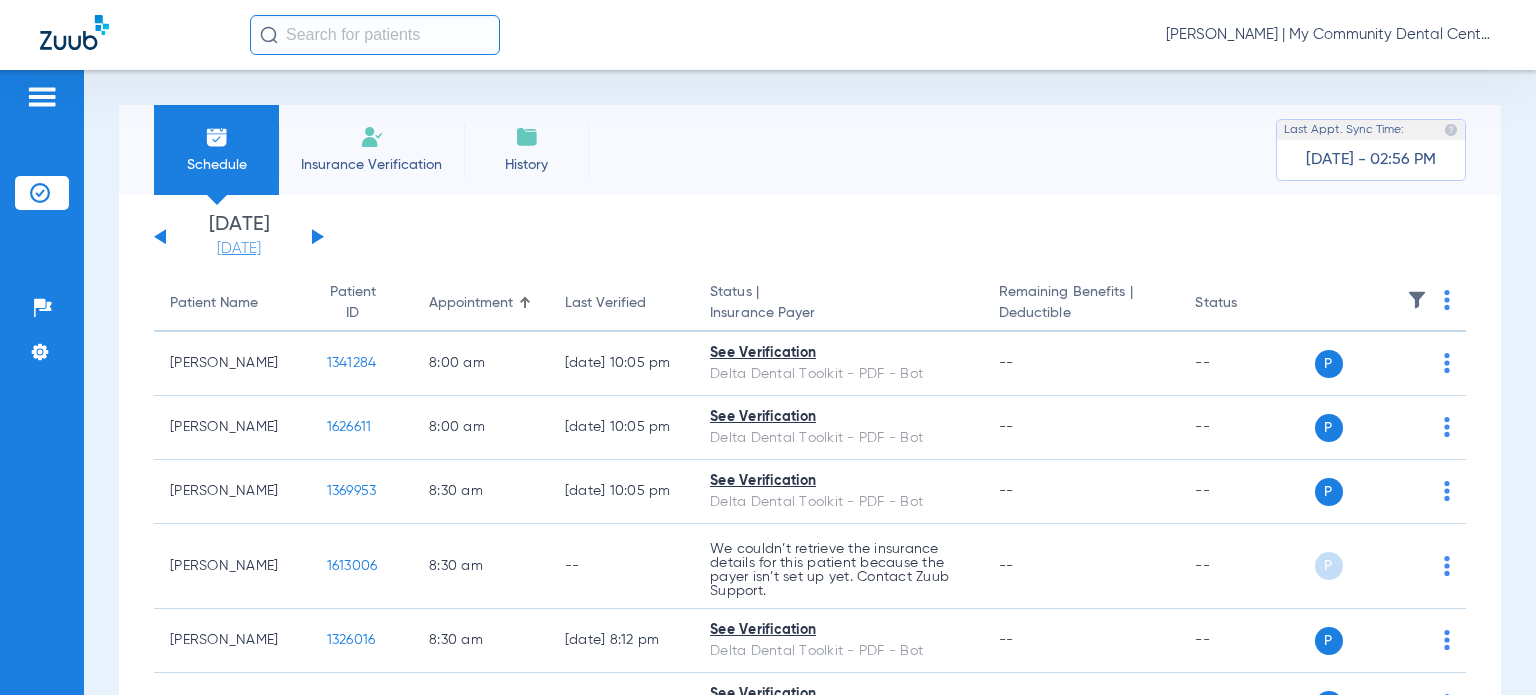 click on "[DATE]" 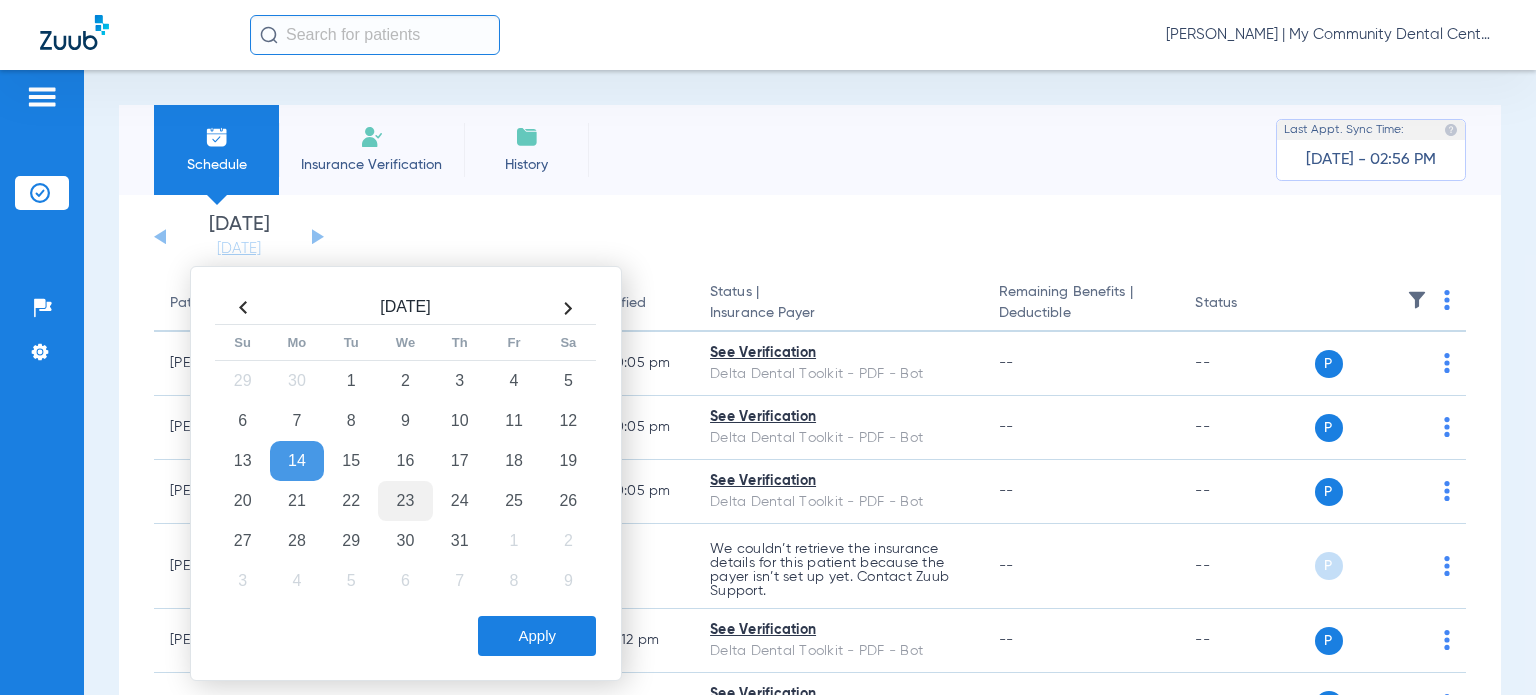 click on "23" 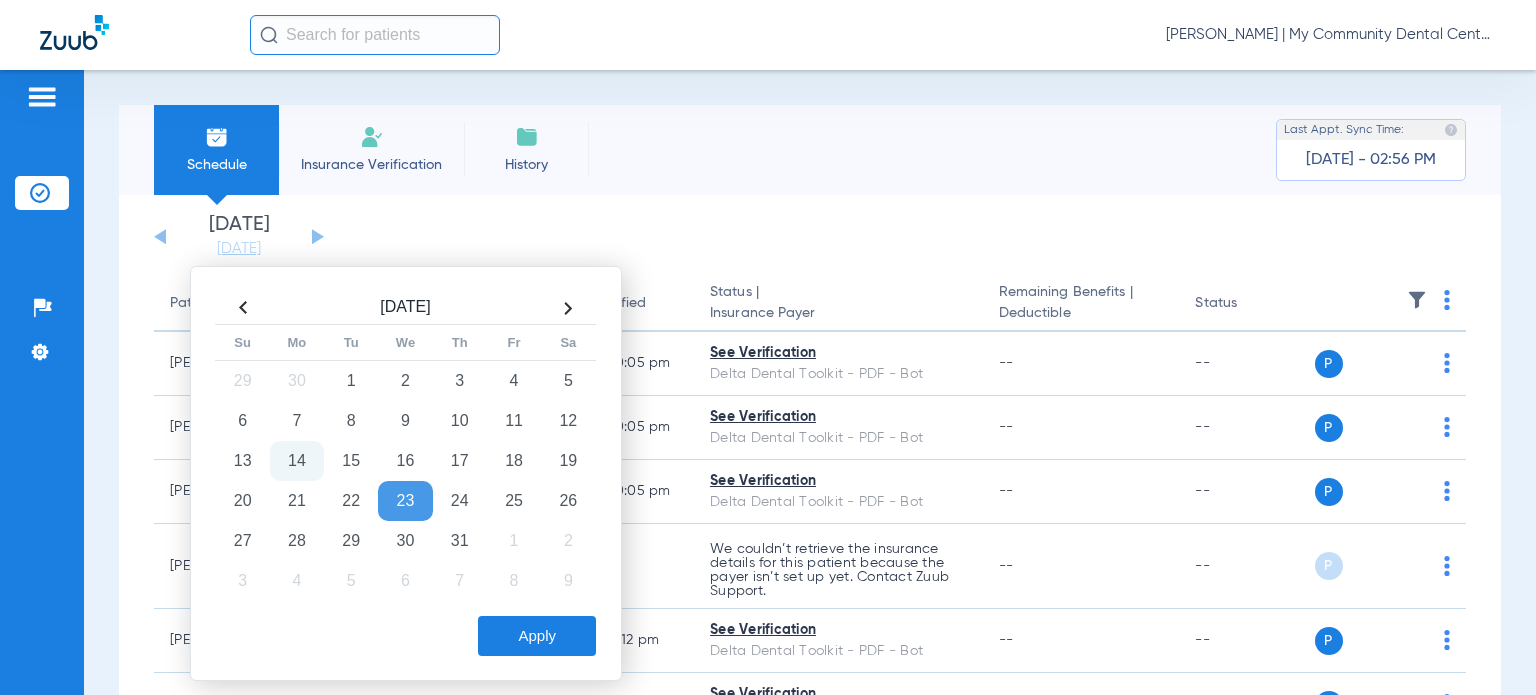 click on "Apply" 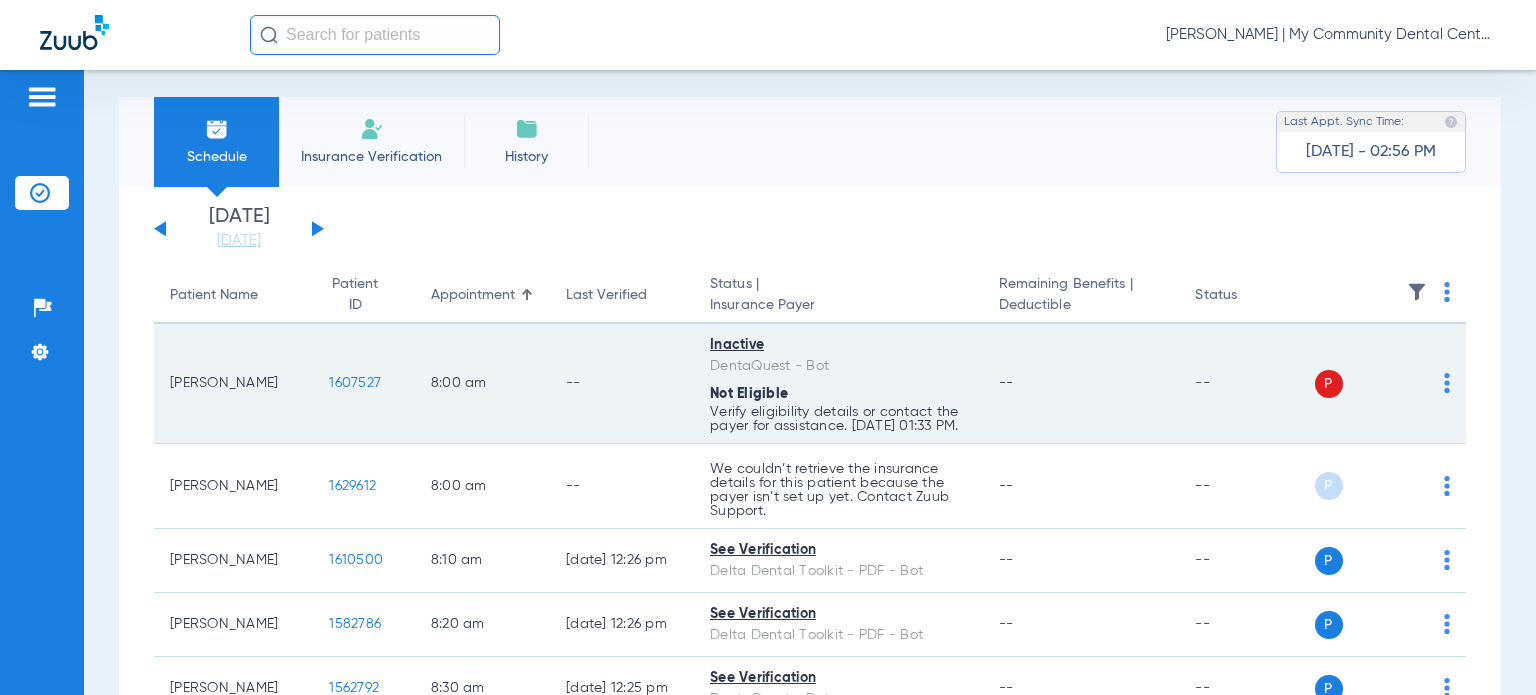 scroll, scrollTop: 0, scrollLeft: 0, axis: both 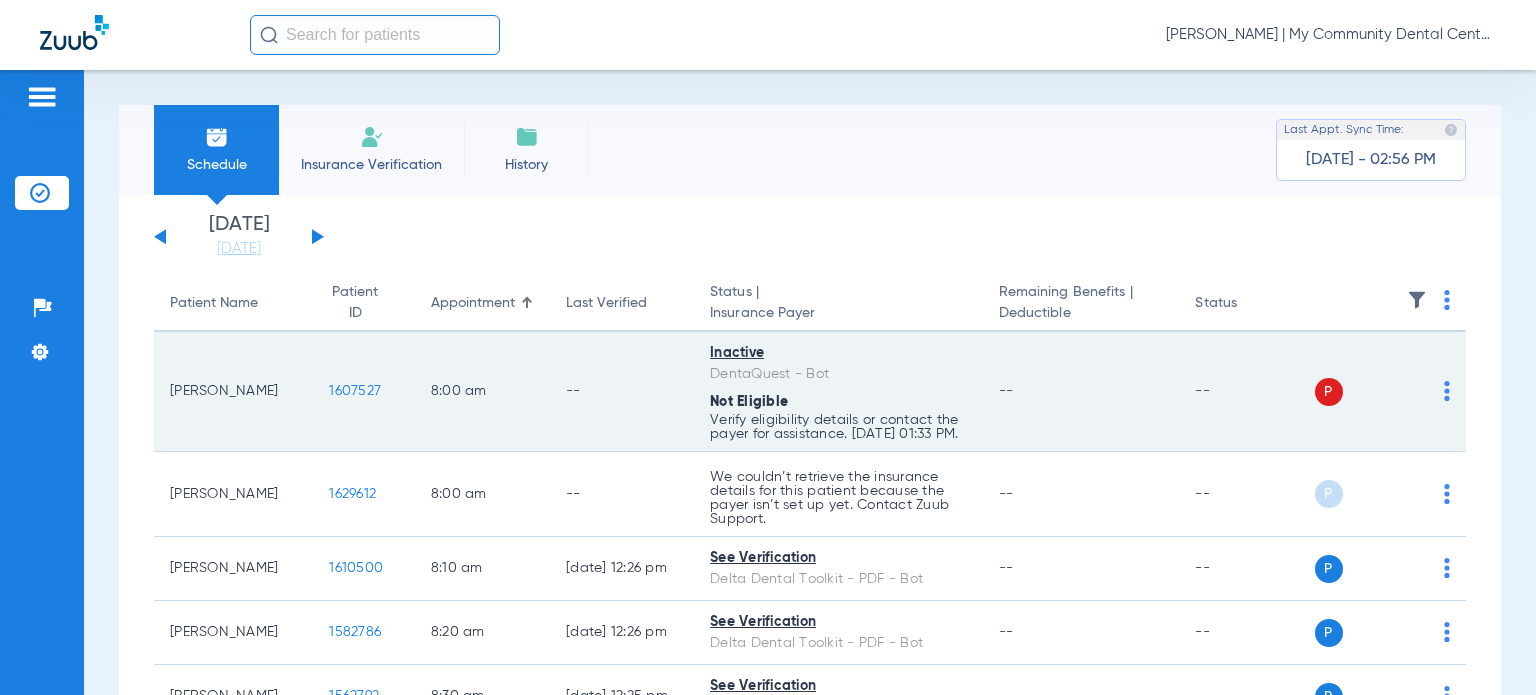 click 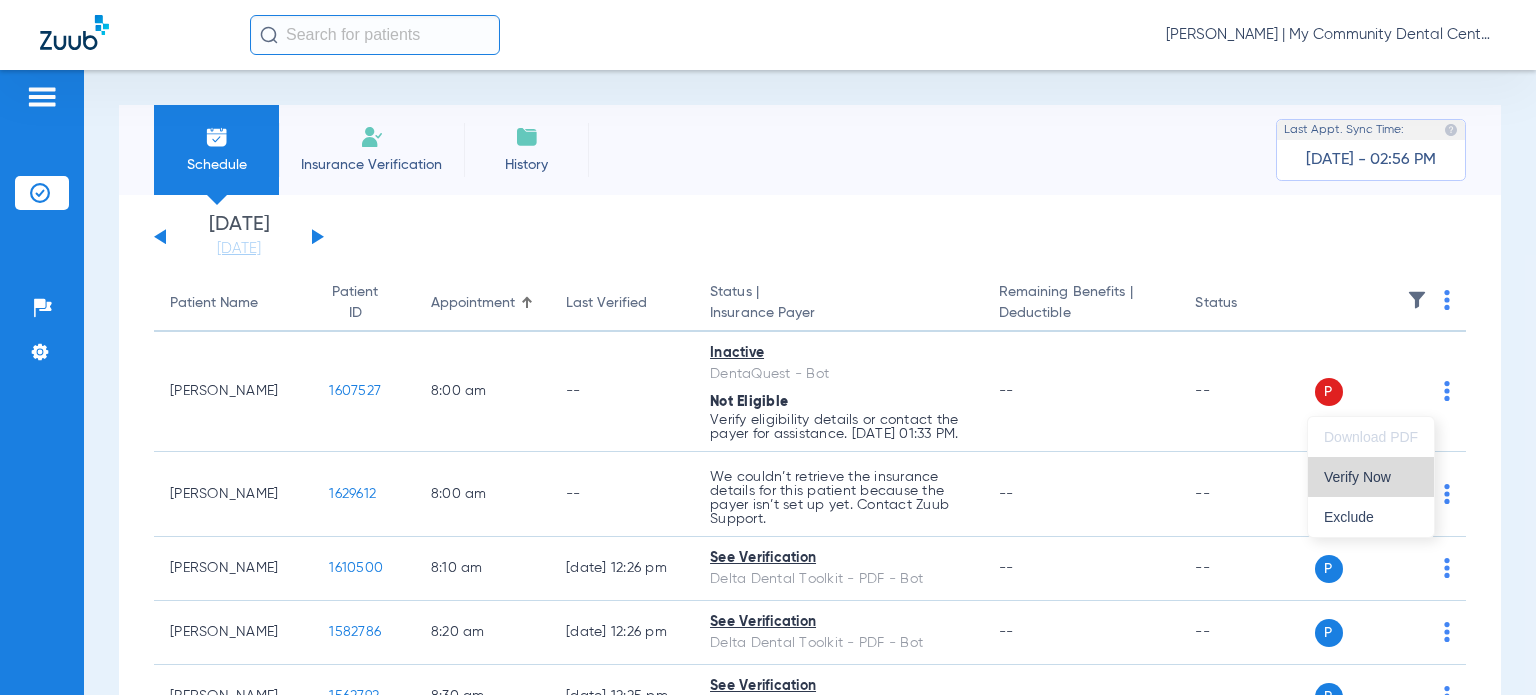 click on "Verify Now" at bounding box center [1371, 477] 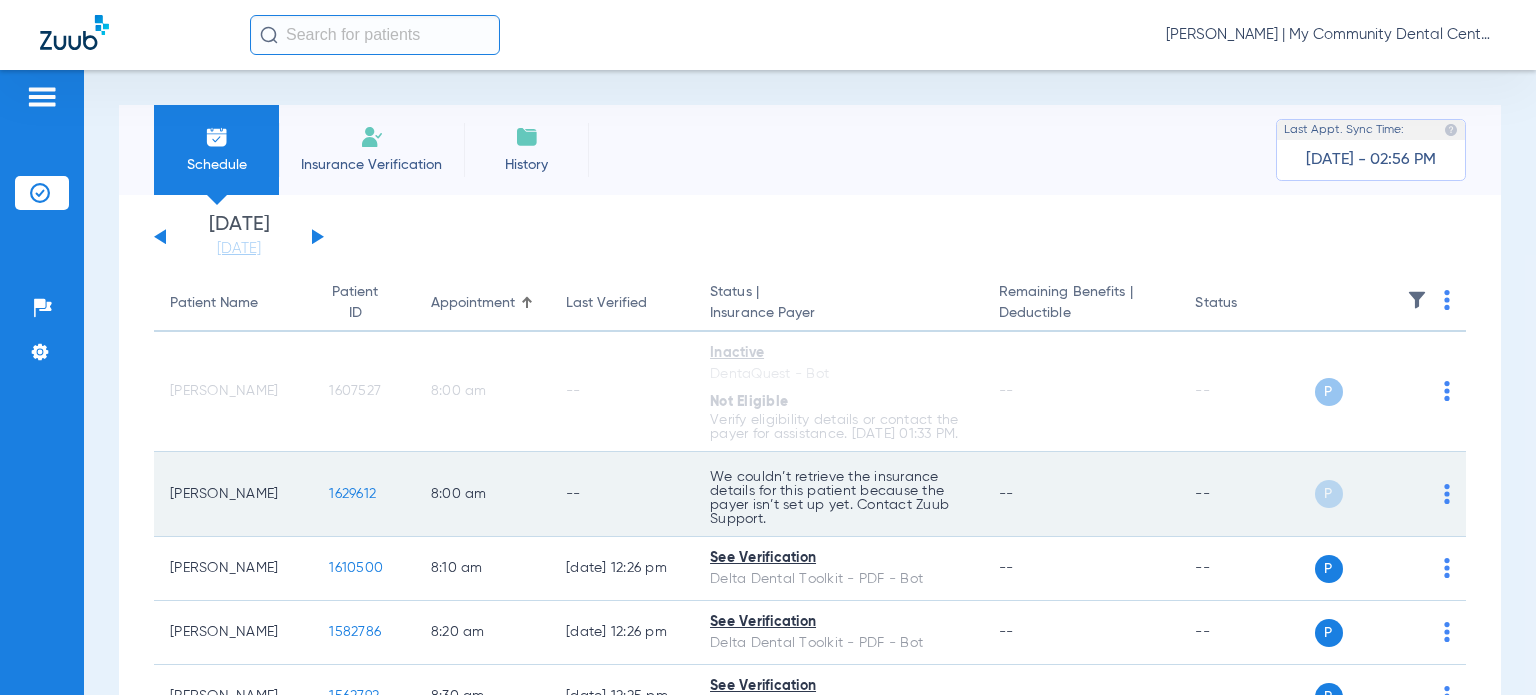 click on "P S" 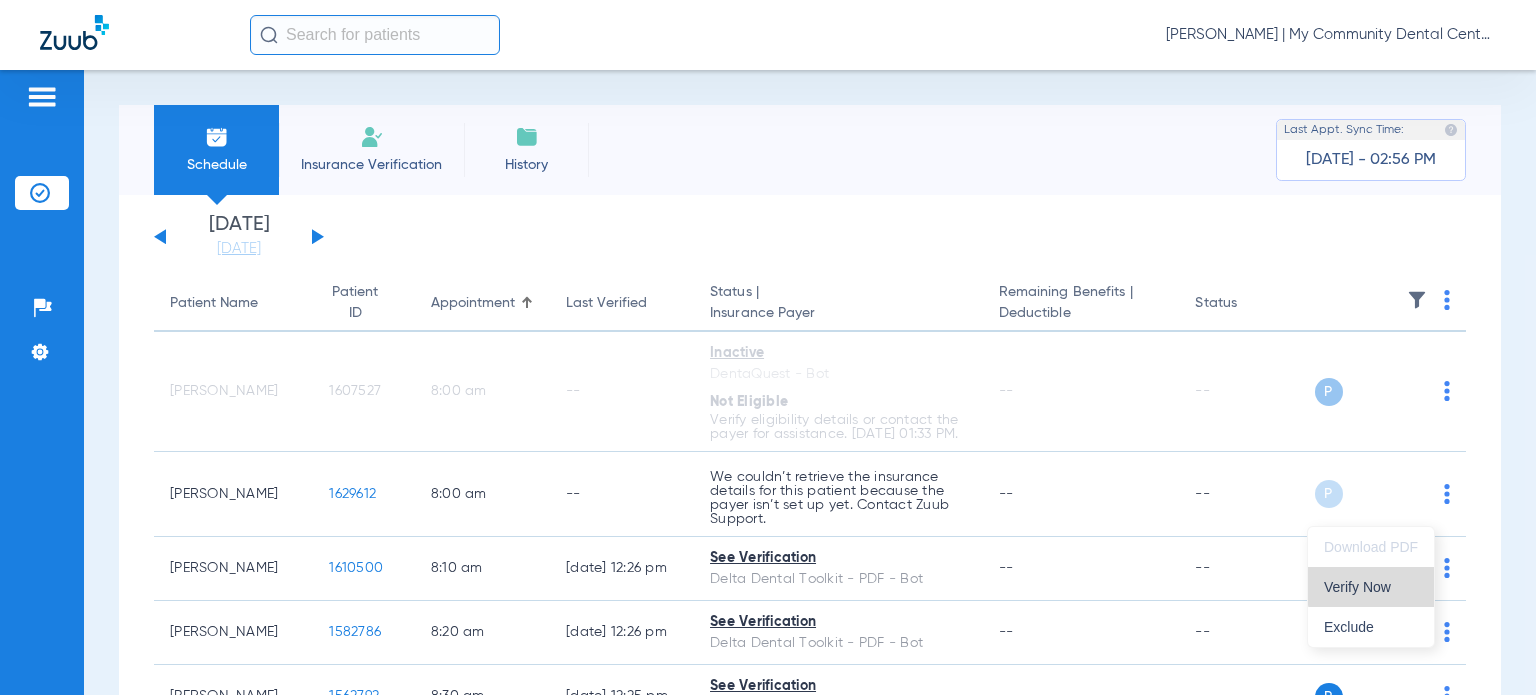 click on "Verify Now" at bounding box center [1371, 587] 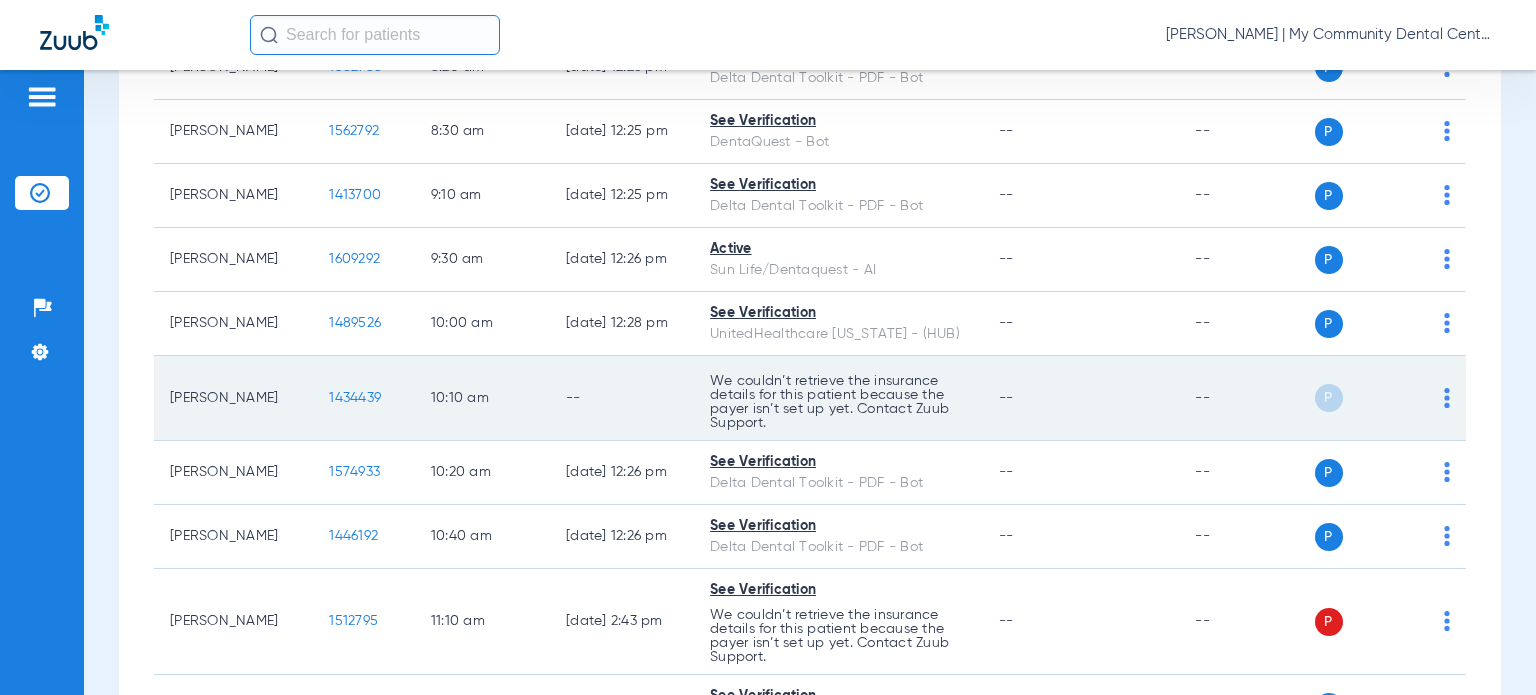 scroll, scrollTop: 600, scrollLeft: 0, axis: vertical 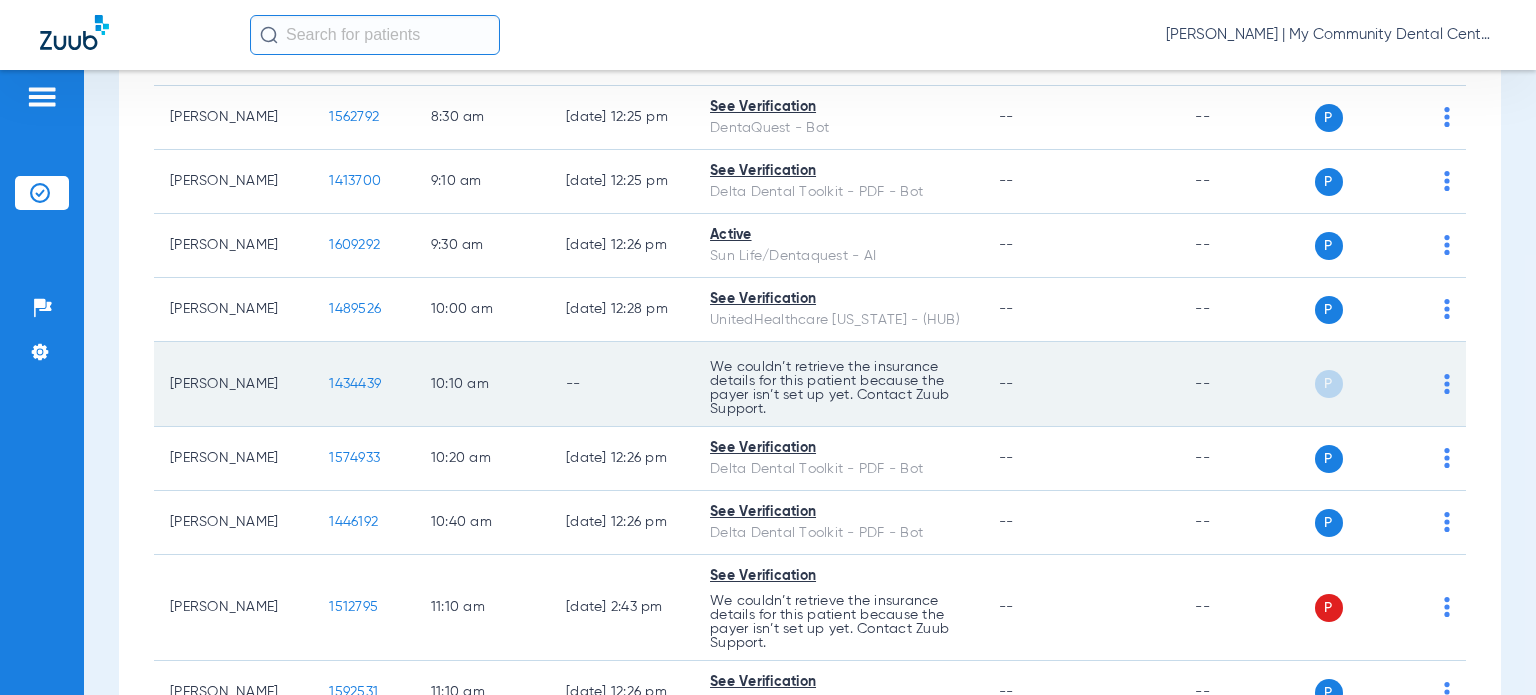 click 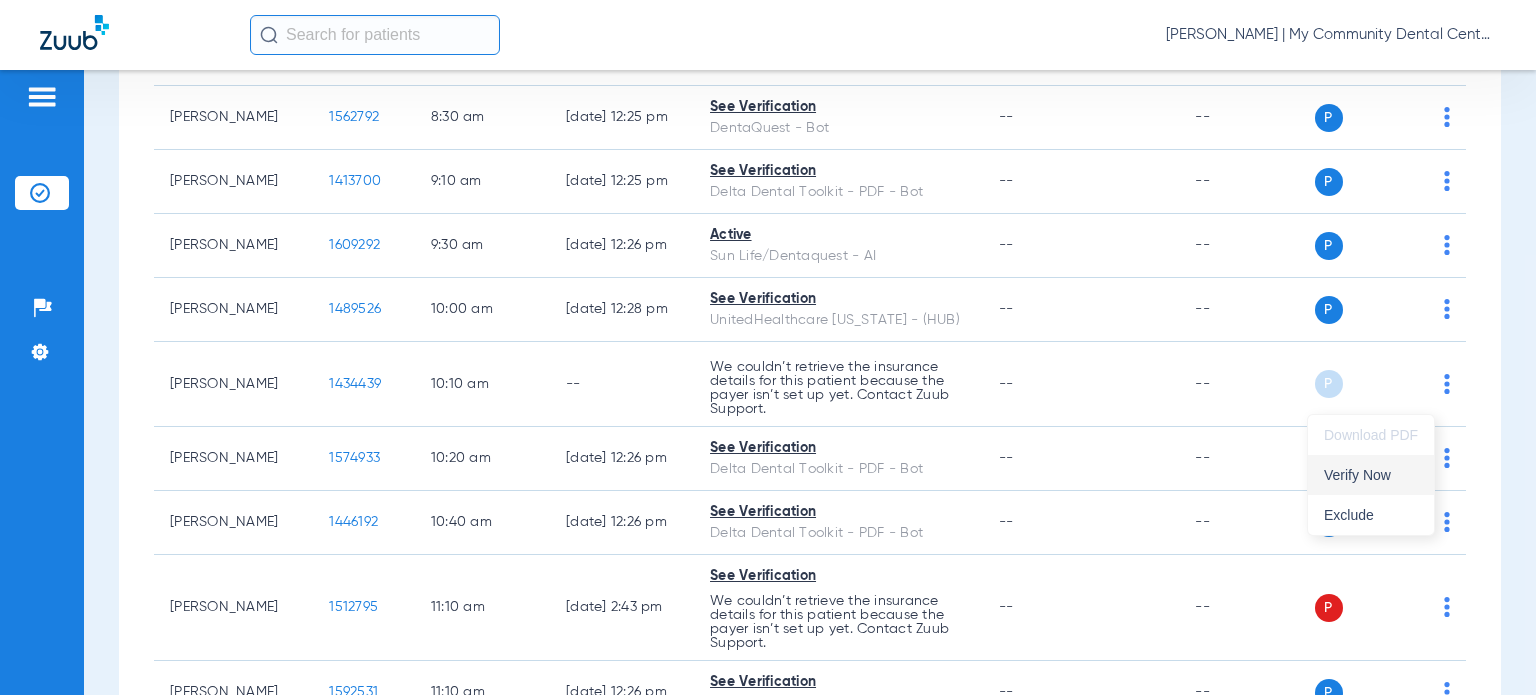 click on "Verify Now" at bounding box center (1371, 475) 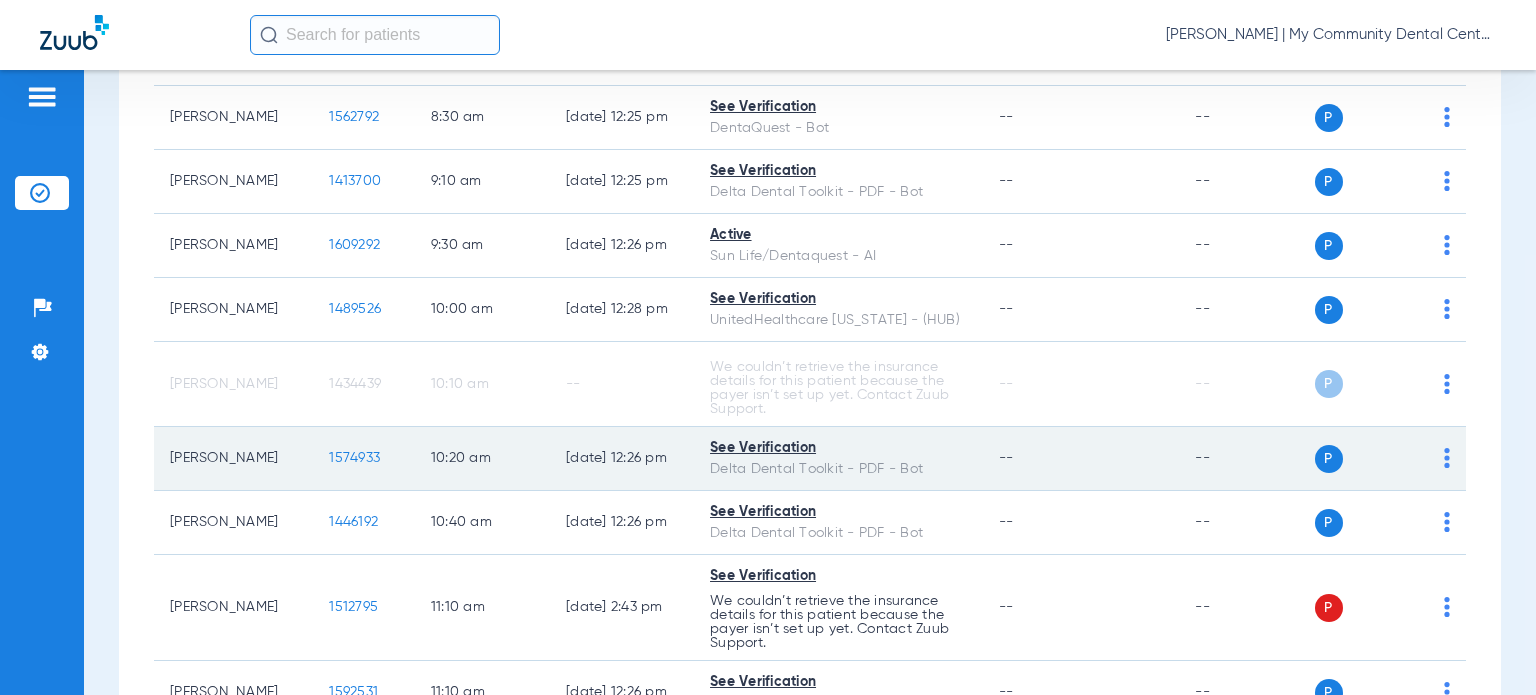 scroll, scrollTop: 900, scrollLeft: 0, axis: vertical 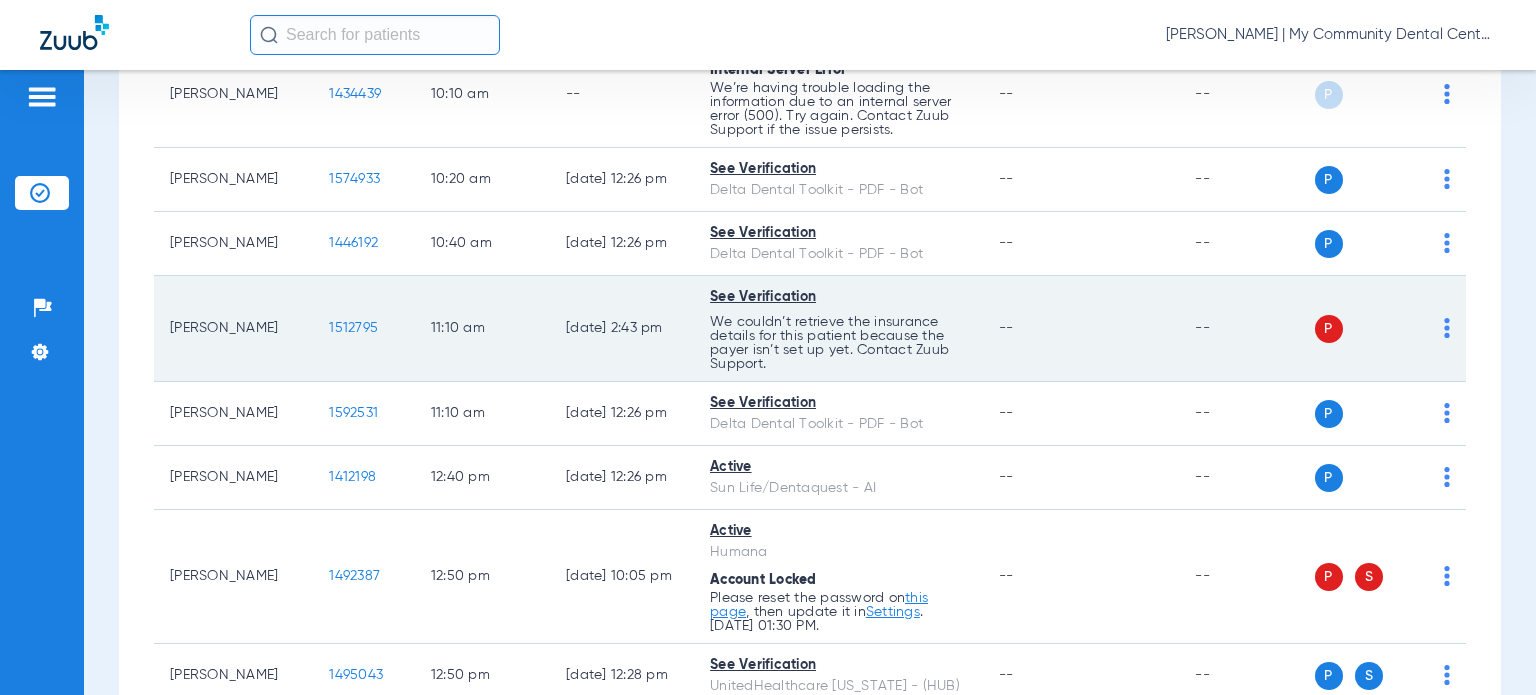 drag, startPoint x: 1427, startPoint y: 338, endPoint x: 1429, endPoint y: 369, distance: 31.06445 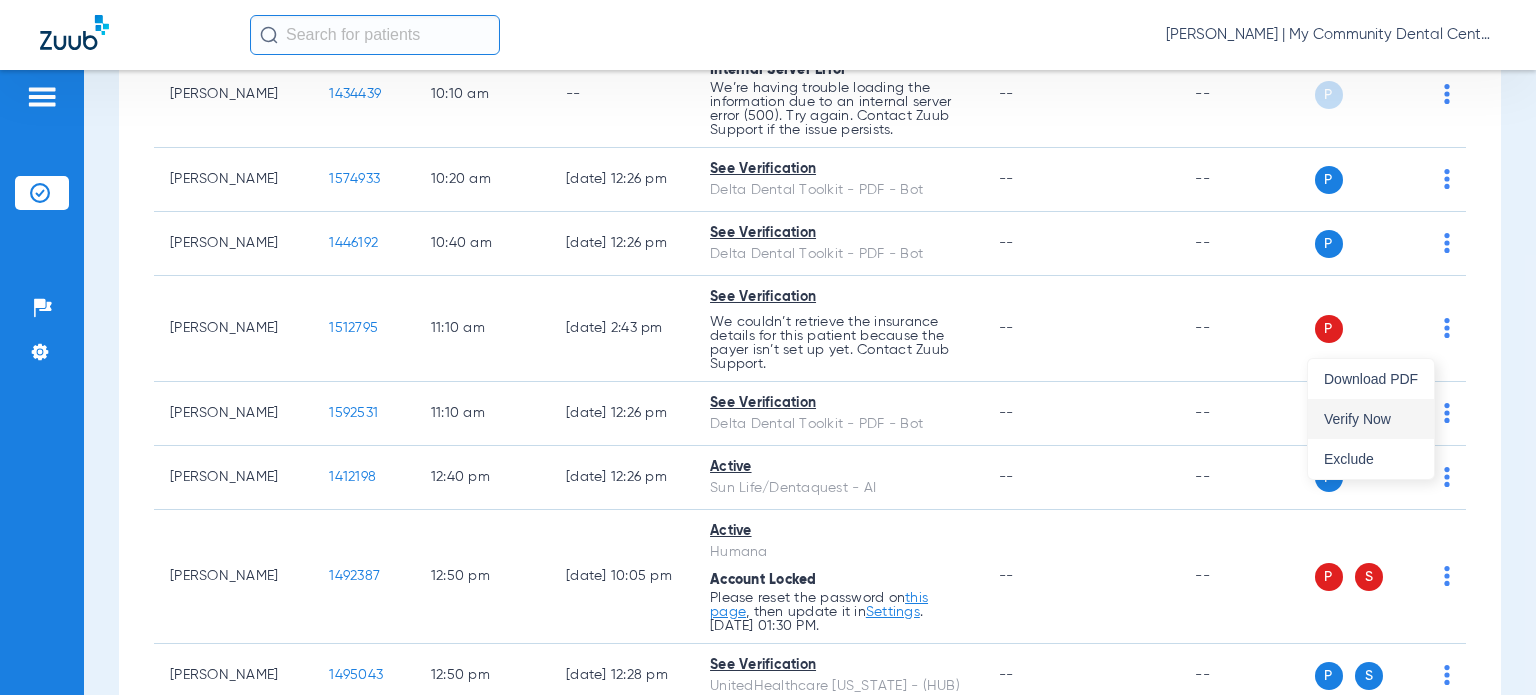 click on "Verify Now" at bounding box center (1371, 419) 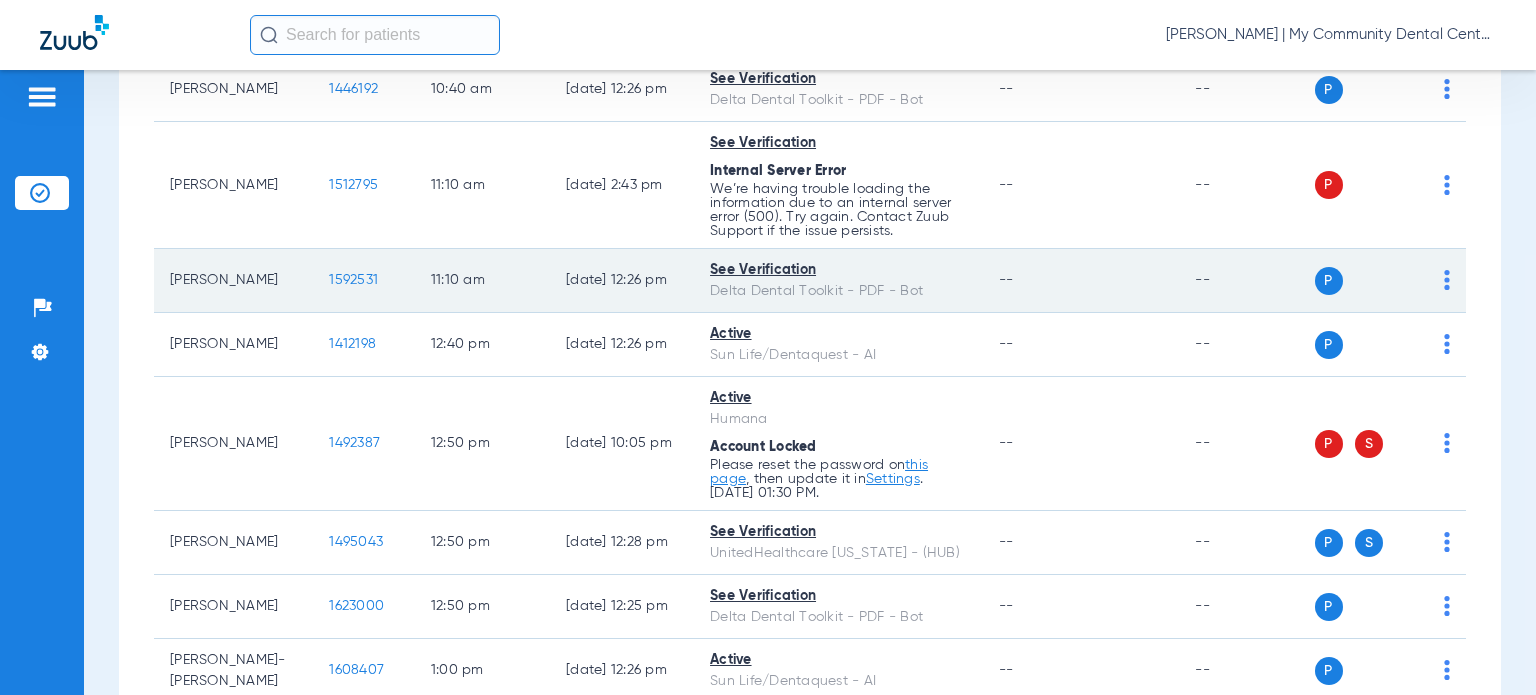 scroll, scrollTop: 1100, scrollLeft: 0, axis: vertical 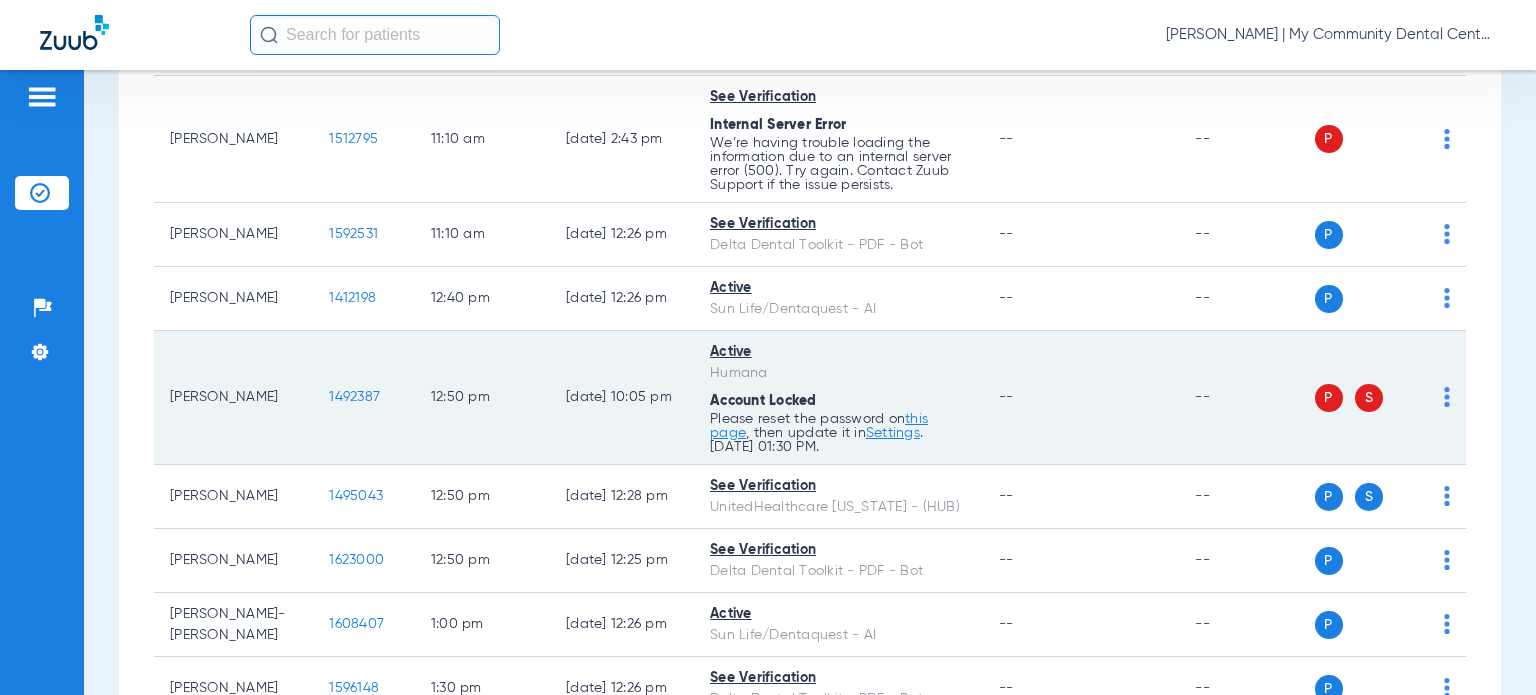 click 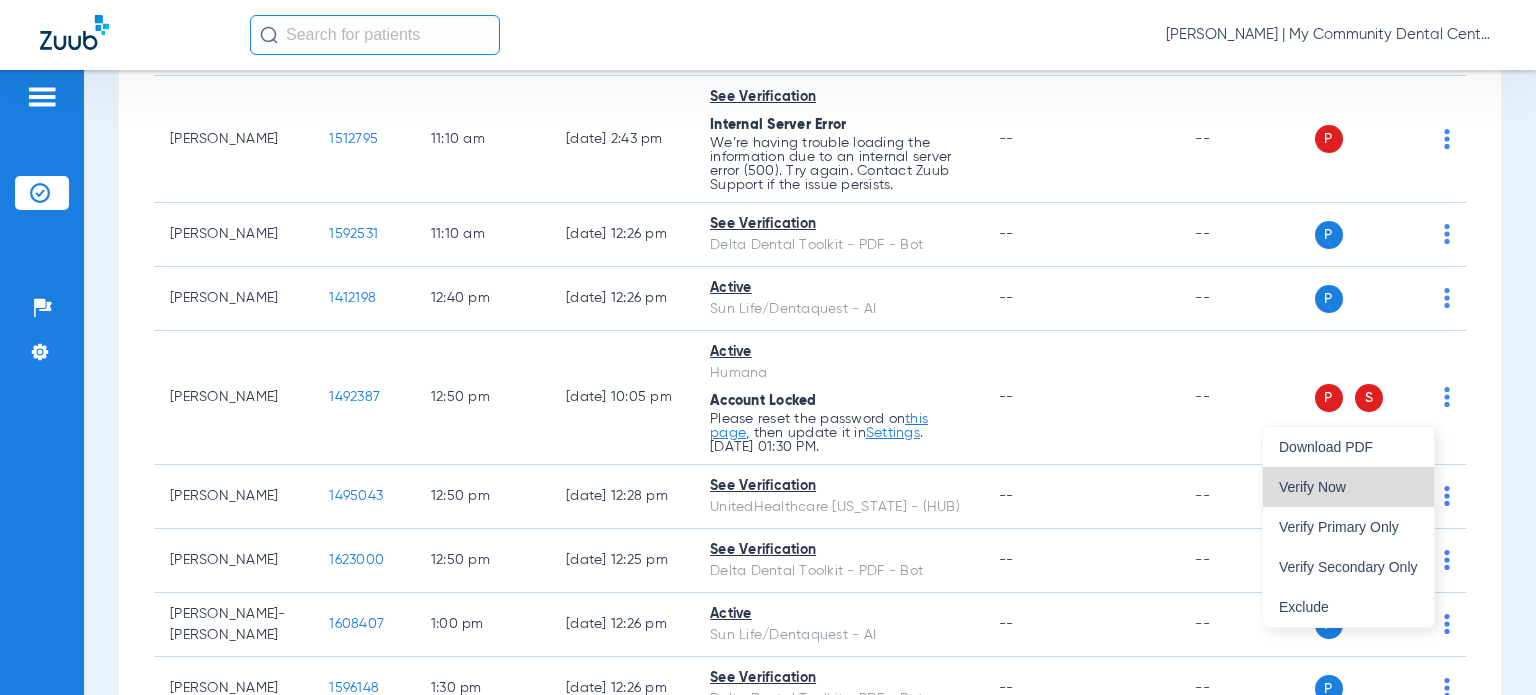 click on "Verify Now" at bounding box center [1348, 487] 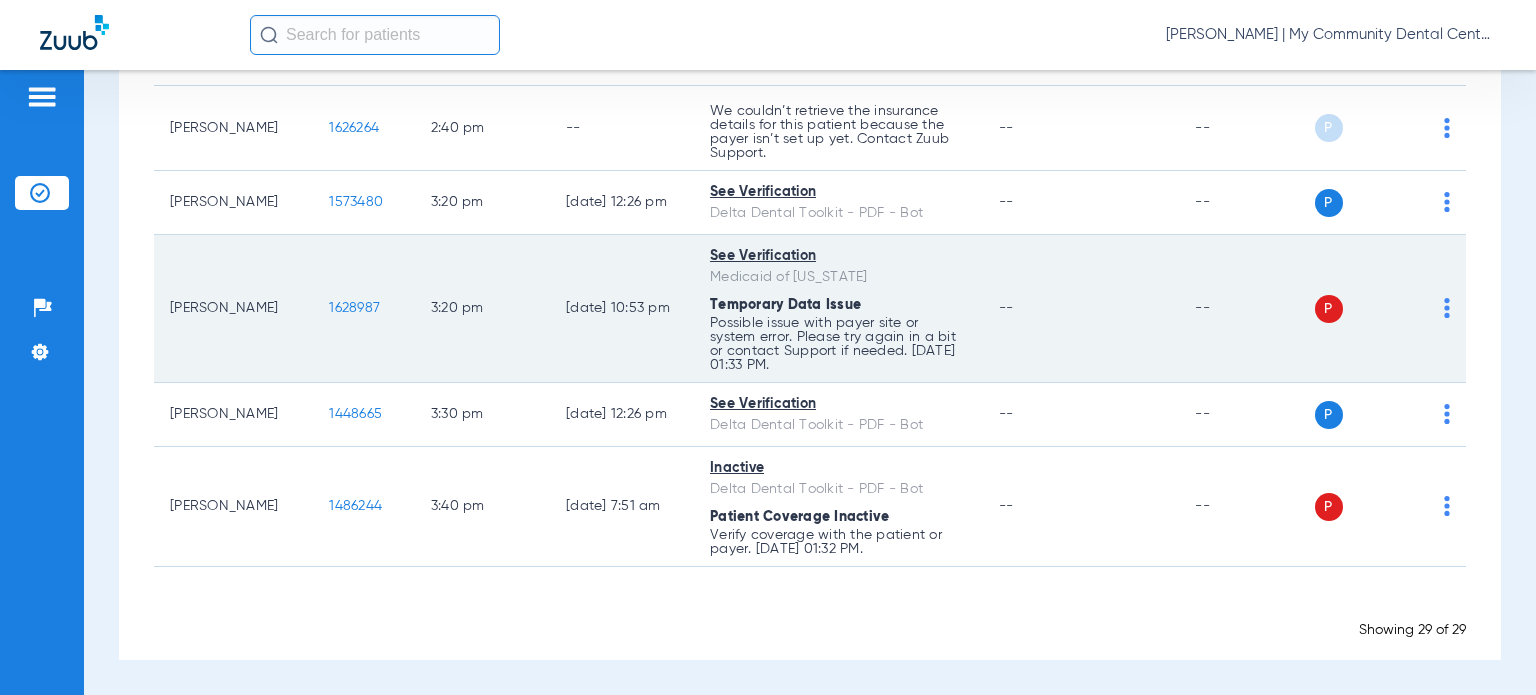 scroll, scrollTop: 2124, scrollLeft: 0, axis: vertical 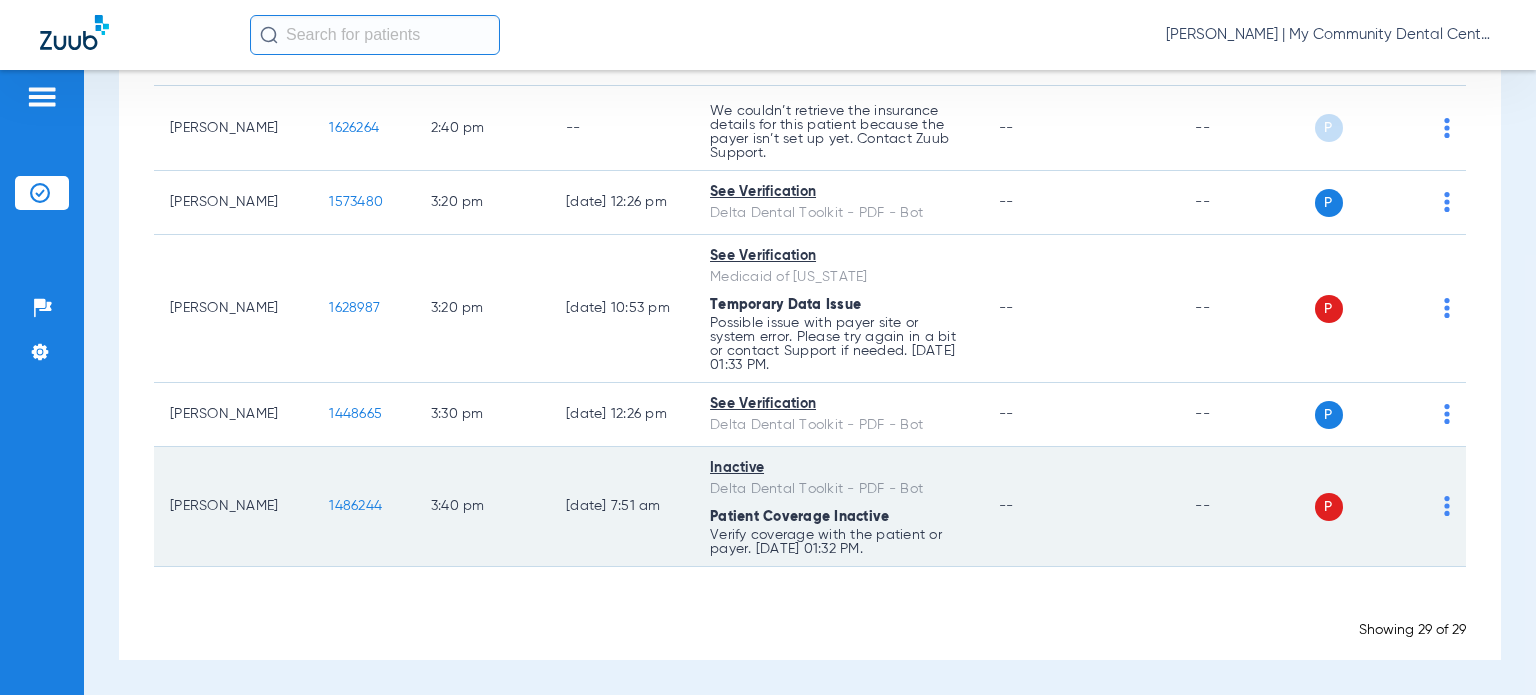click 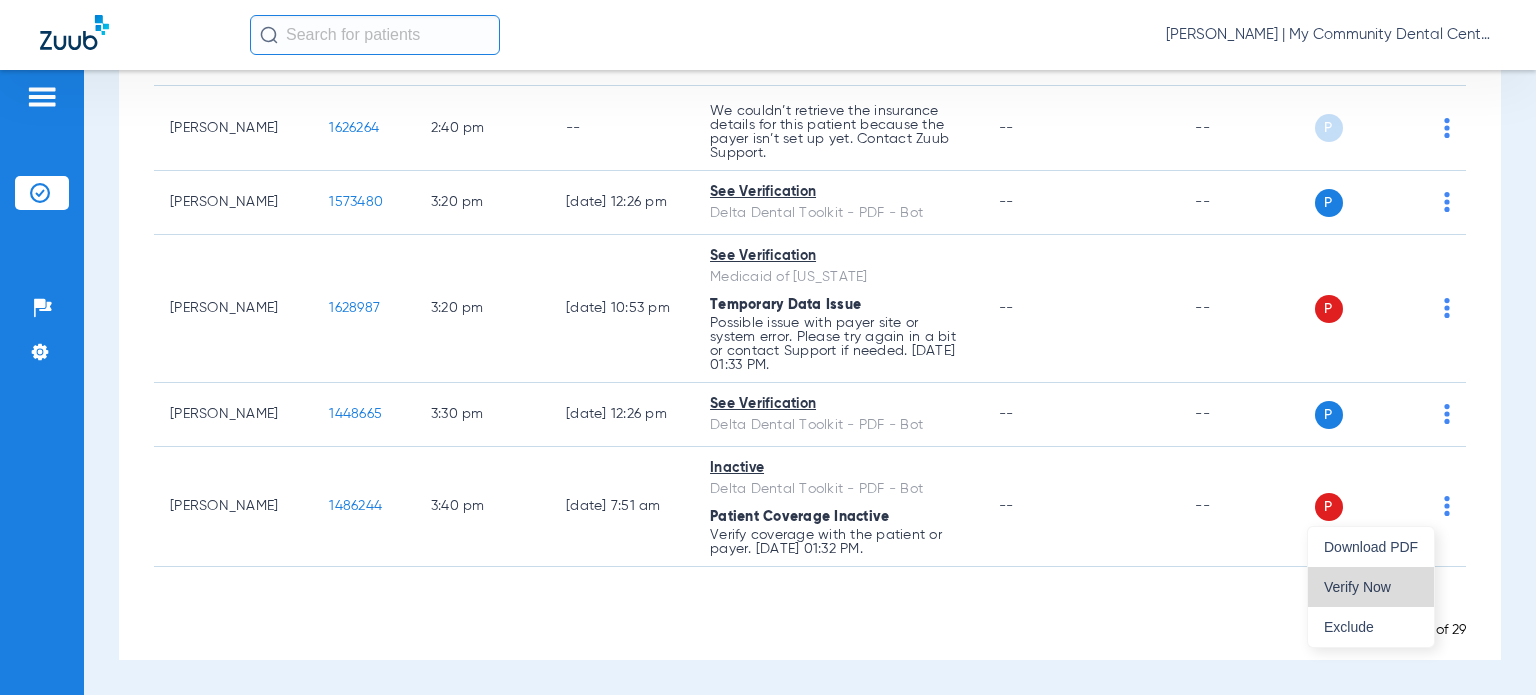 click on "Verify Now" at bounding box center (1371, 587) 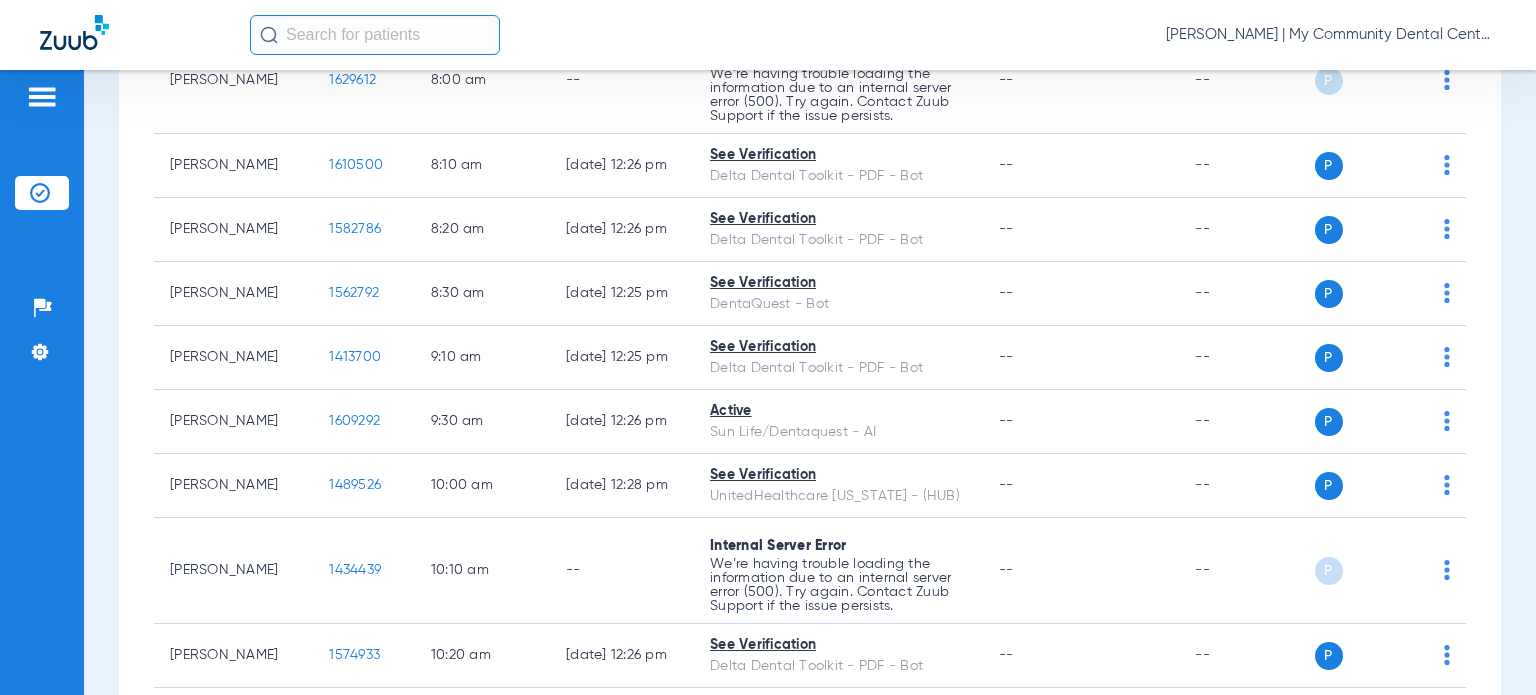 scroll, scrollTop: 0, scrollLeft: 0, axis: both 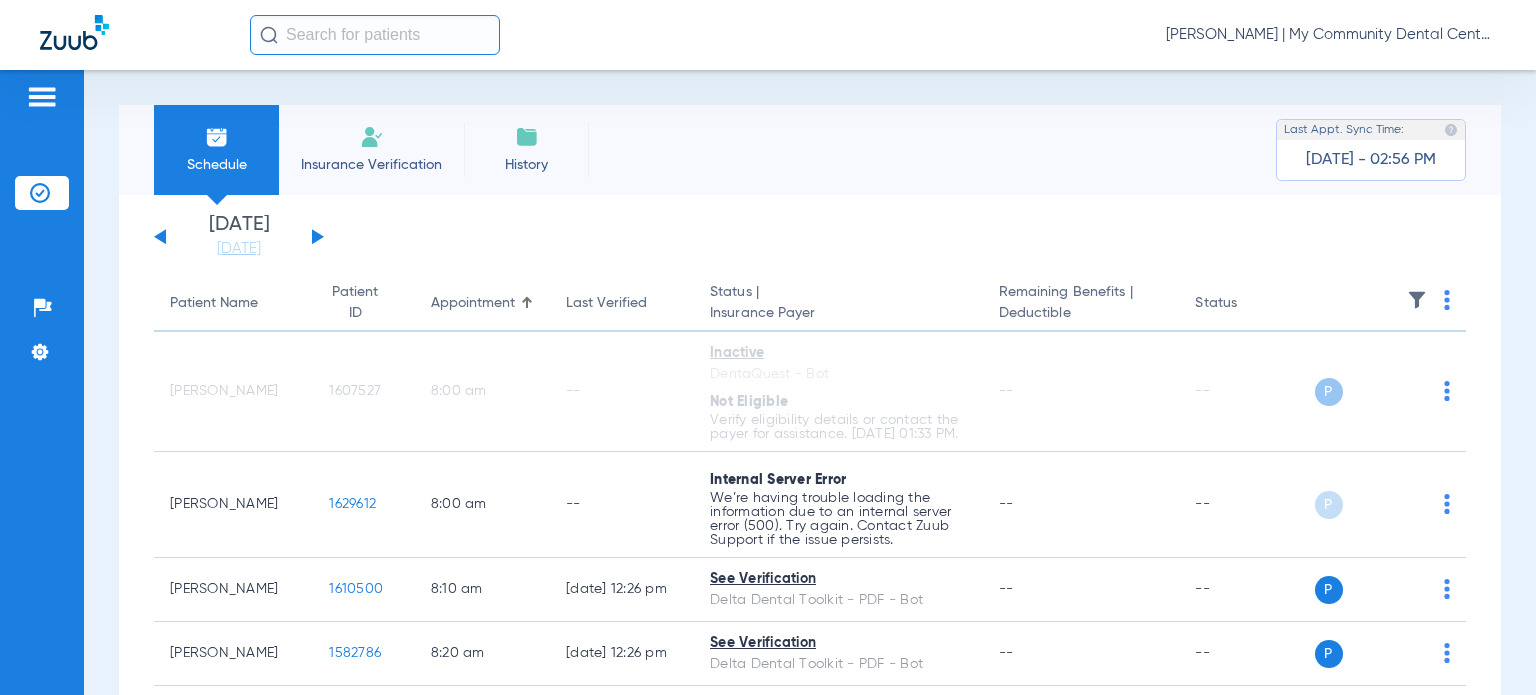 click on "Wednesday   07-23-2025" 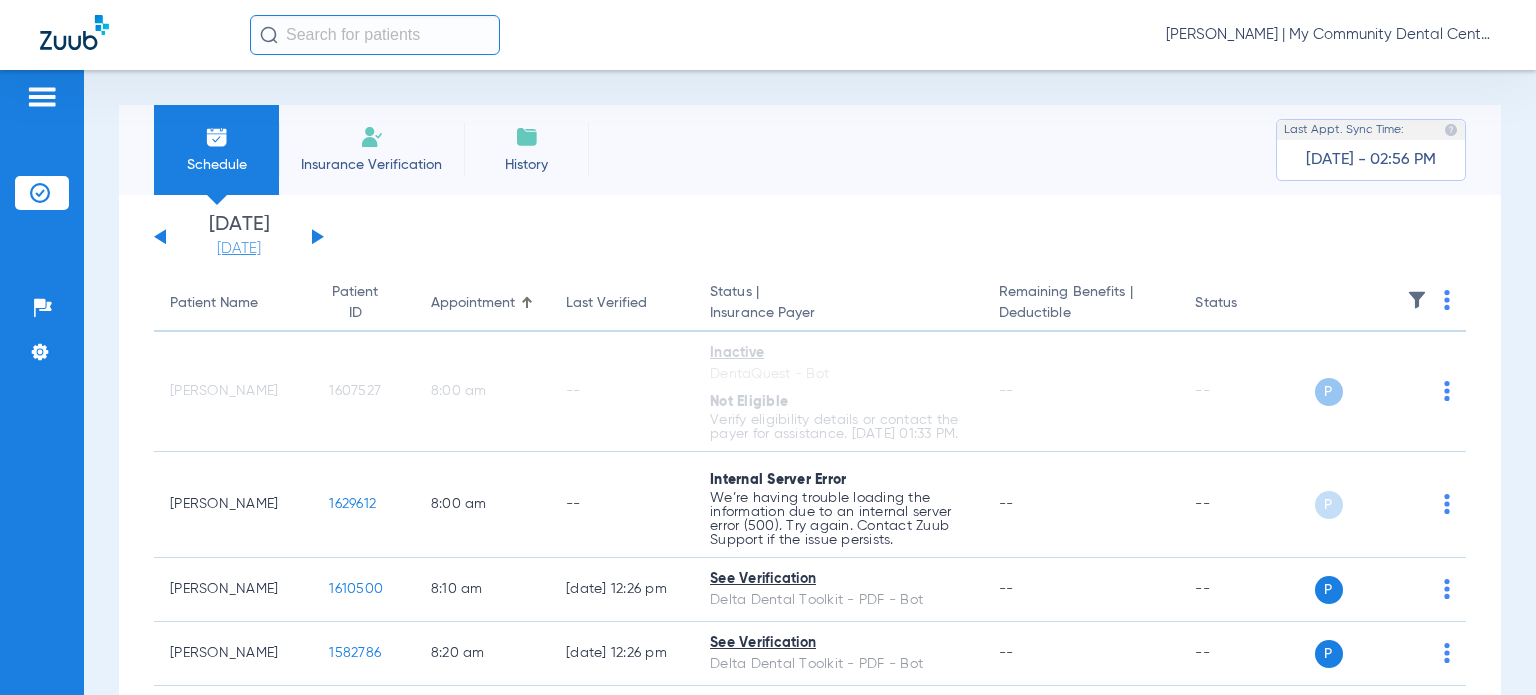click on "[DATE]" 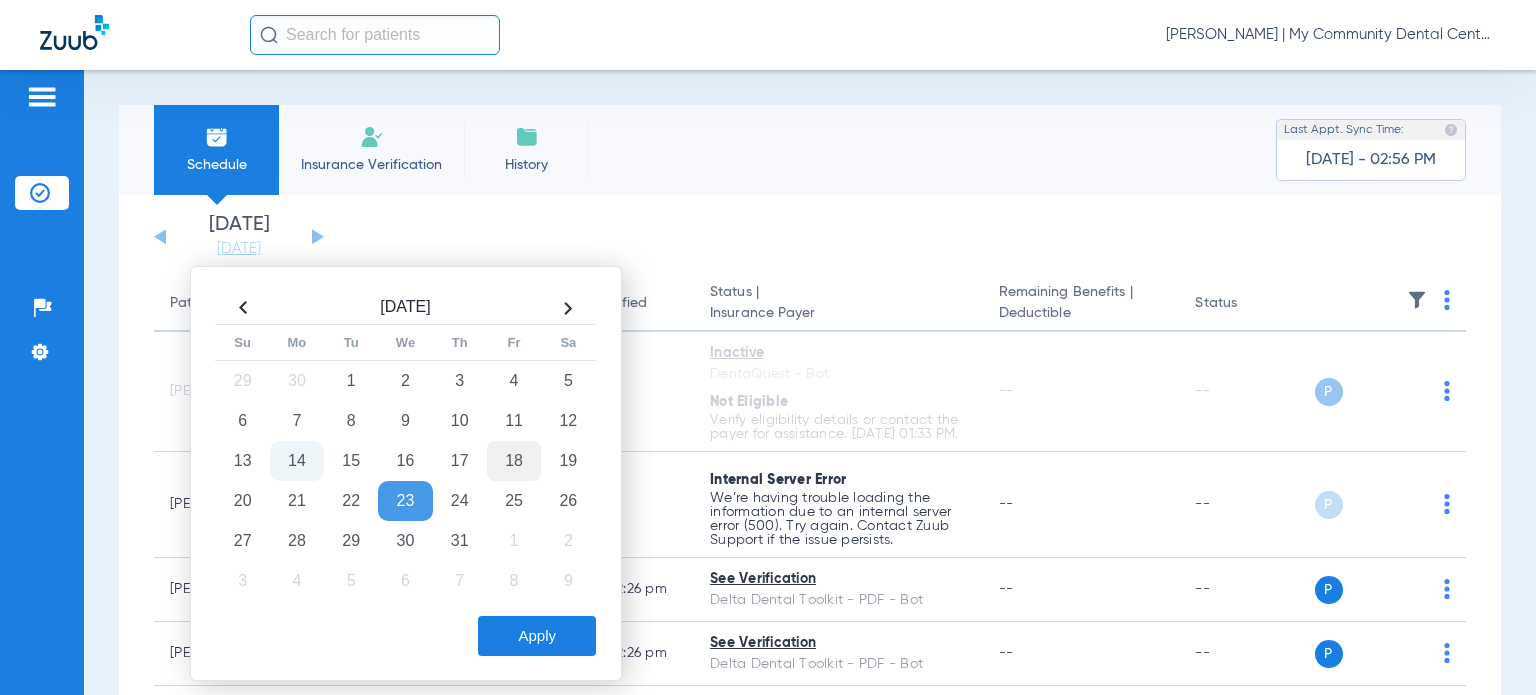 click on "18" 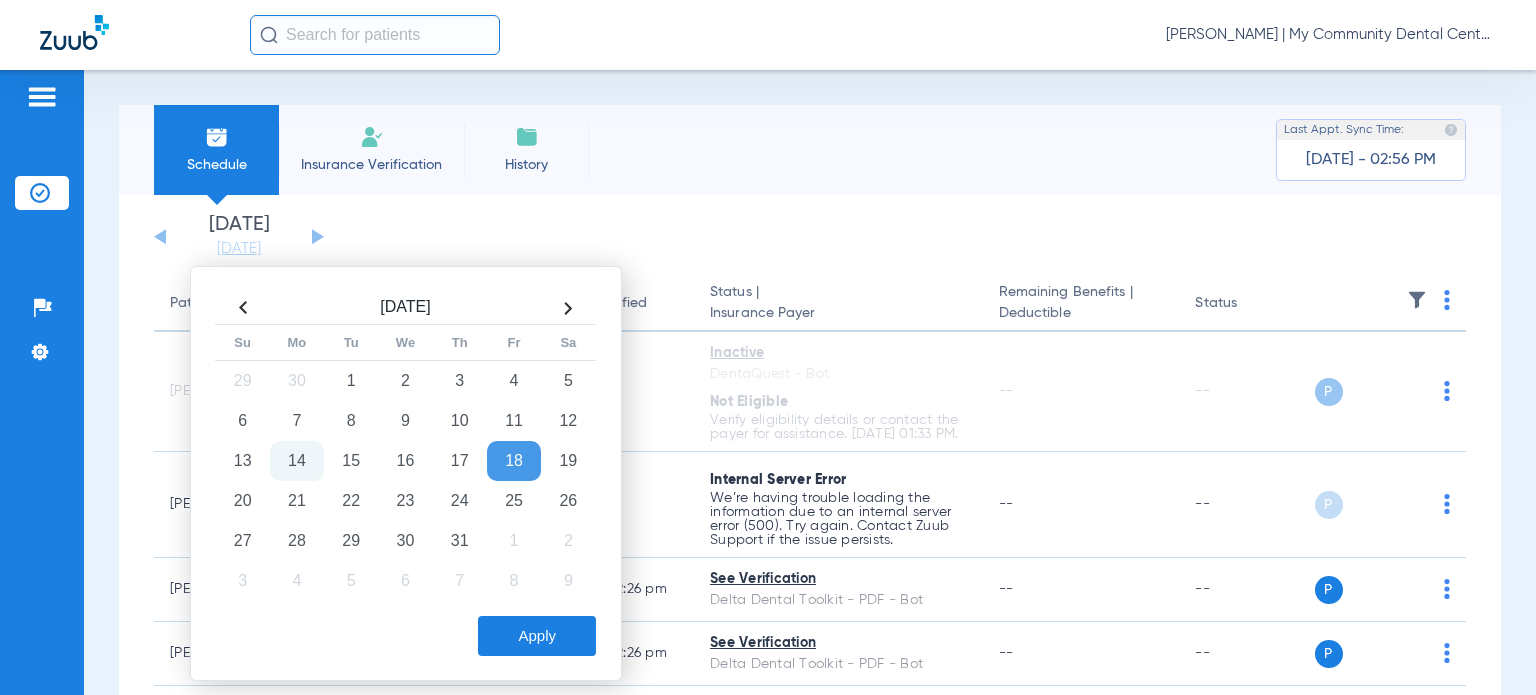click on "Apply" 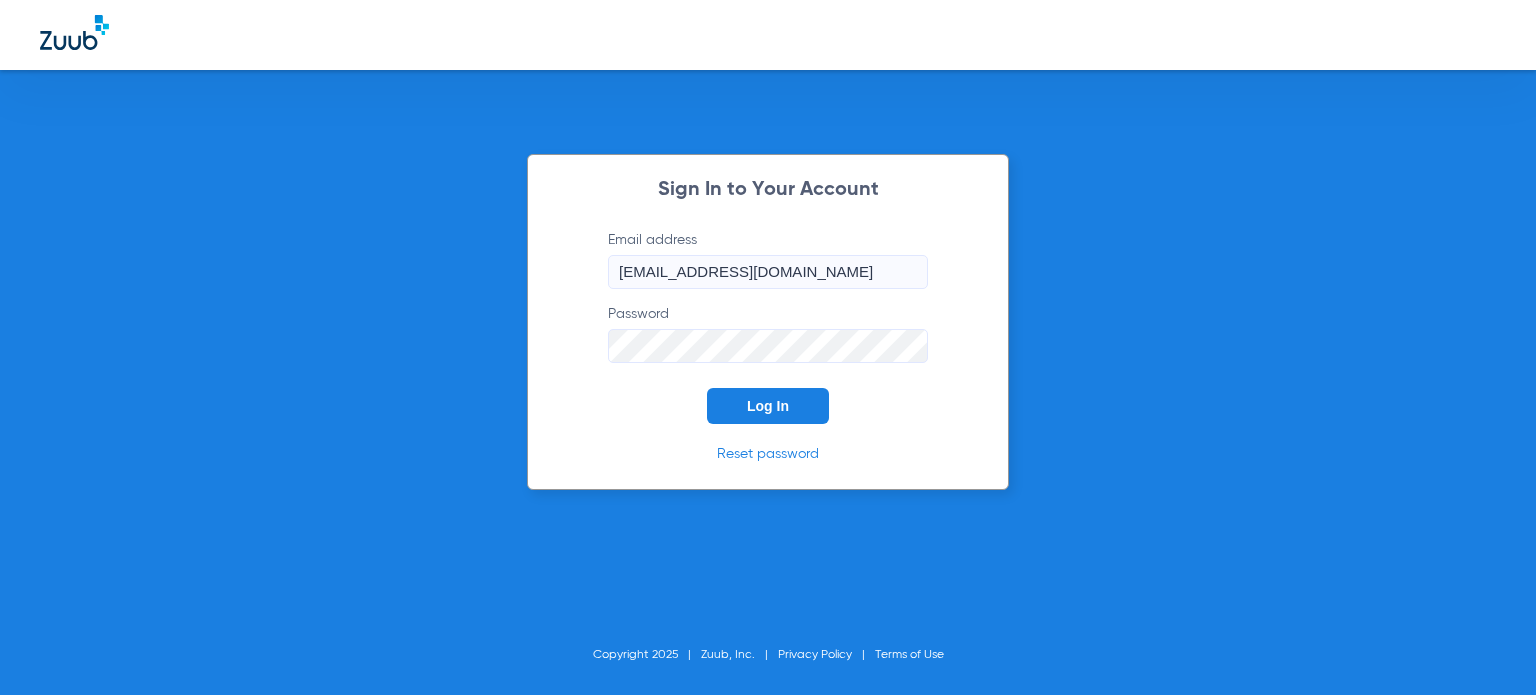 scroll, scrollTop: 0, scrollLeft: 0, axis: both 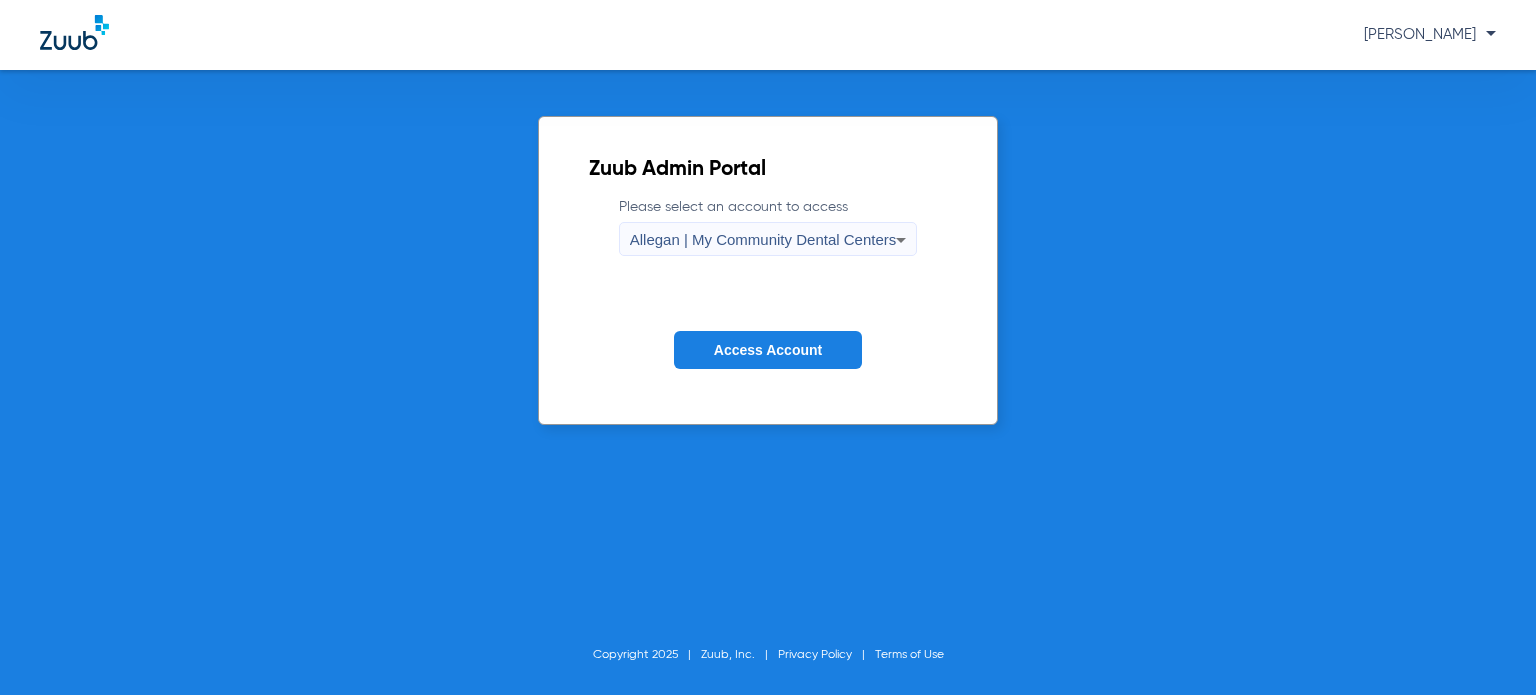 click on "Allegan | My Community Dental Centers" at bounding box center [763, 240] 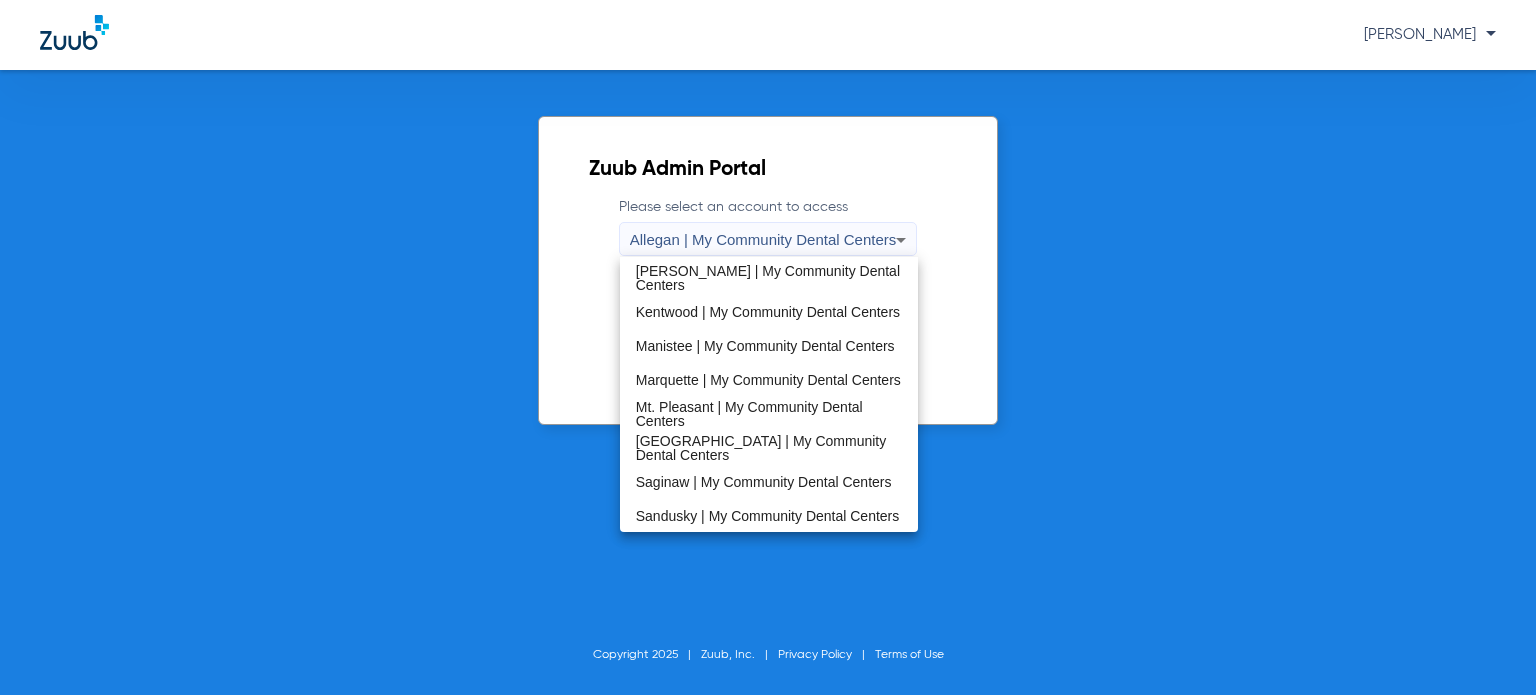 scroll, scrollTop: 643, scrollLeft: 0, axis: vertical 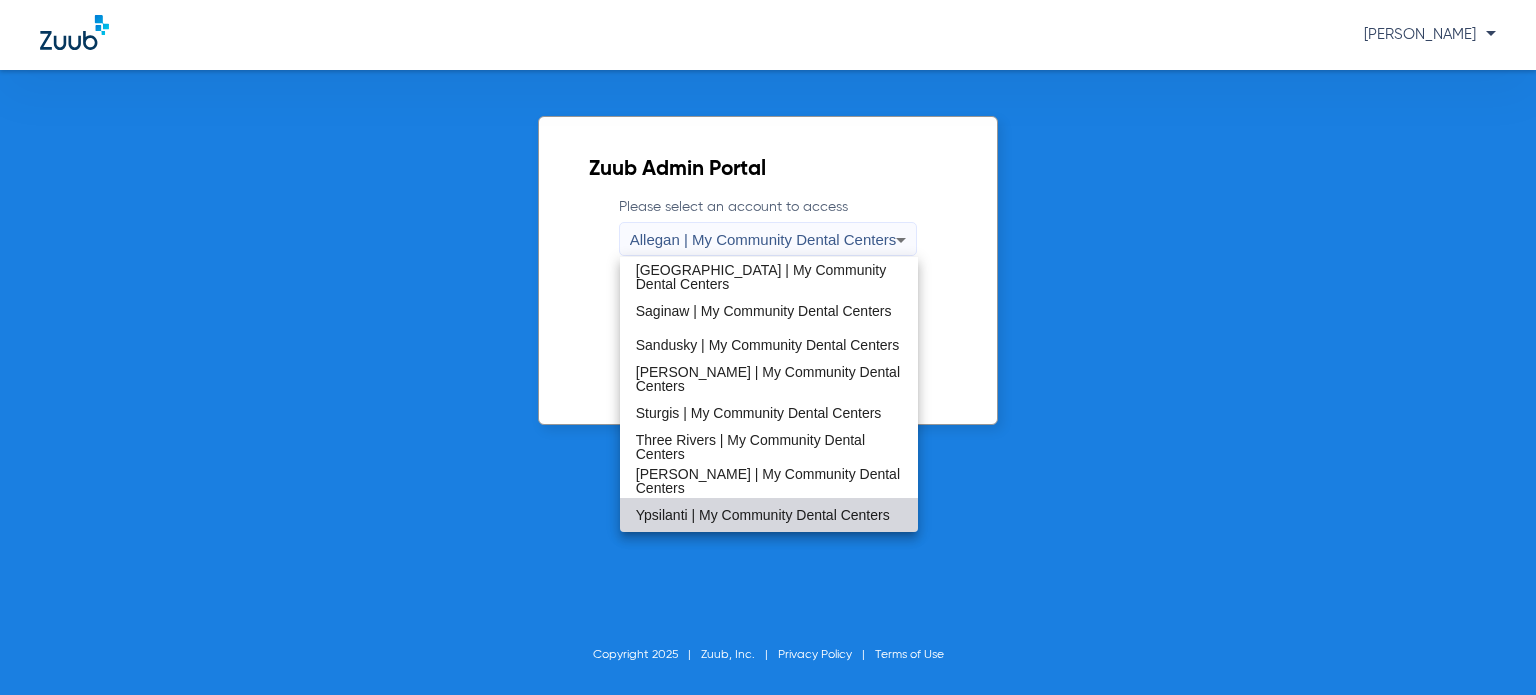 click on "Ypsilanti | My Community Dental Centers" at bounding box center (763, 515) 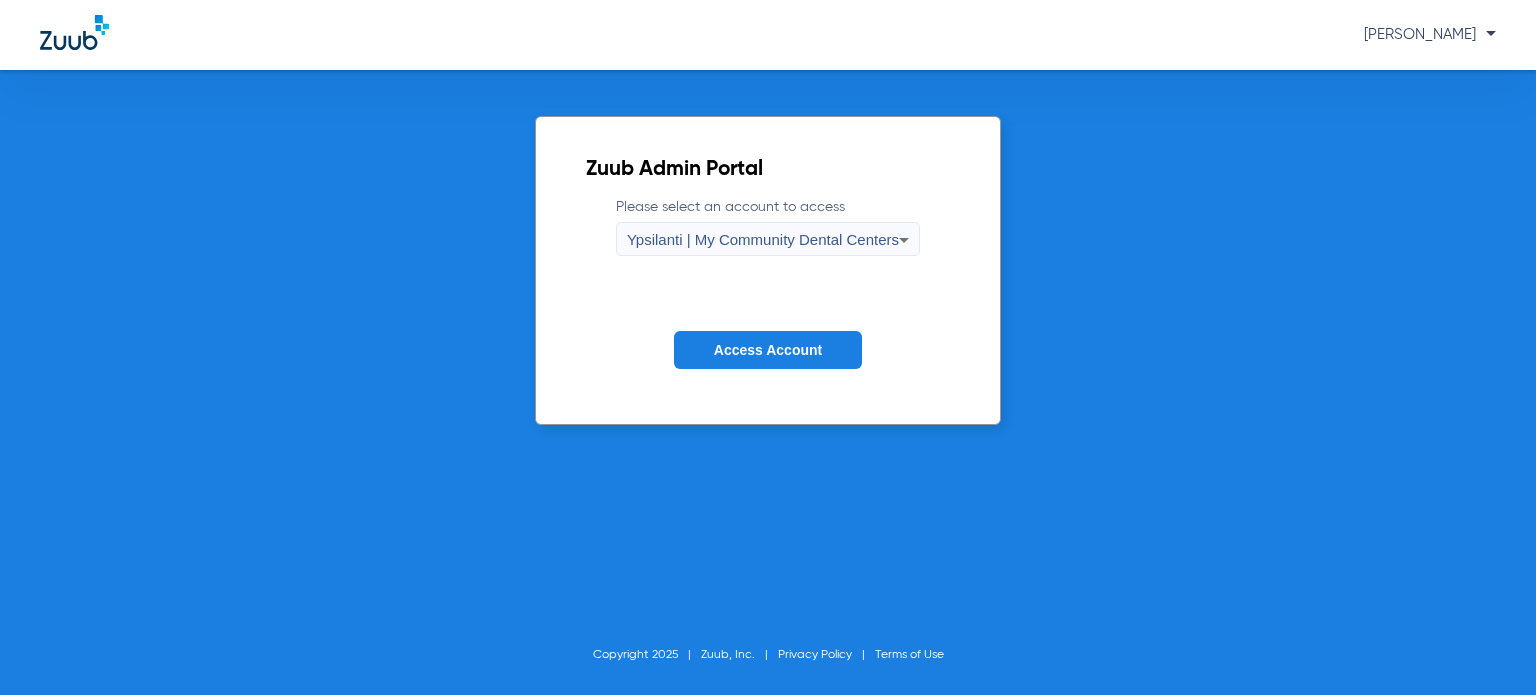 click on "Access Account" 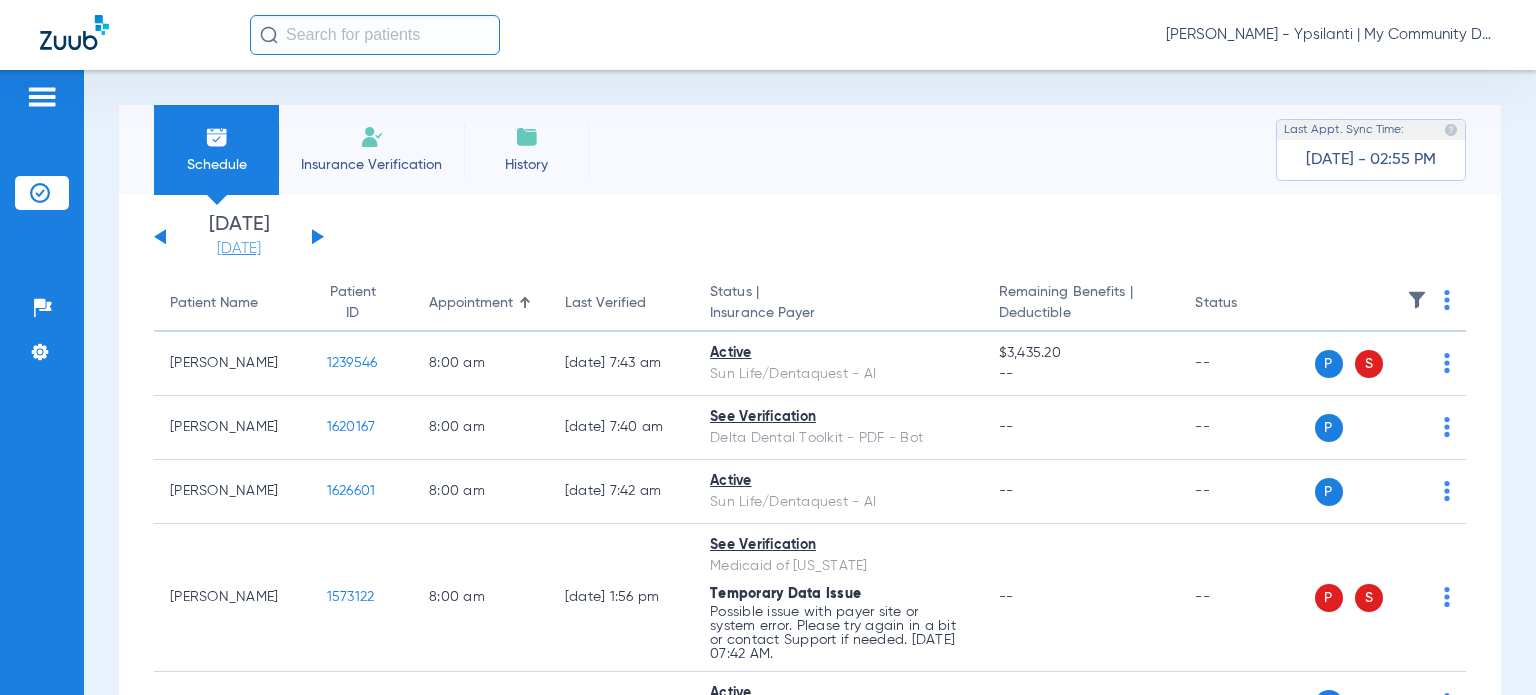 click on "[DATE]" 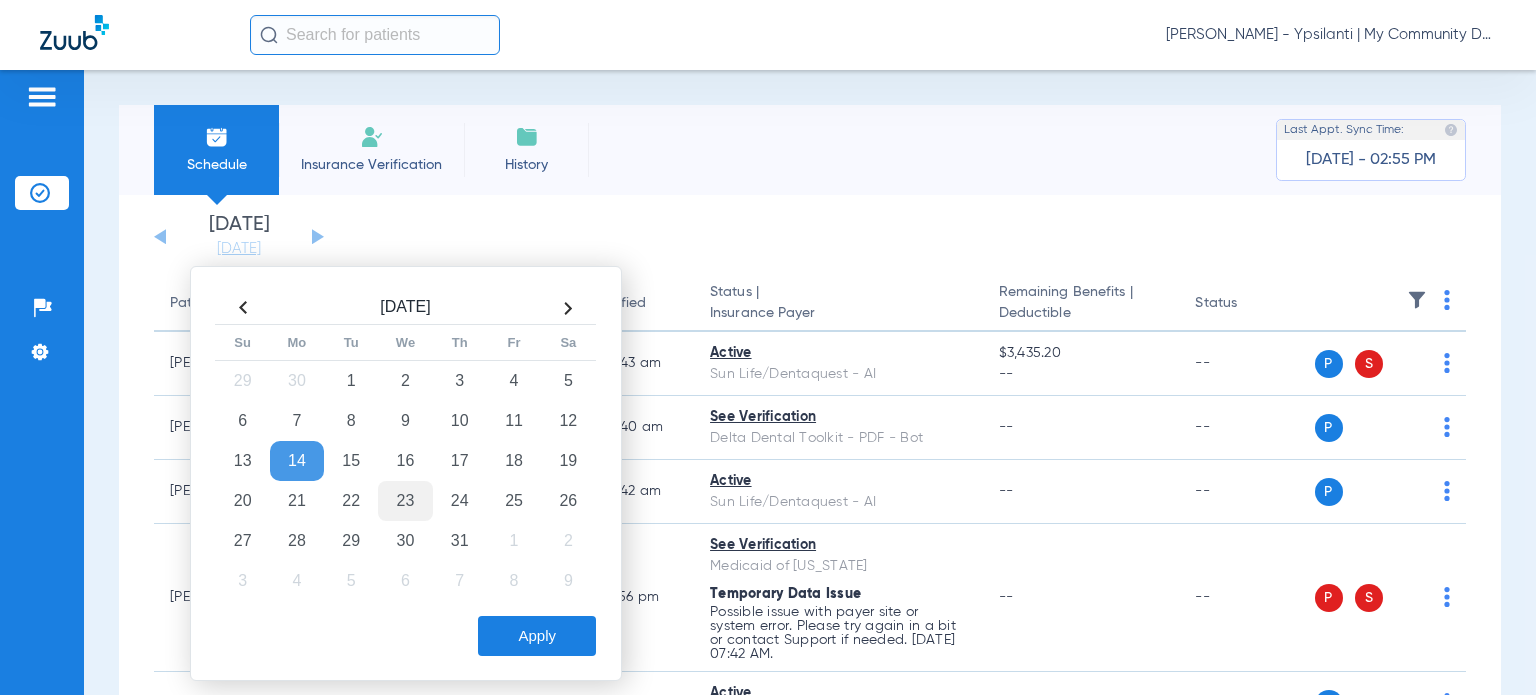 click on "23" 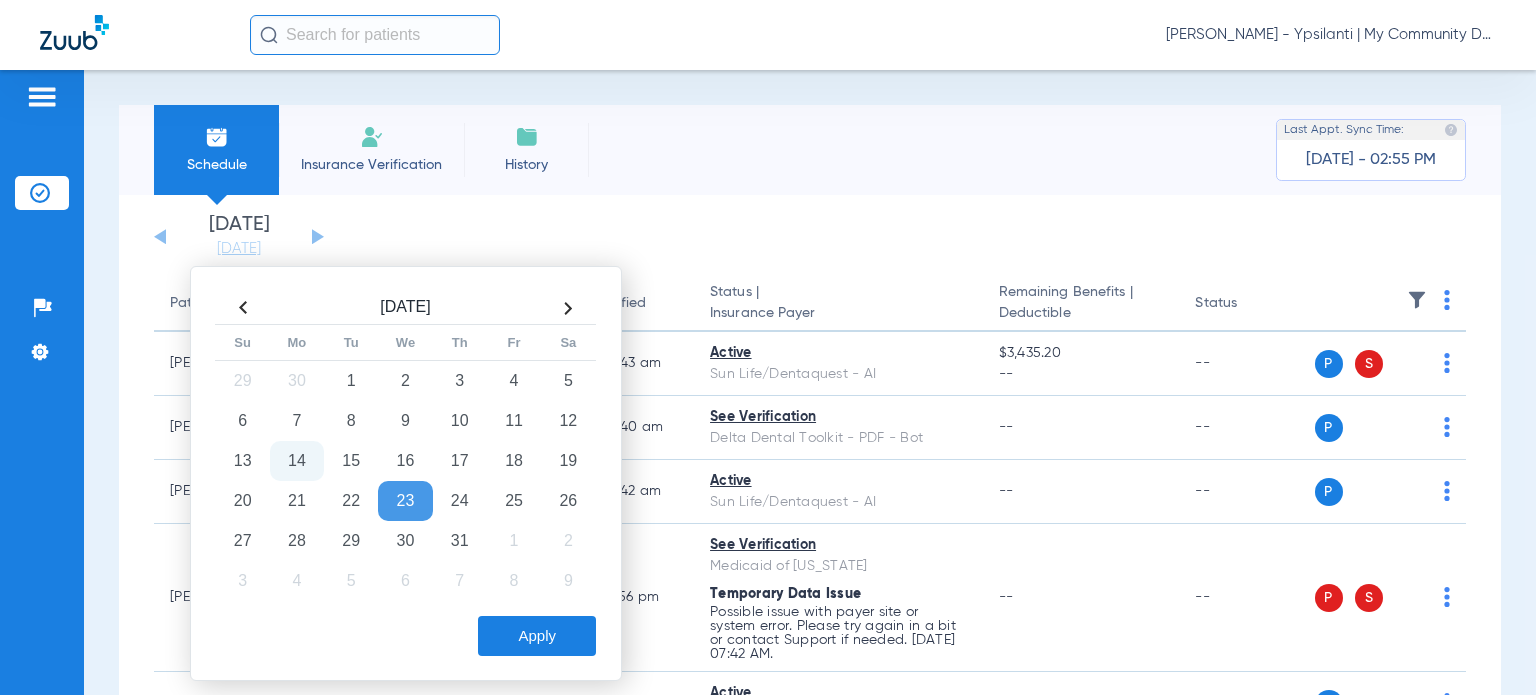 click on "Apply" 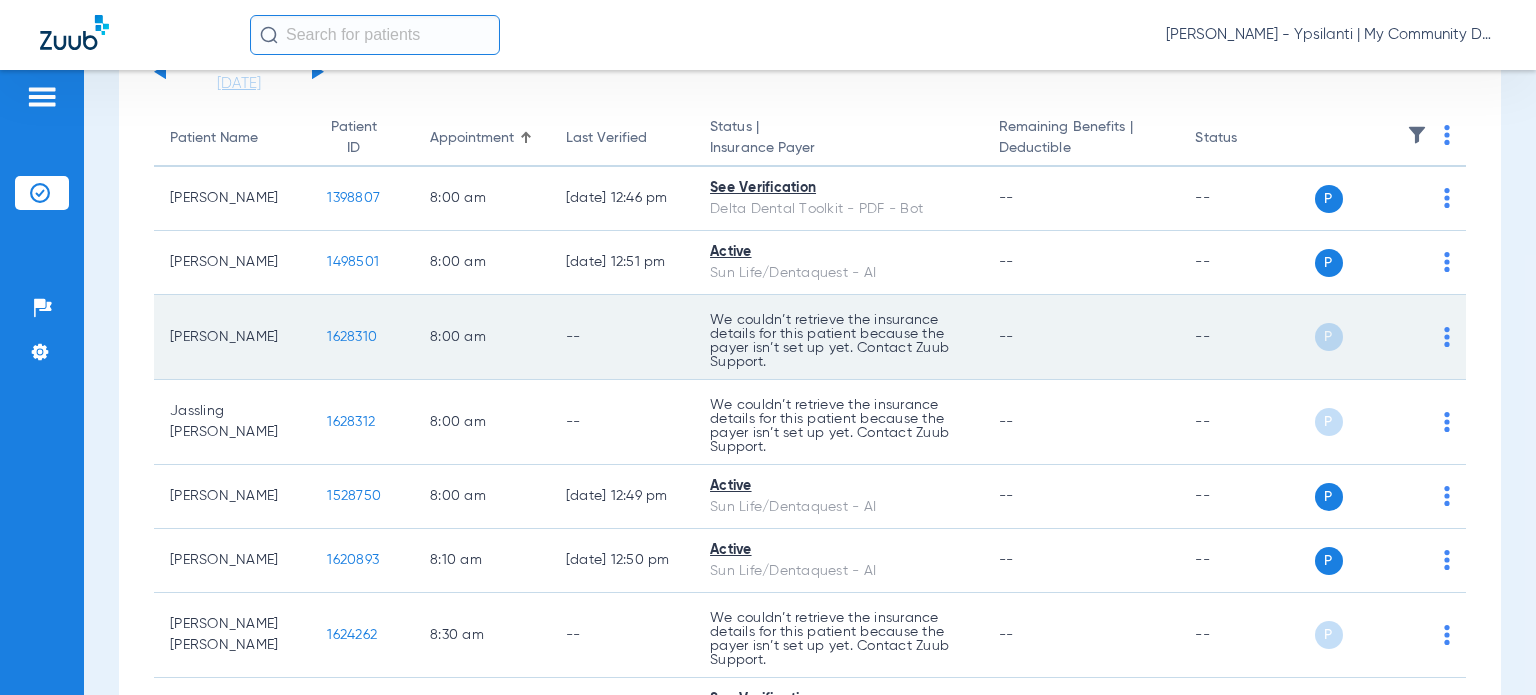 scroll, scrollTop: 200, scrollLeft: 0, axis: vertical 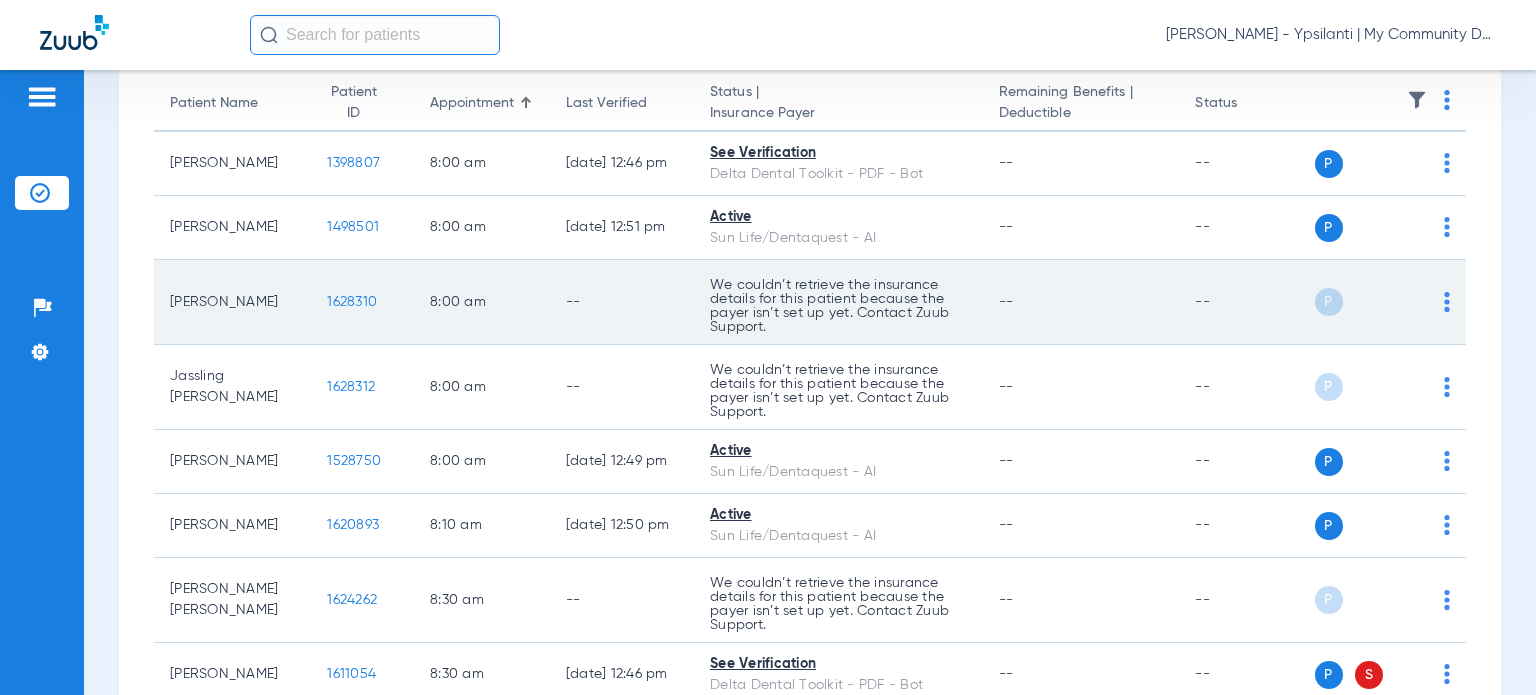 click 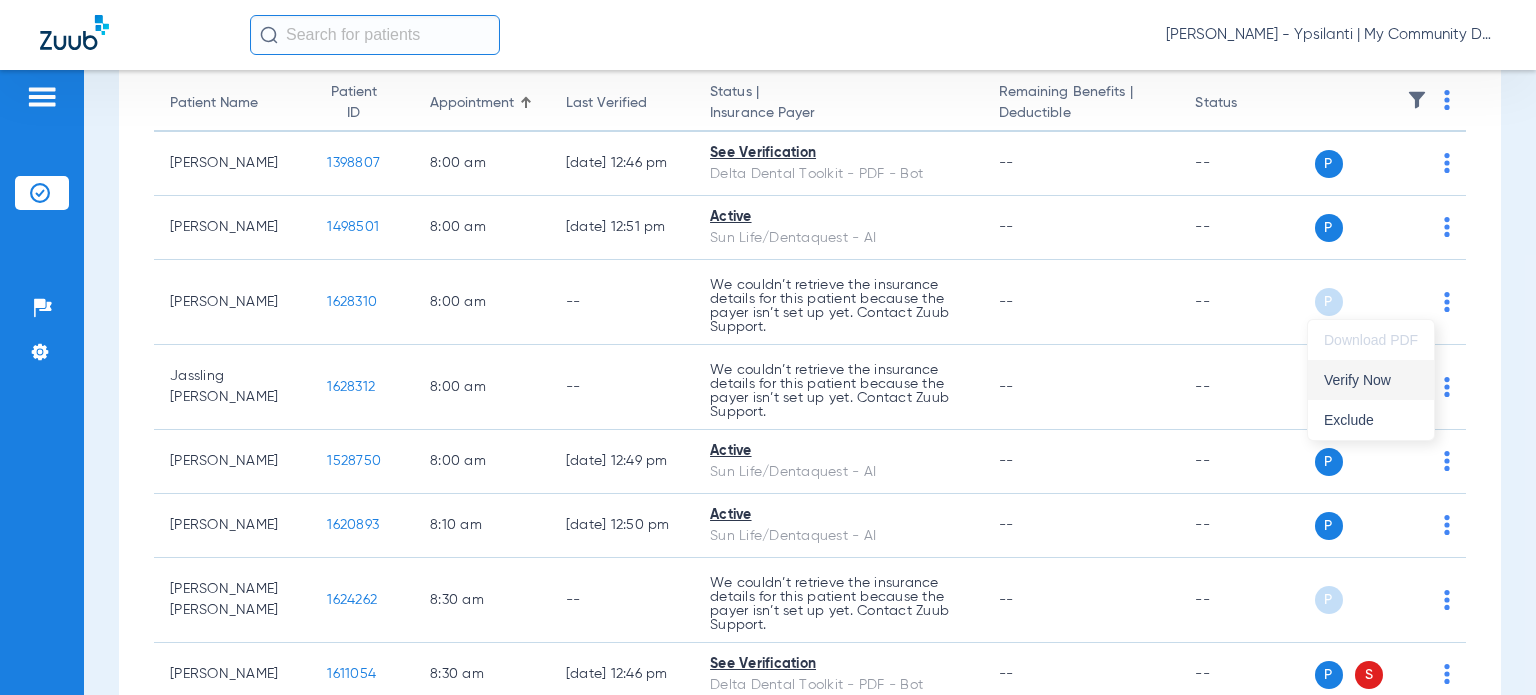 click on "Verify Now" at bounding box center [1371, 380] 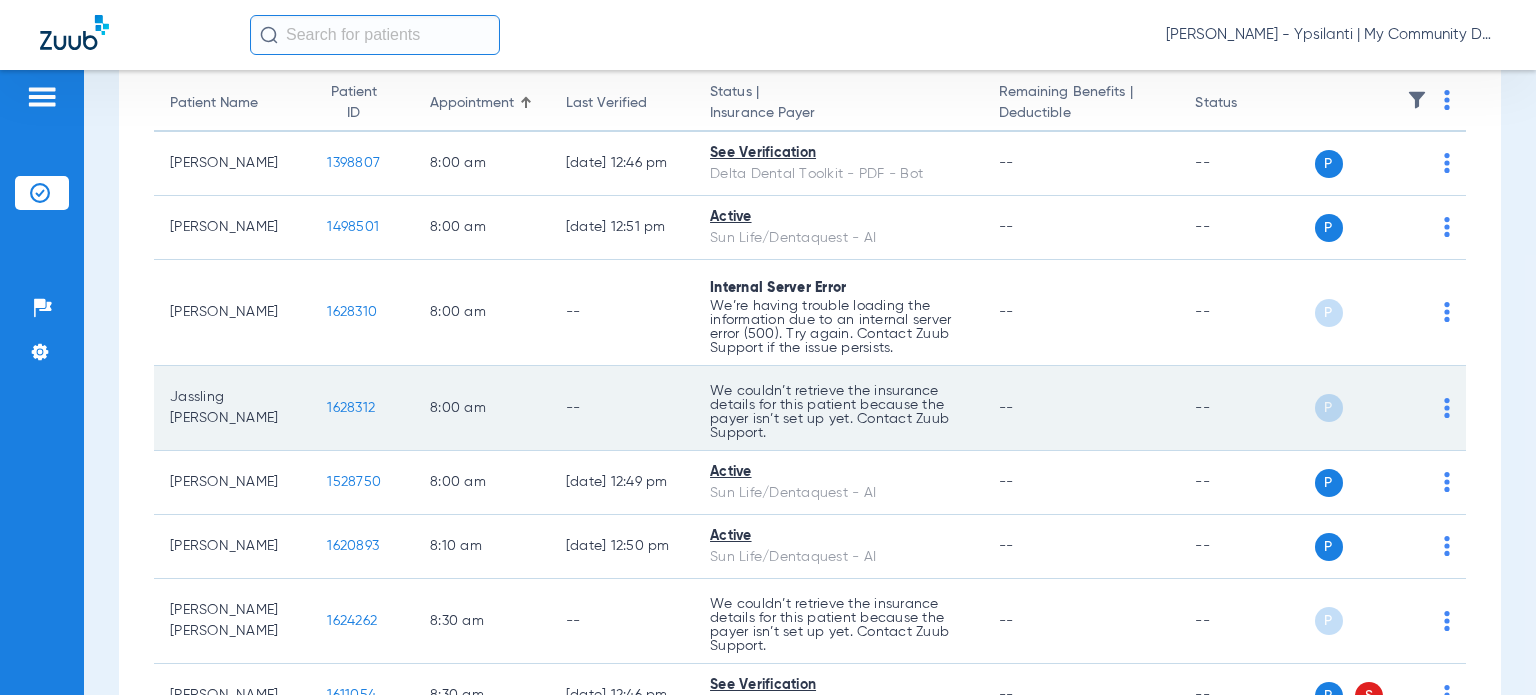 click 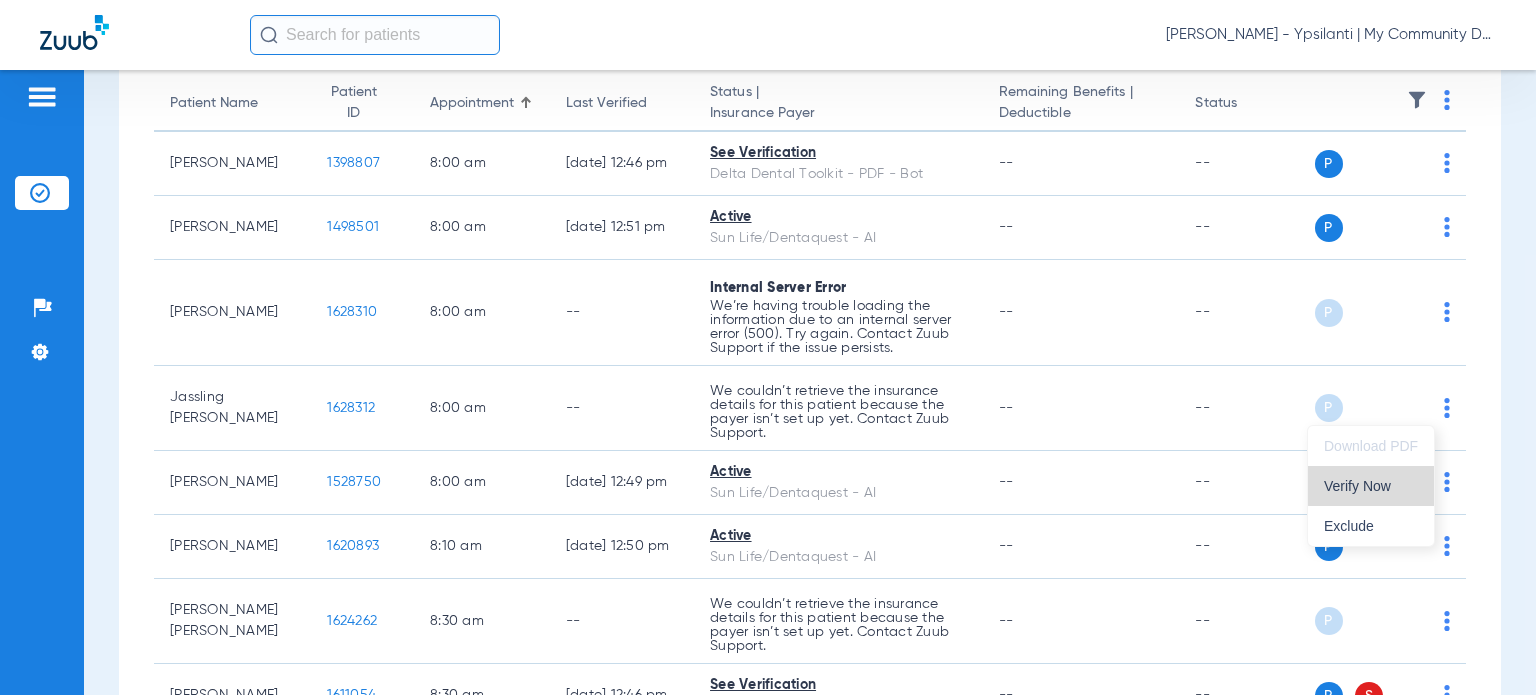click on "Verify Now" at bounding box center [1371, 486] 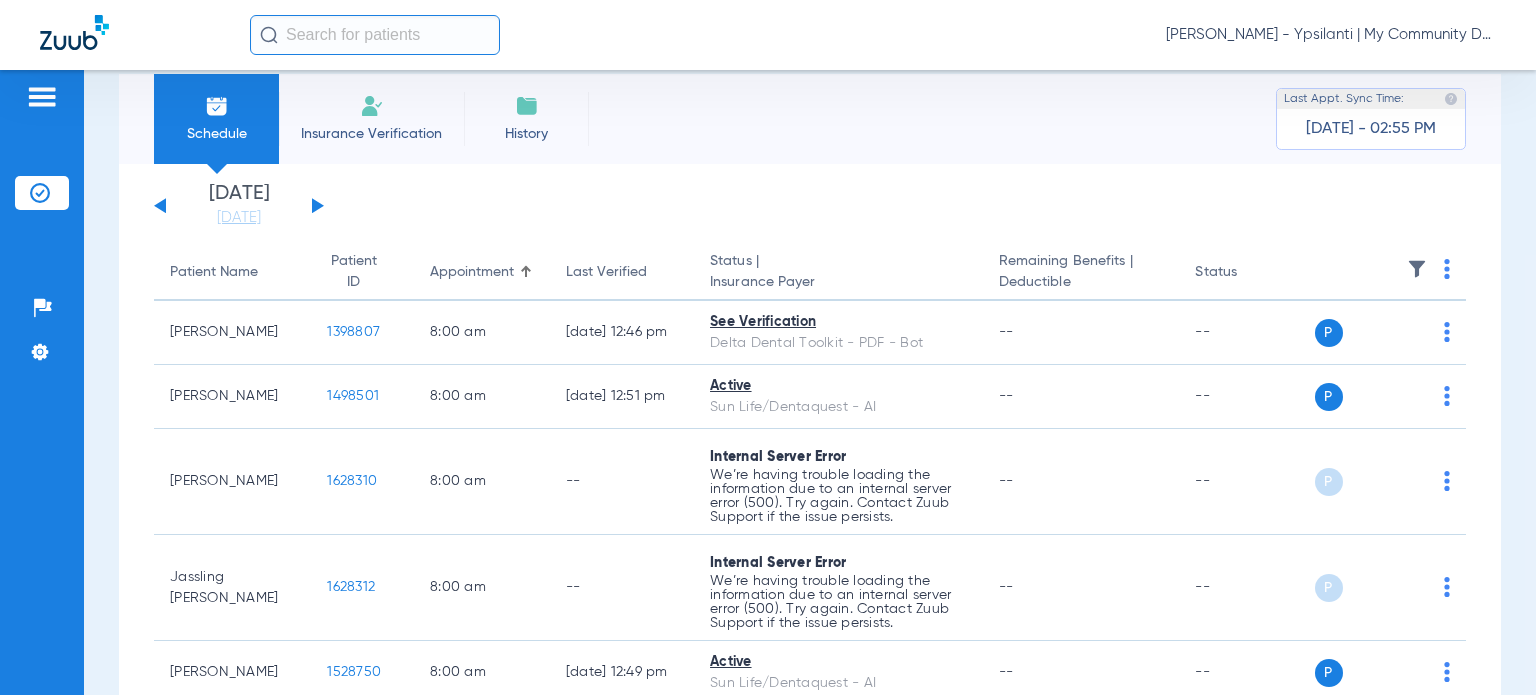 scroll, scrollTop: 0, scrollLeft: 0, axis: both 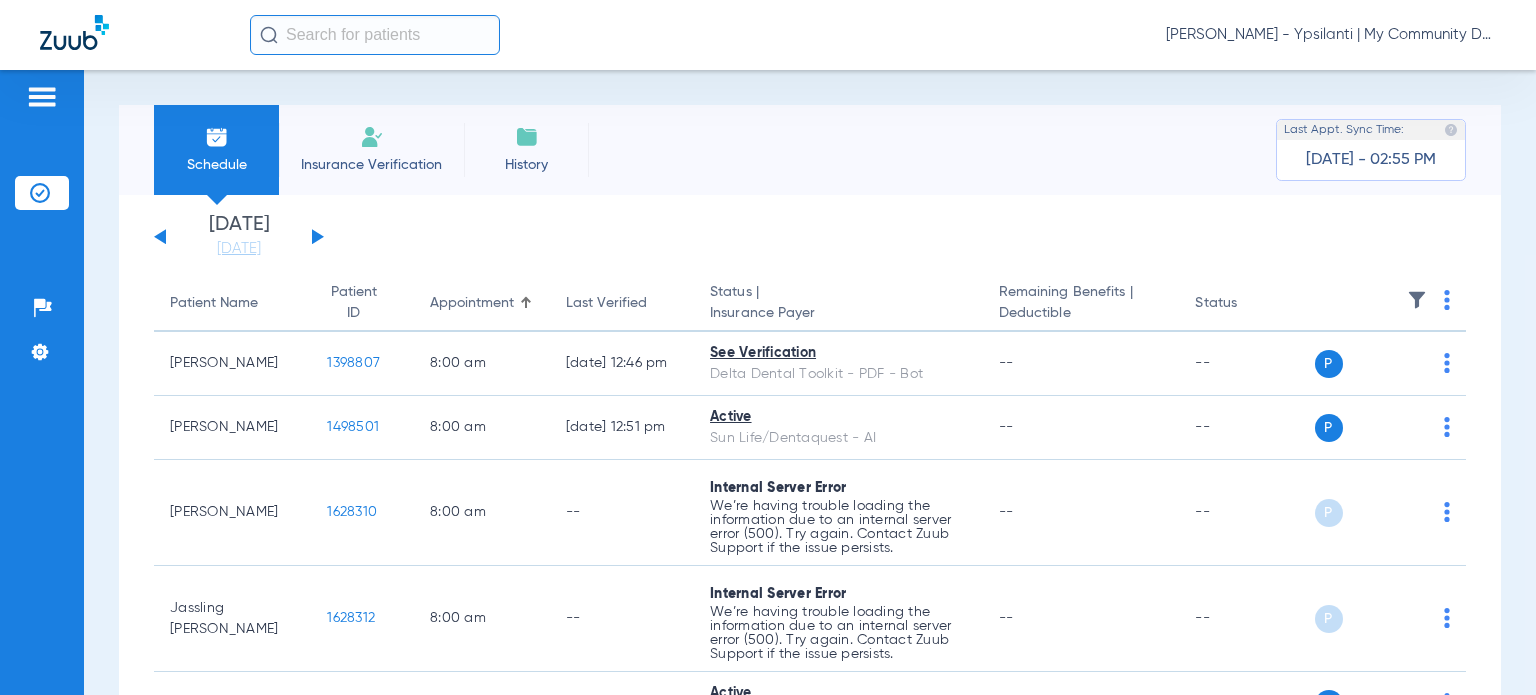 click on "[DATE]   [DATE]   [DATE]   [DATE]   [DATE]   [DATE]   [DATE]   [DATE]   [DATE]   [DATE]   [DATE]   [DATE]   [DATE]   [DATE]   [DATE]   [DATE]   [DATE]   [DATE]   [DATE]   [DATE]   [DATE]   [DATE]   [DATE]   [DATE]   [DATE]   [DATE]   [DATE]   [DATE]   [DATE]   [DATE]   [DATE]   [DATE]   [DATE]   [DATE]   [DATE]   [DATE]   [DATE]   [DATE]   [DATE]   [DATE]   [DATE]   [DATE]   [DATE]   [DATE]  Su Mo" 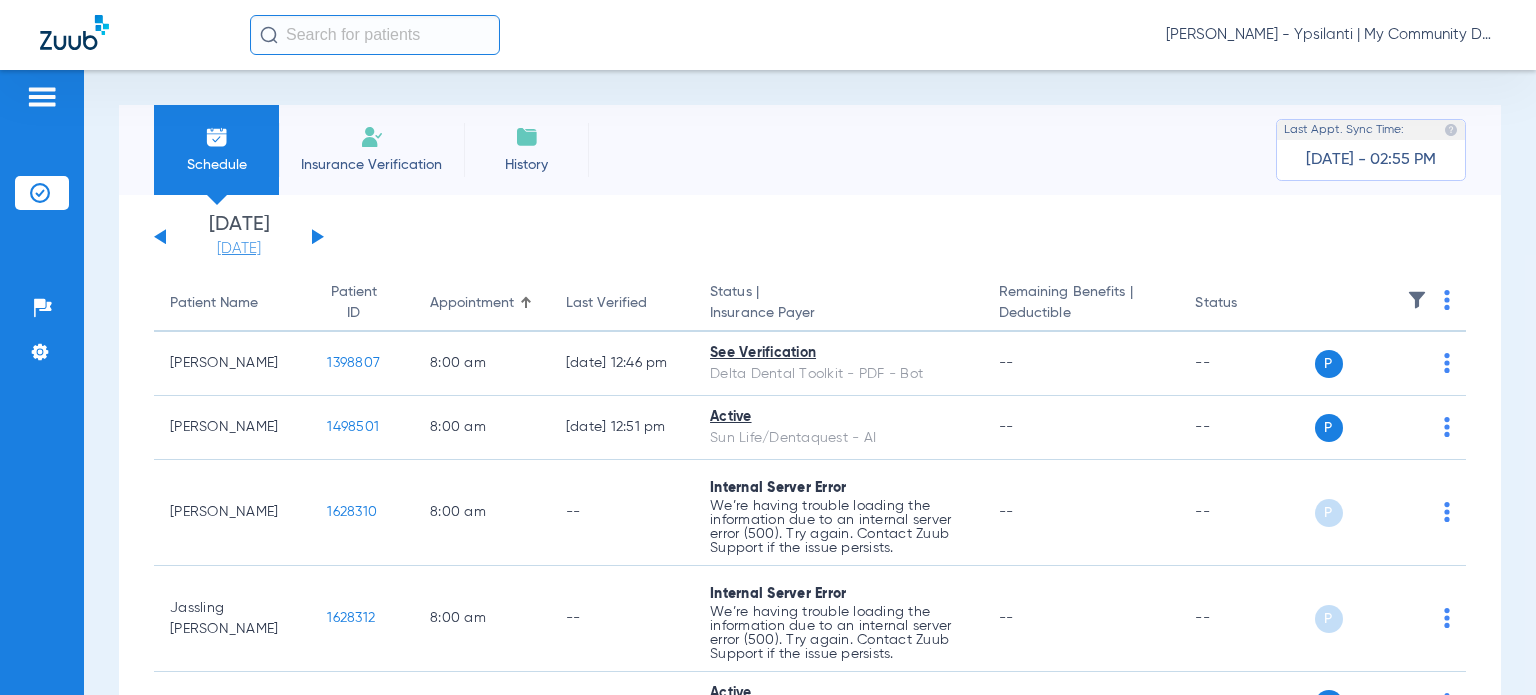 click on "[DATE]" 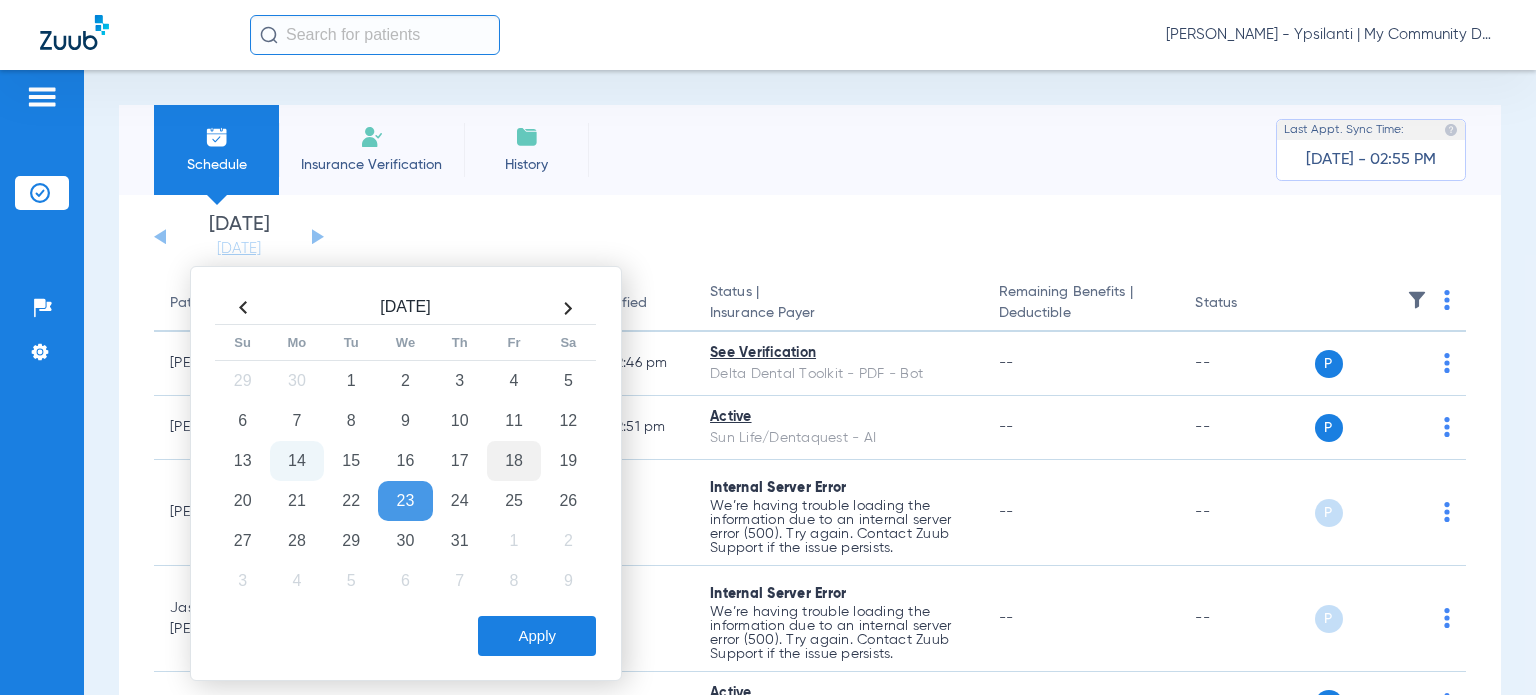 click on "18" 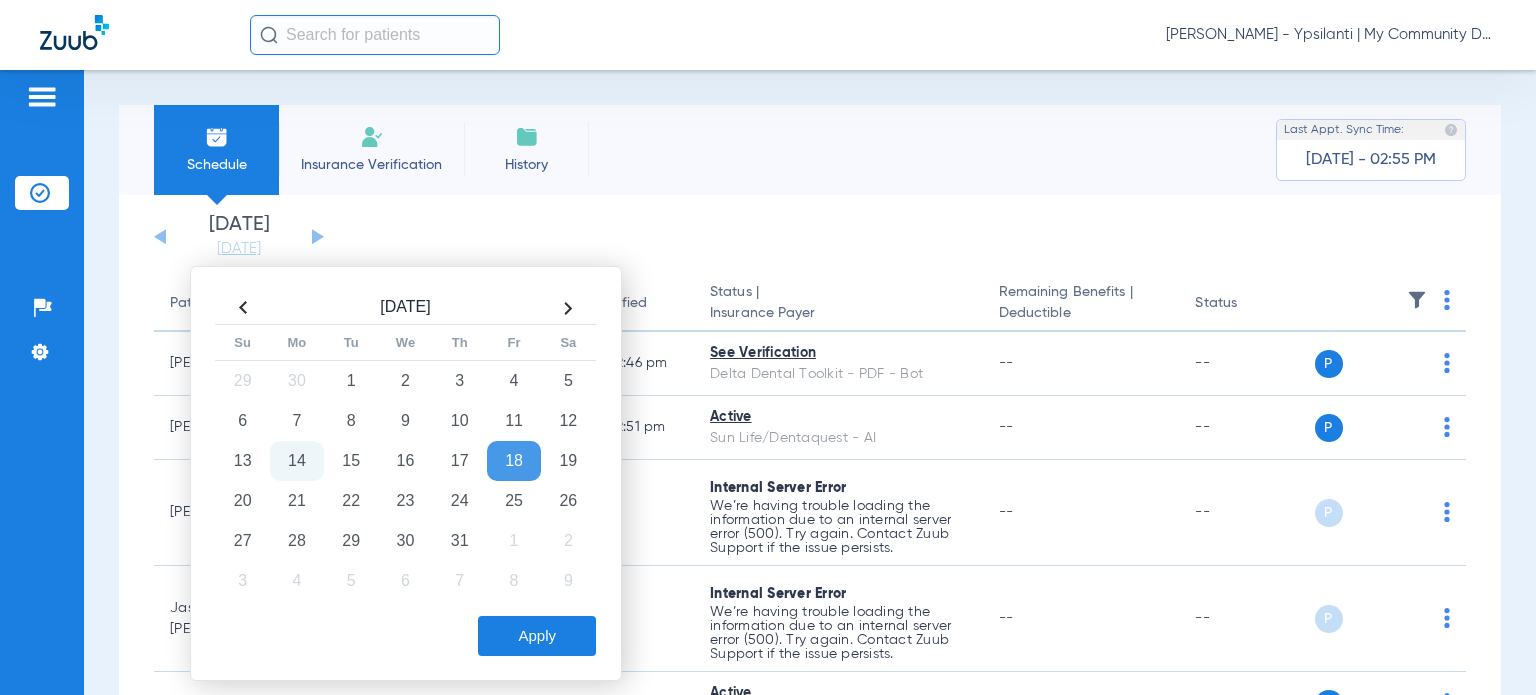 click on "Apply" 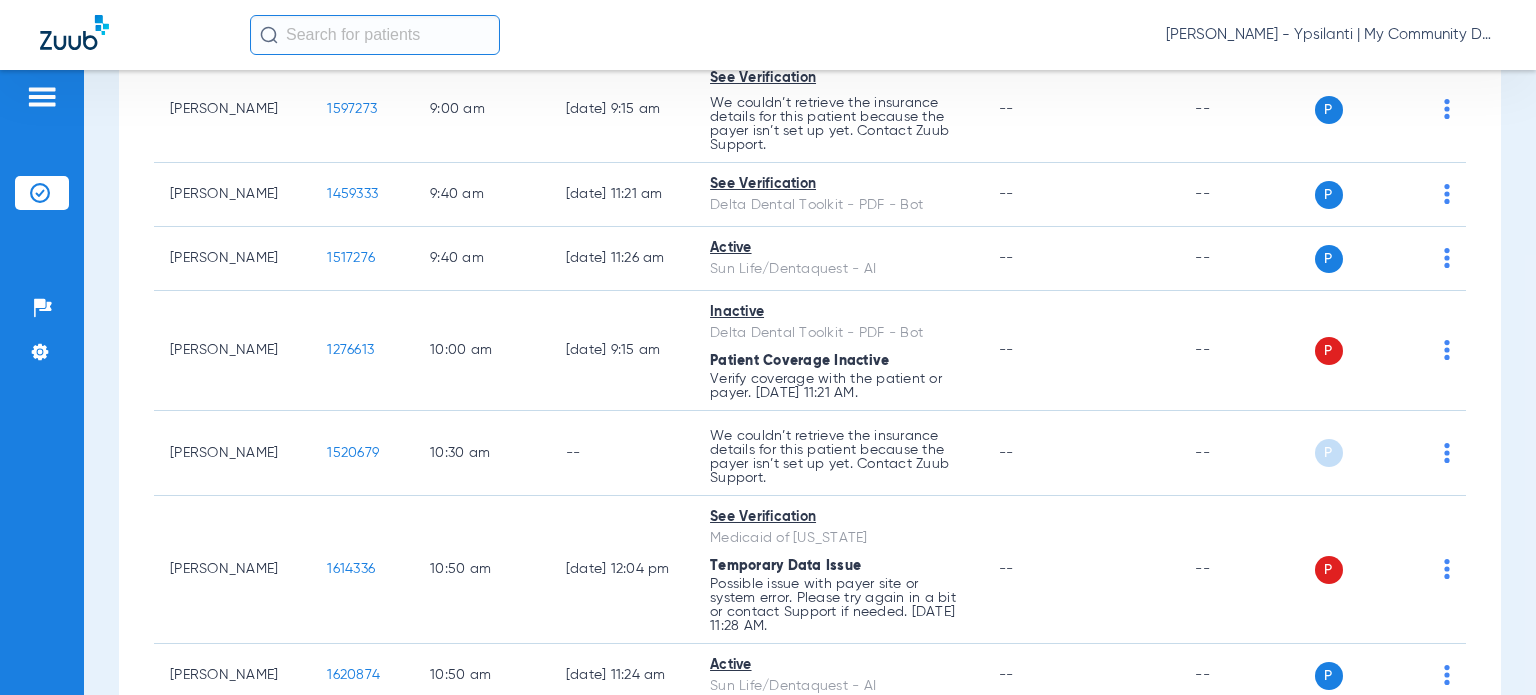 scroll, scrollTop: 700, scrollLeft: 0, axis: vertical 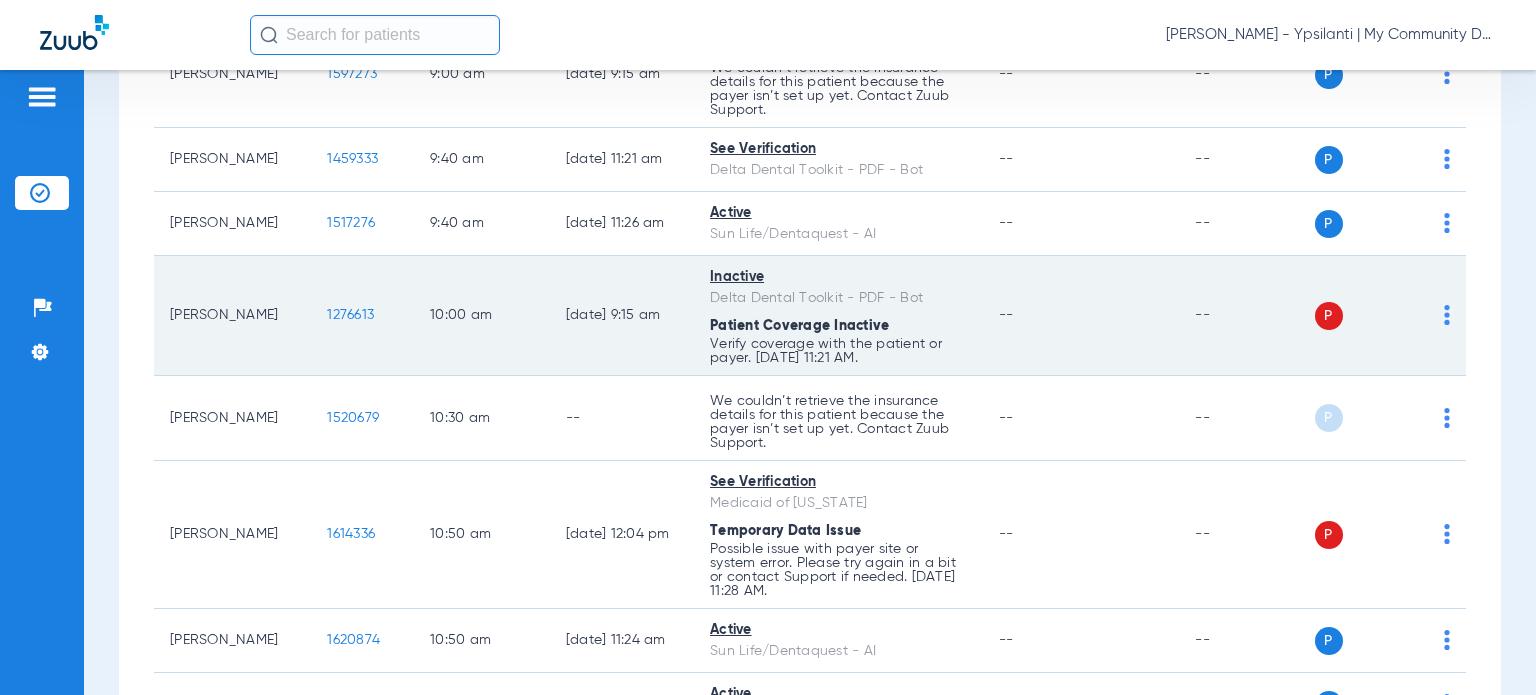 click on "P S" 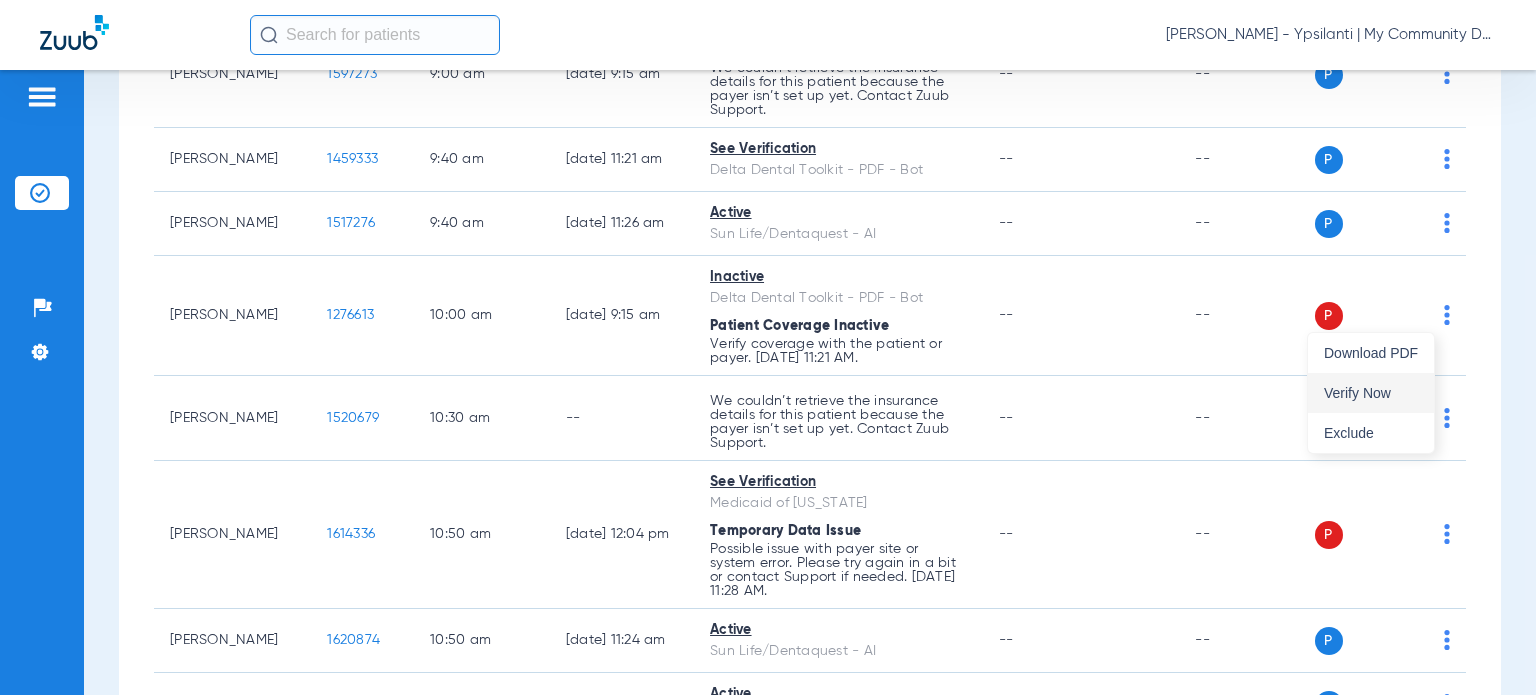 click on "Verify Now" at bounding box center (1371, 393) 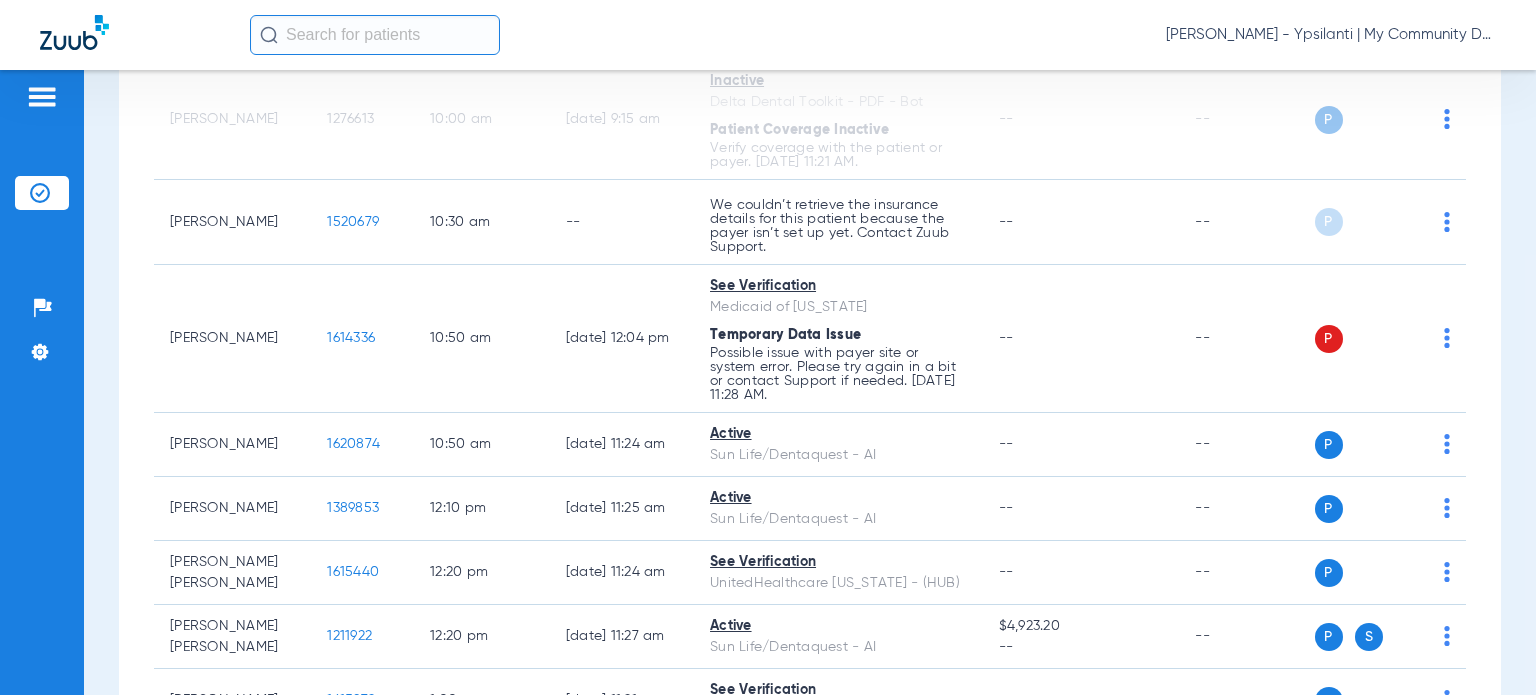 scroll, scrollTop: 900, scrollLeft: 0, axis: vertical 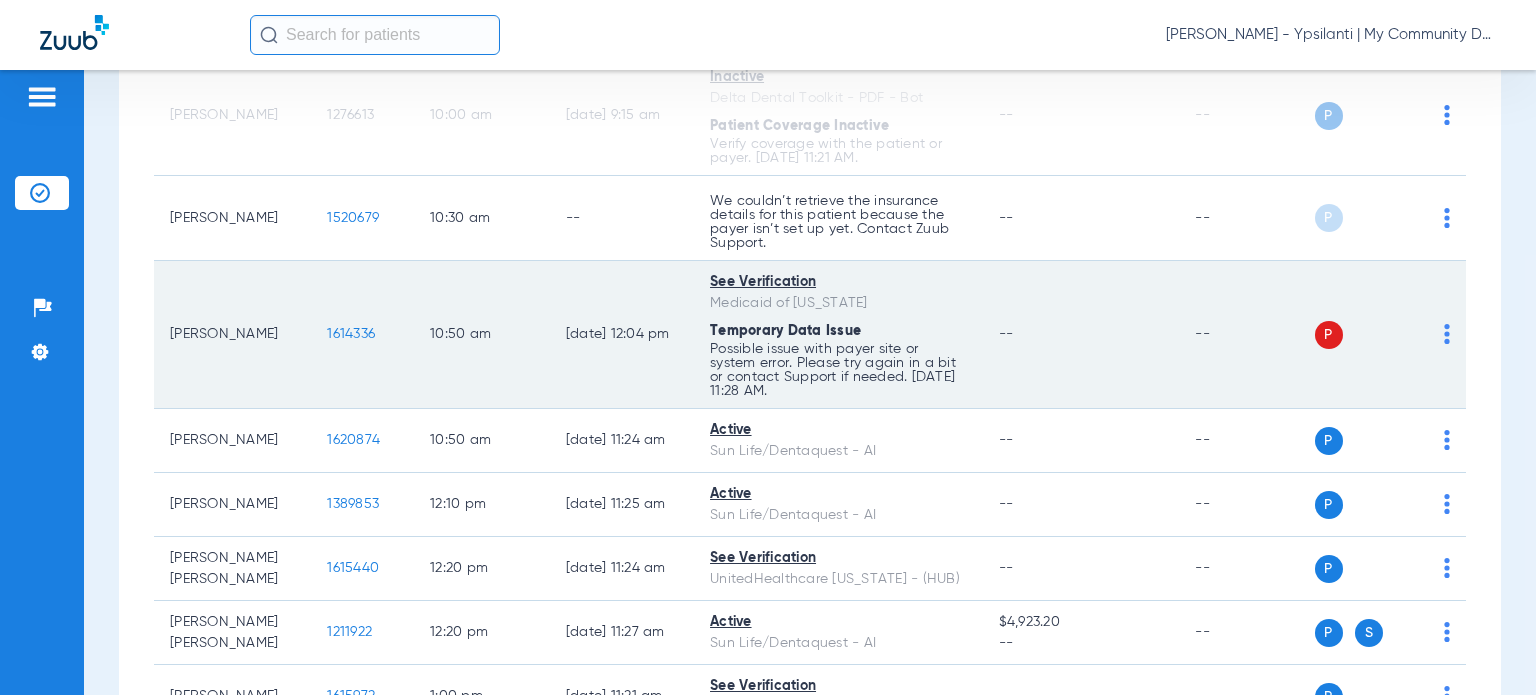 click on "P S" 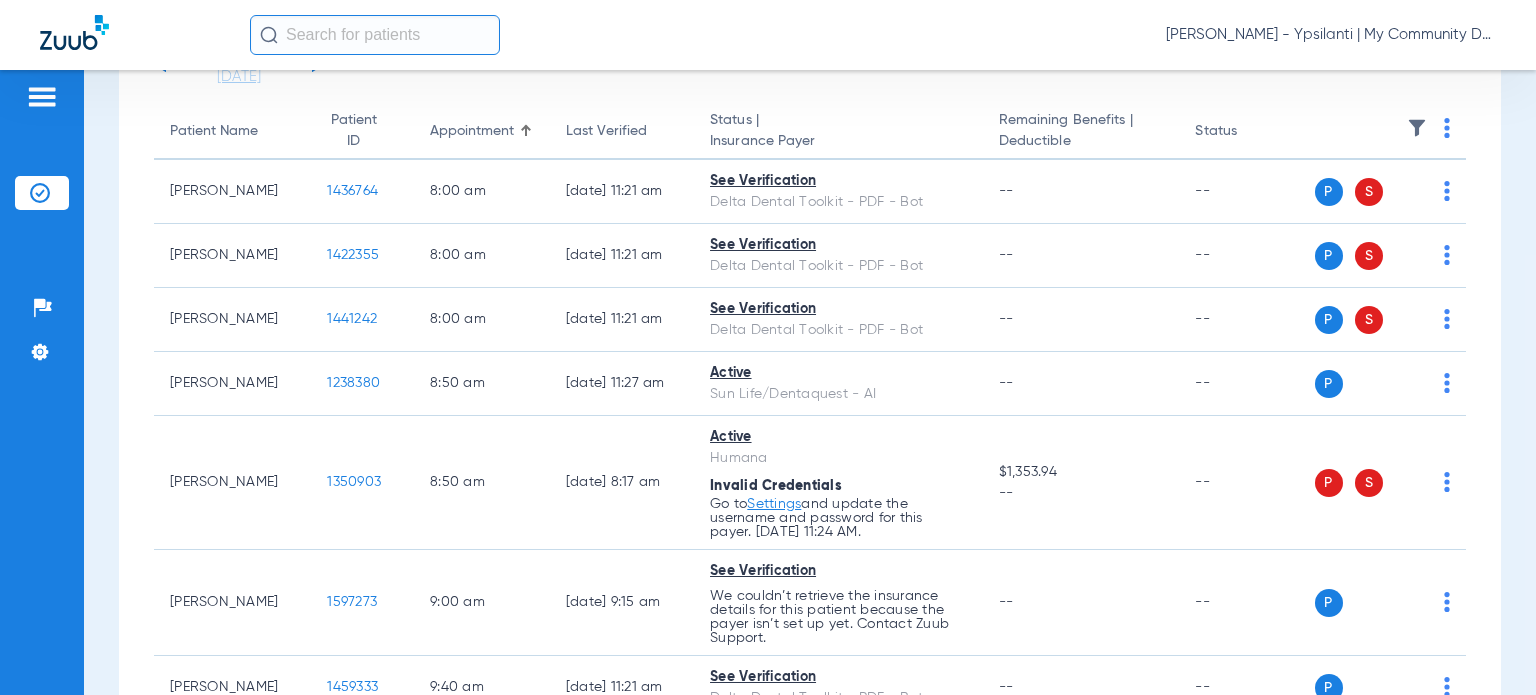 scroll, scrollTop: 0, scrollLeft: 0, axis: both 